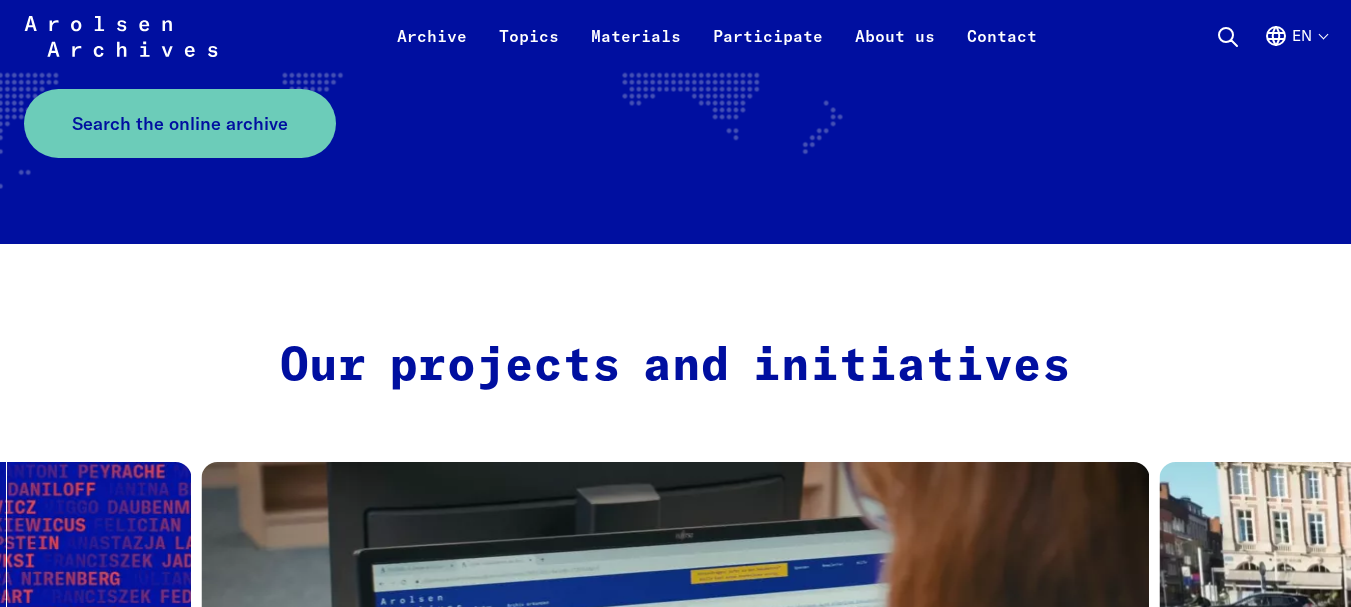 scroll, scrollTop: 600, scrollLeft: 0, axis: vertical 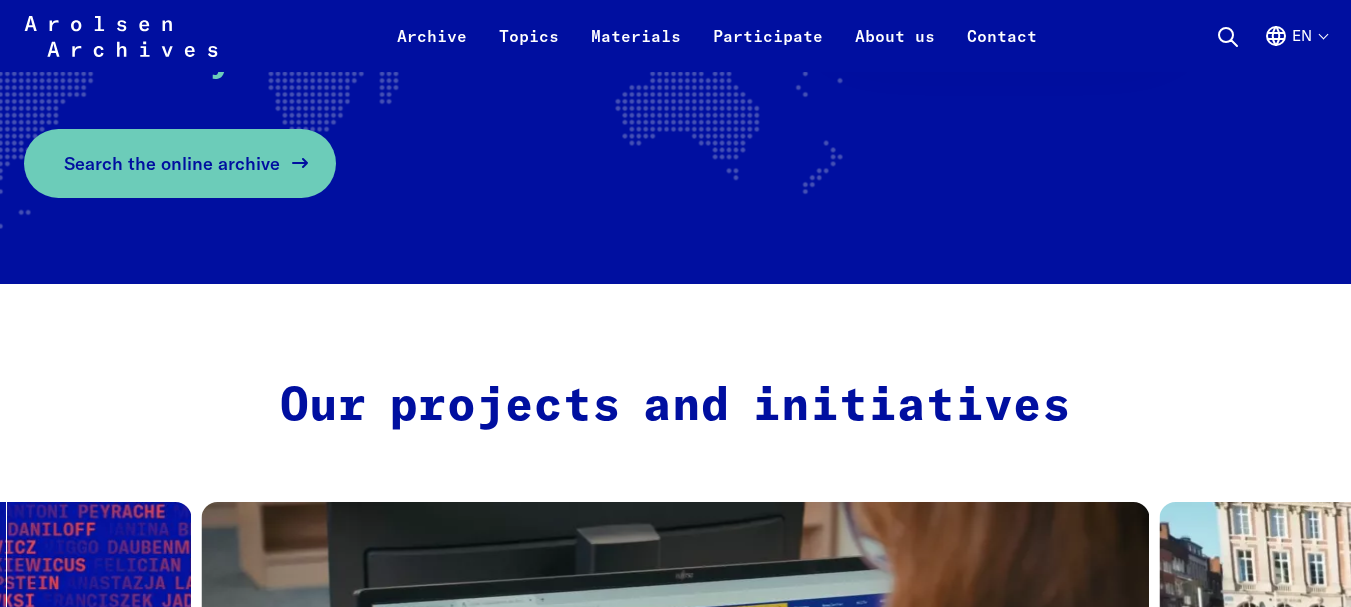 click on "Search the online archive" at bounding box center (172, 163) 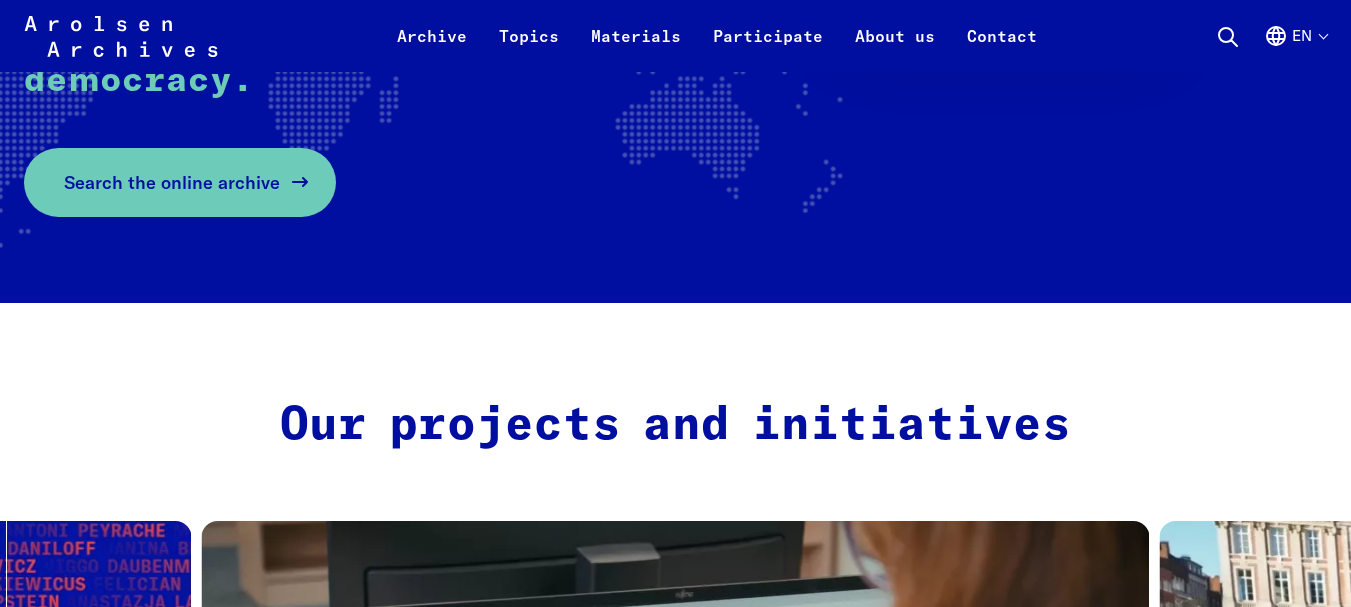 scroll, scrollTop: 520, scrollLeft: 0, axis: vertical 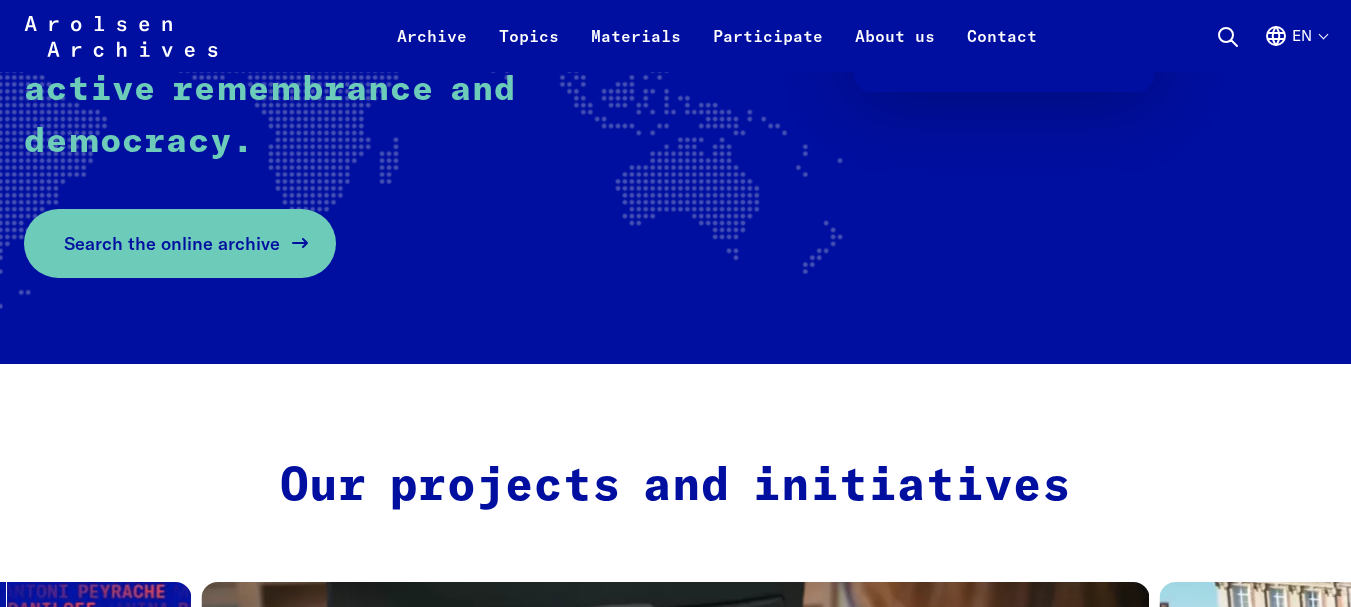 click on "Search the online archive" at bounding box center [172, 243] 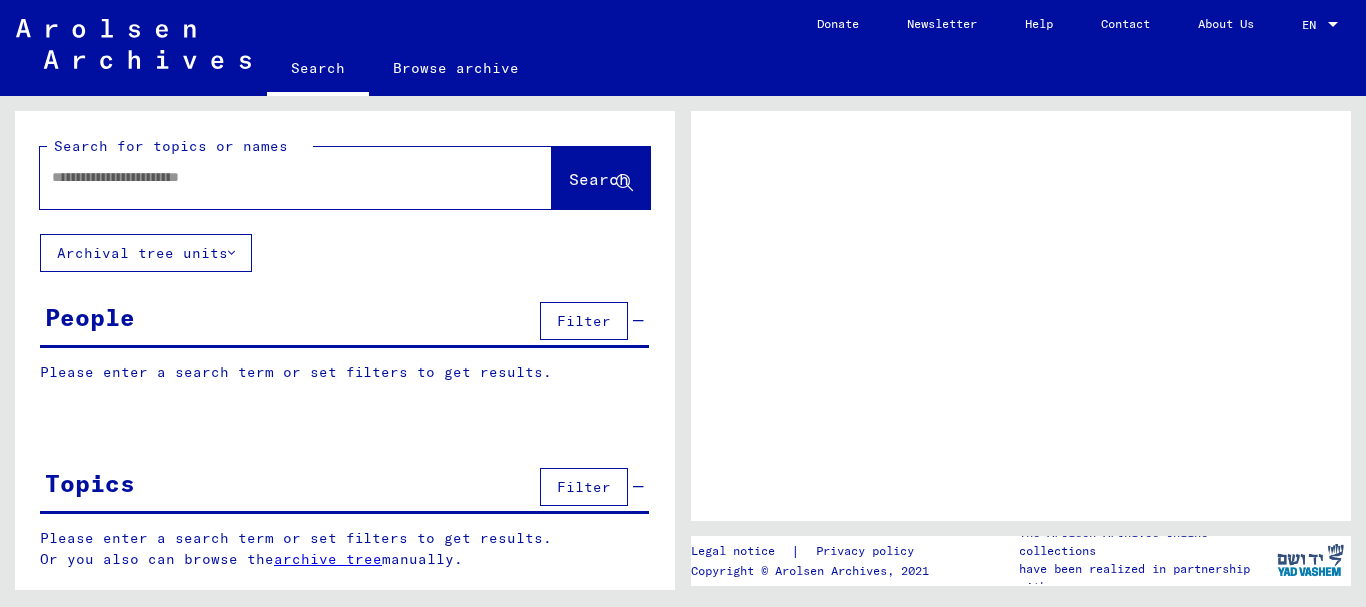 scroll, scrollTop: 0, scrollLeft: 0, axis: both 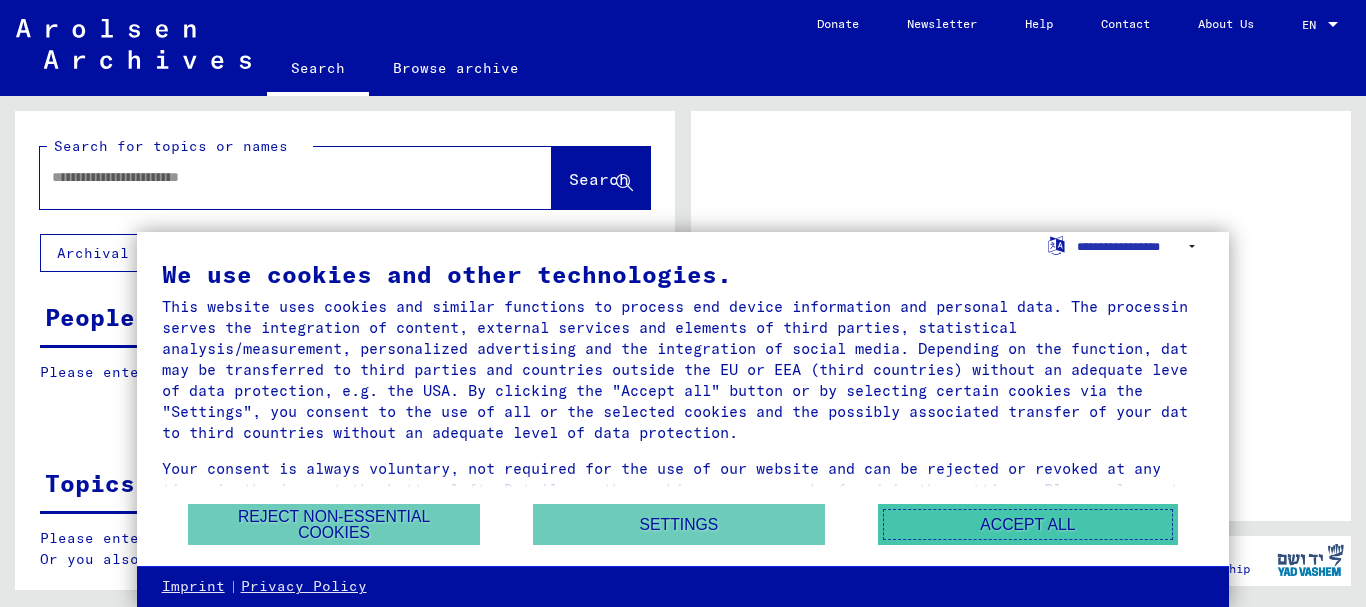 click on "Accept all" at bounding box center (1028, 524) 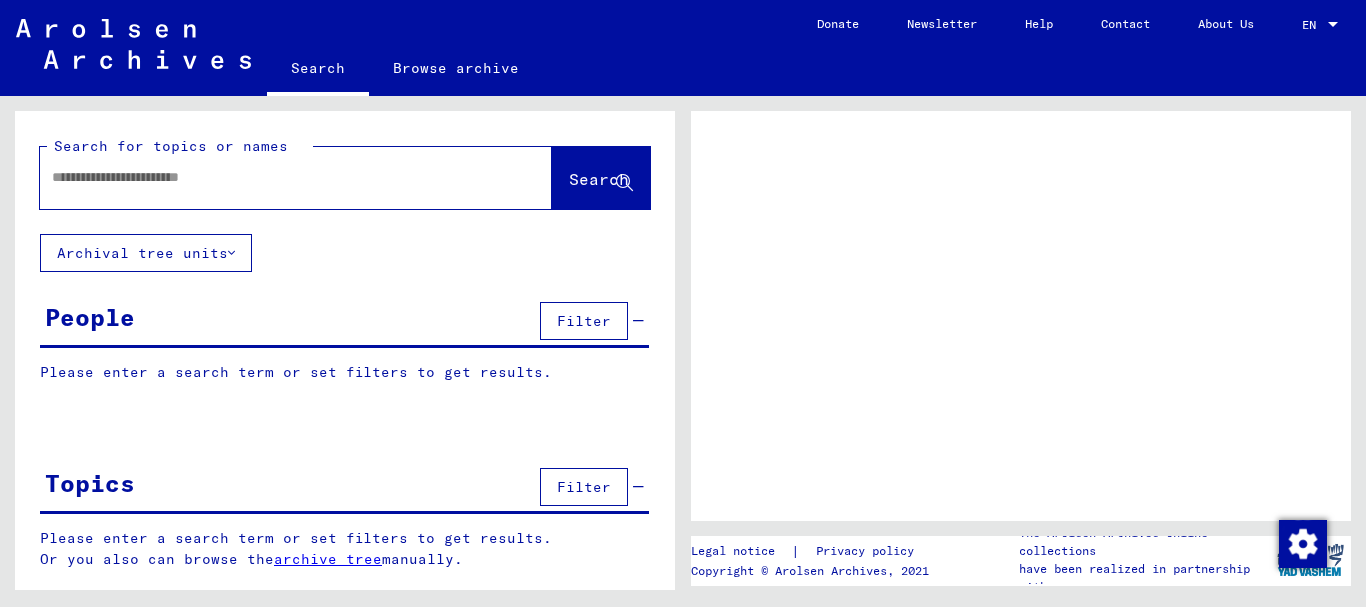 click at bounding box center [278, 177] 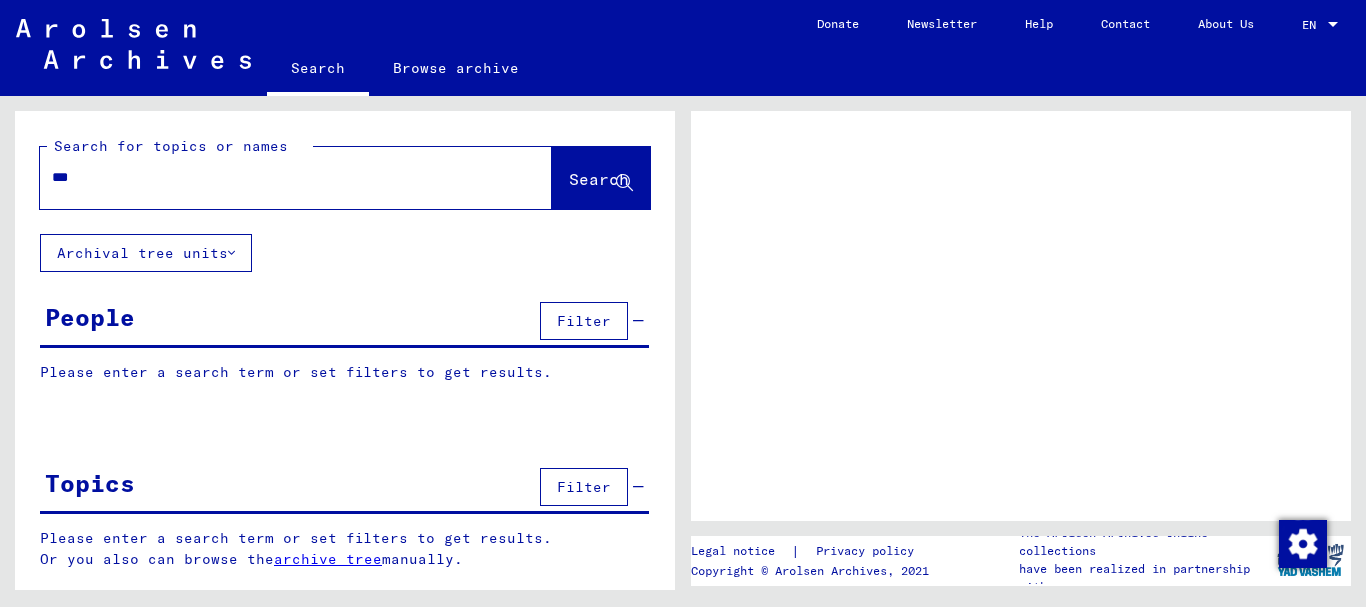 type on "****" 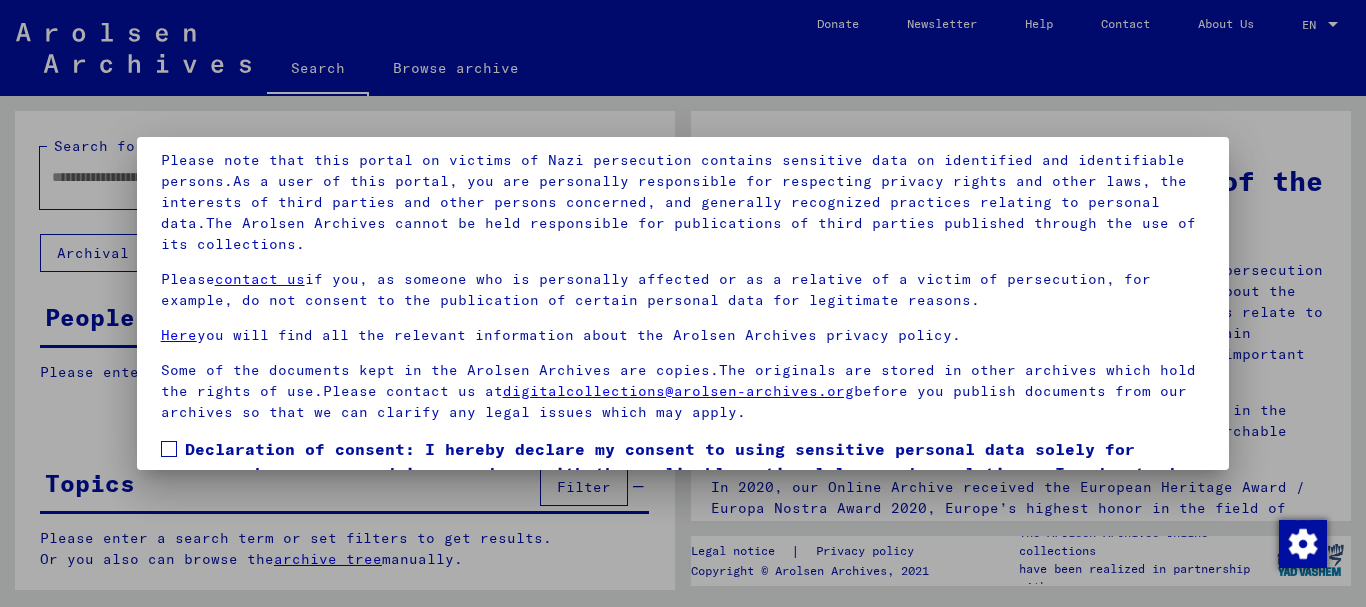 scroll, scrollTop: 161, scrollLeft: 0, axis: vertical 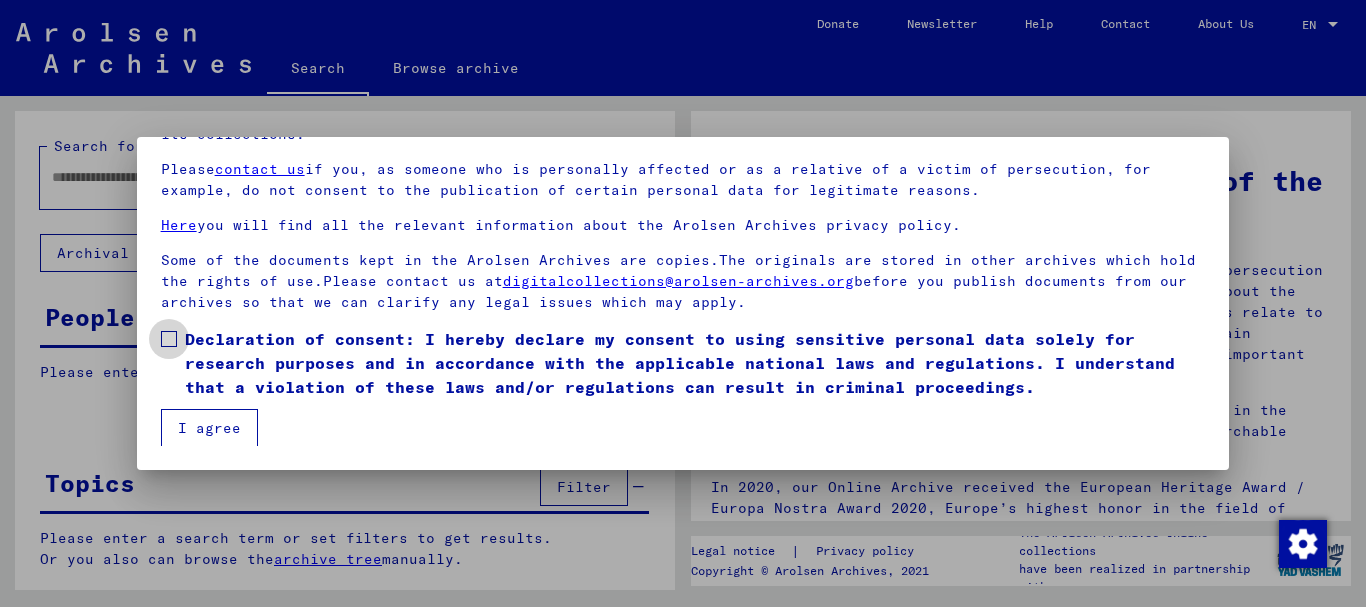 click at bounding box center (169, 339) 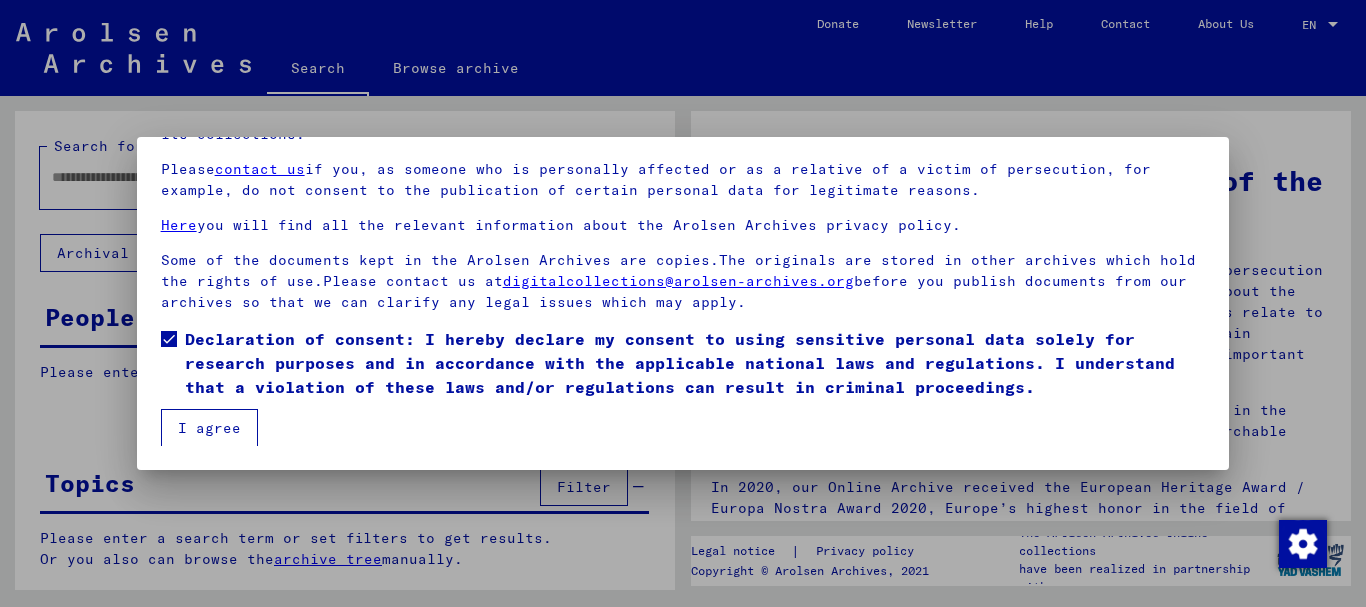 click on "I agree" at bounding box center (209, 428) 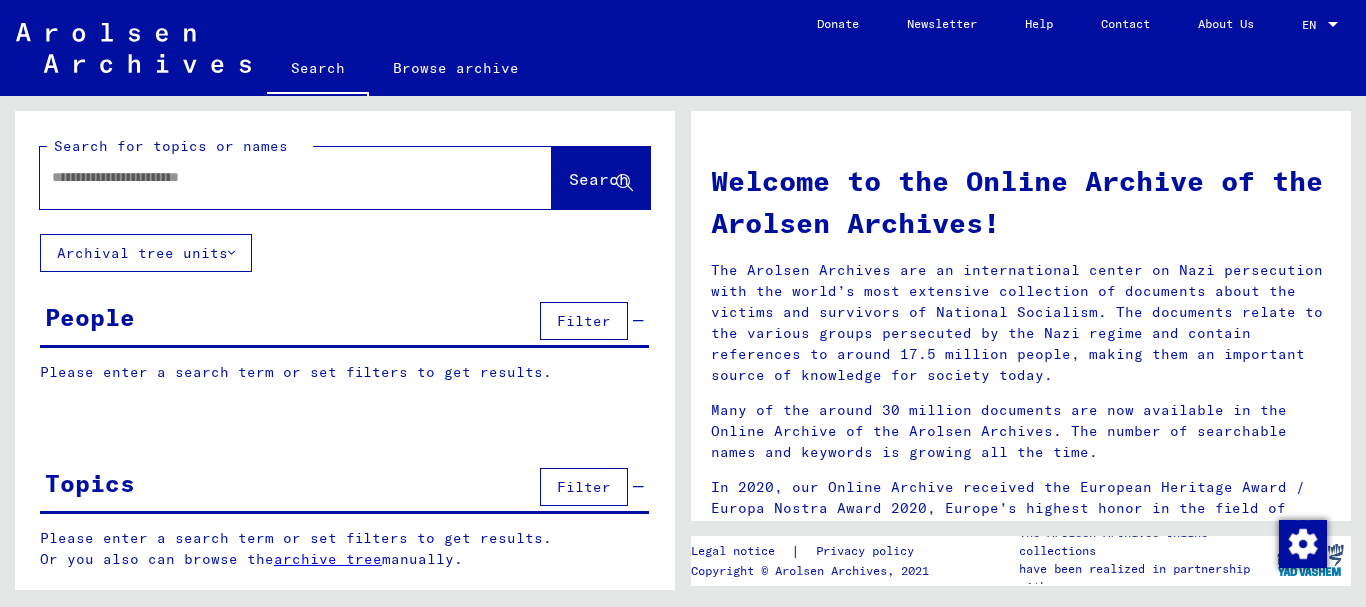 click 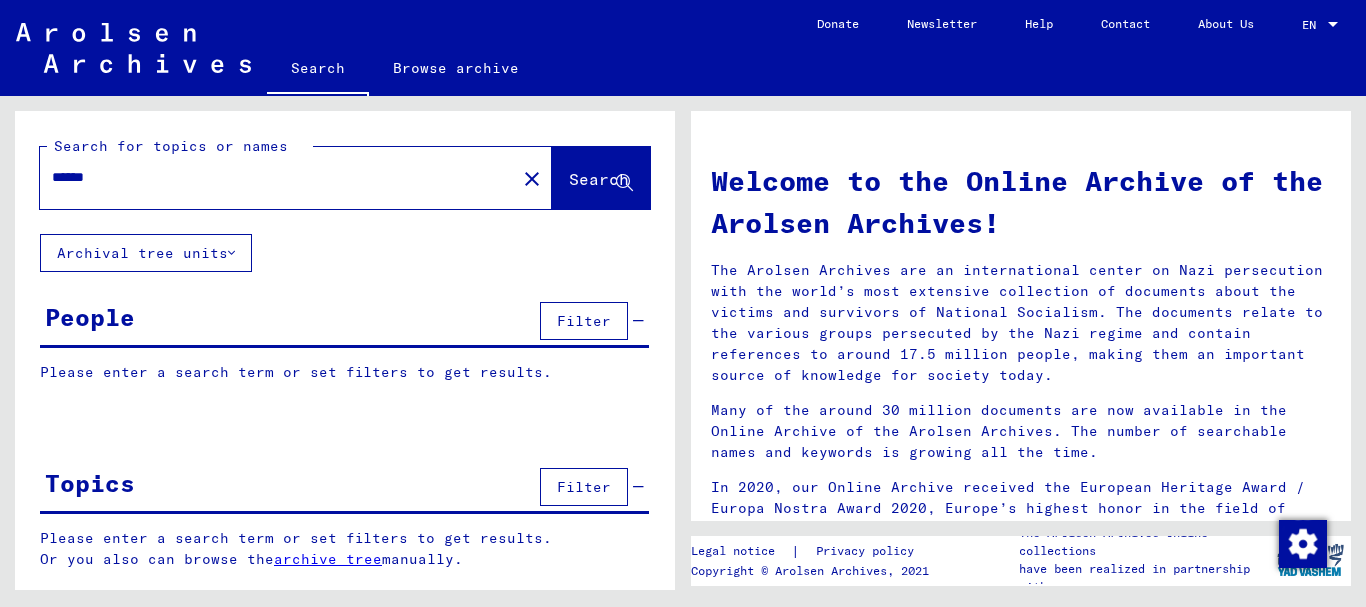 click on "Search" 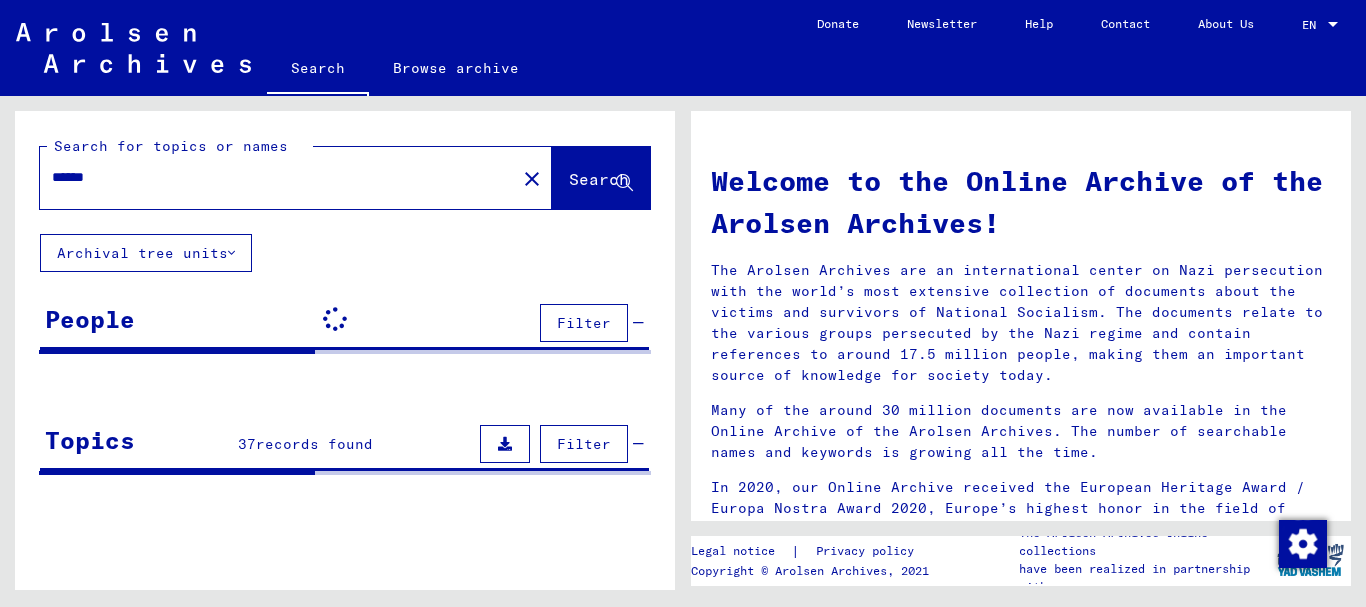 click on "People  Filter  Signature Last Name First Name Maiden Name Place of Birth Date of Birth Prisoner # Father (adoptive father) Mother (adoptive mother) Religion Nationality Occupaton Place of incarceration Date of decease Last residence Last residence (Country) Last residence (District) Last residence (Province) Last residence (Town) Last residence (Part of town) Last residence (Street) Last residence (House number) Signature Last Name First Name Maiden Name Place of Birth Date of Birth Prisoner #" at bounding box center [345, 333] 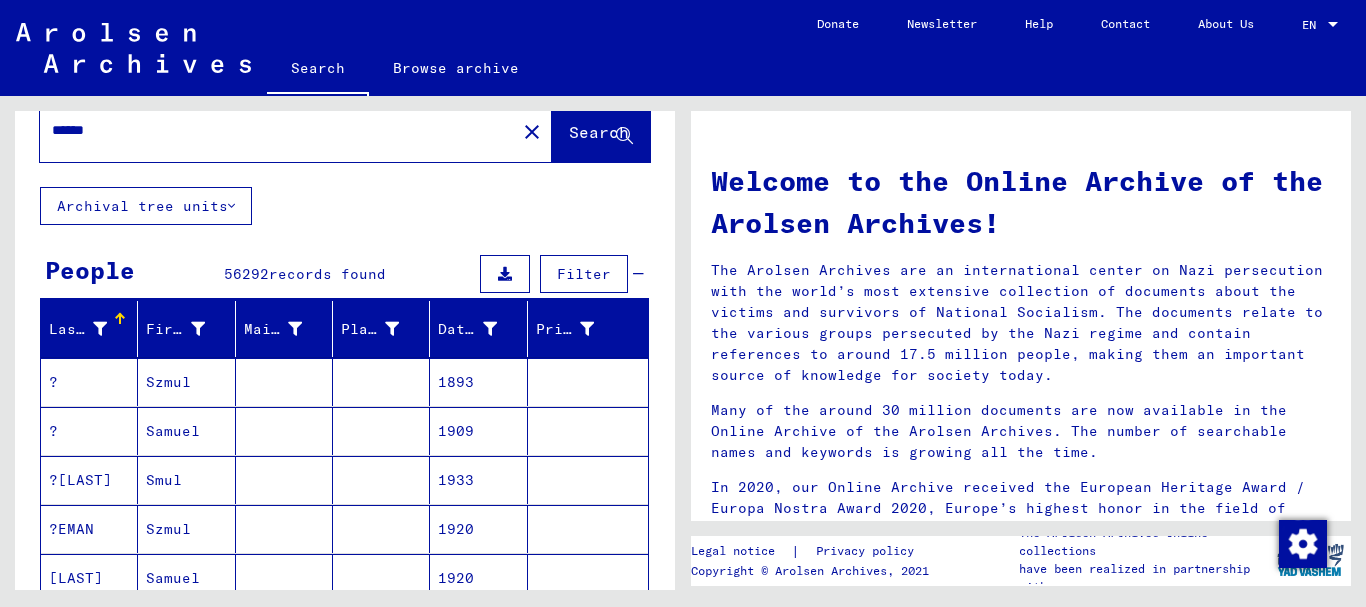 scroll, scrollTop: 0, scrollLeft: 0, axis: both 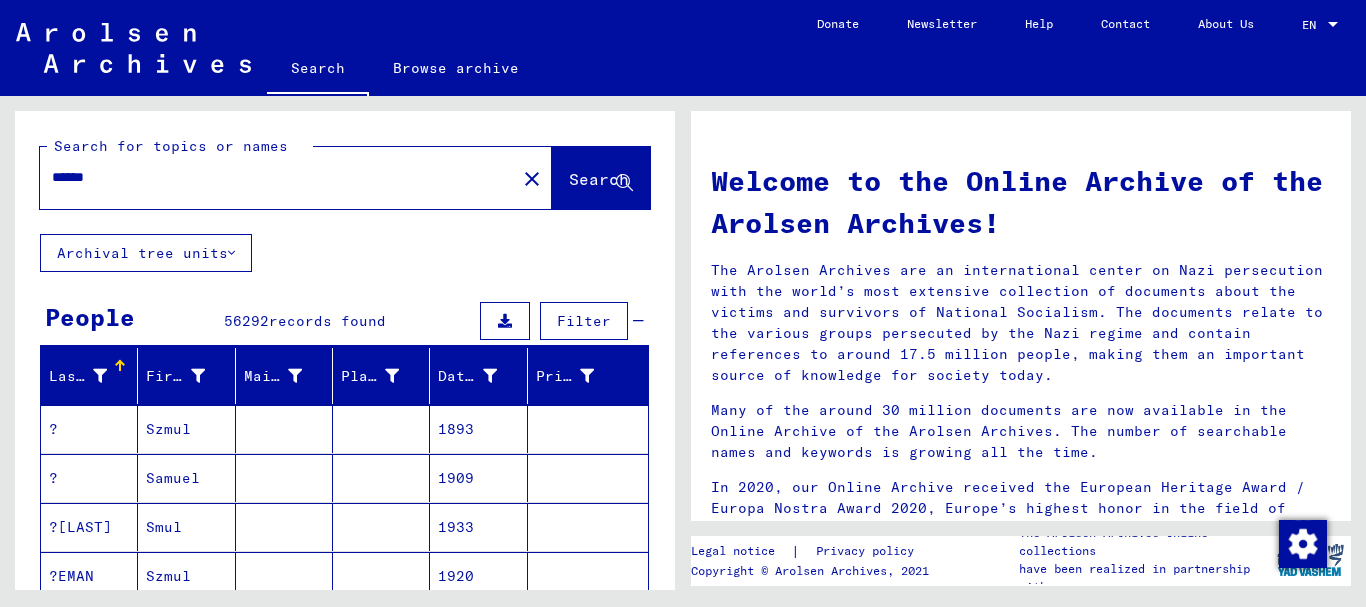 click on "******" at bounding box center (272, 177) 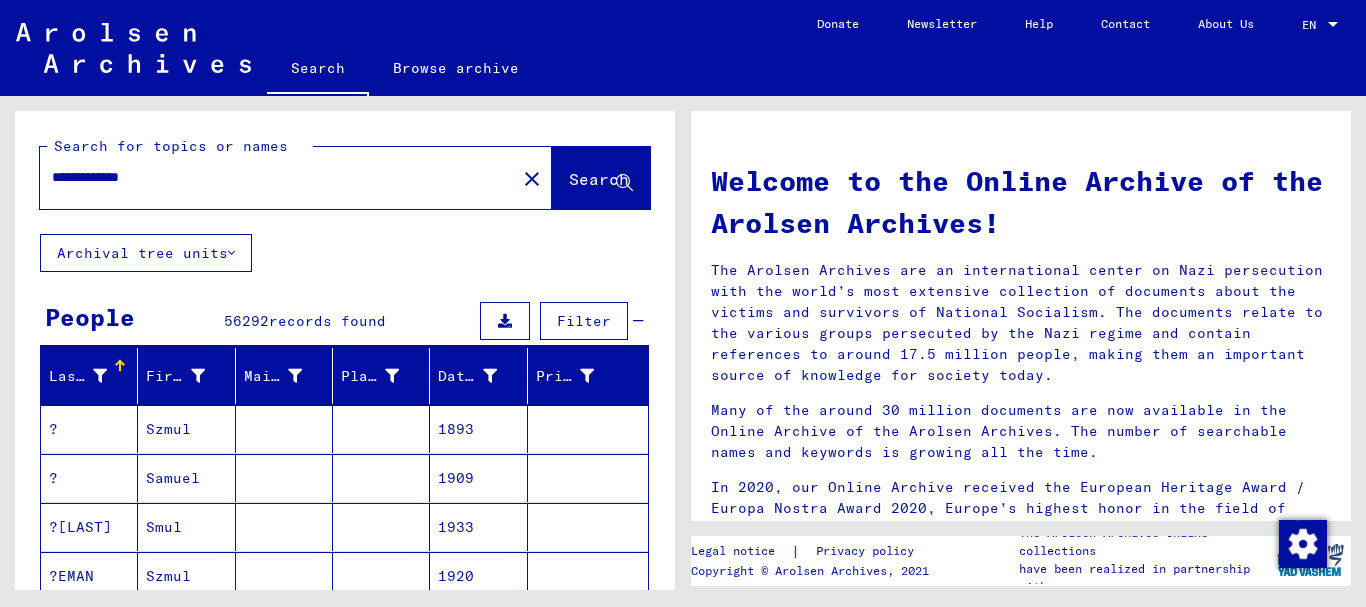 type on "**********" 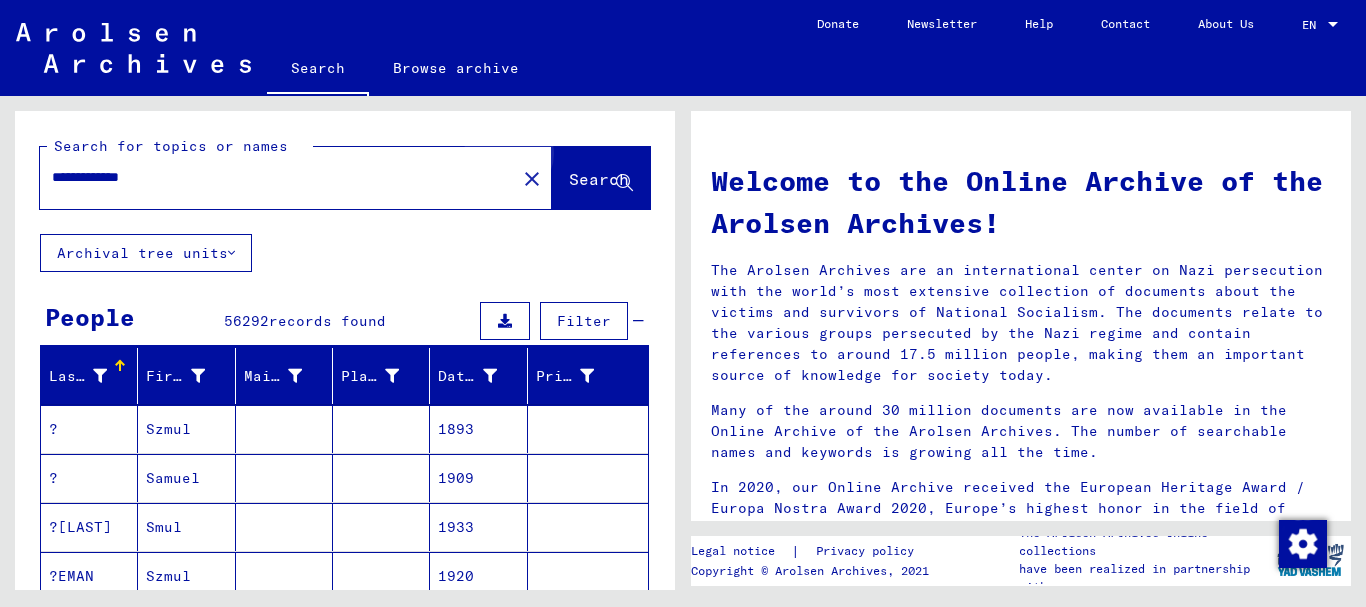 click on "Search" 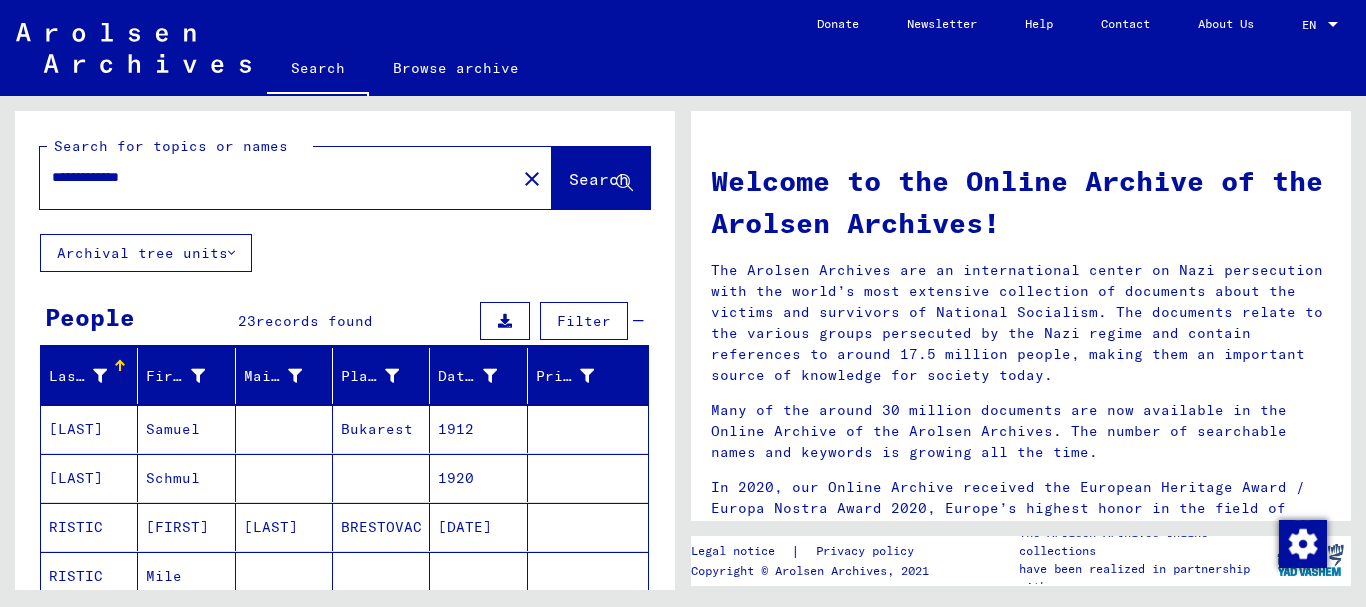 type 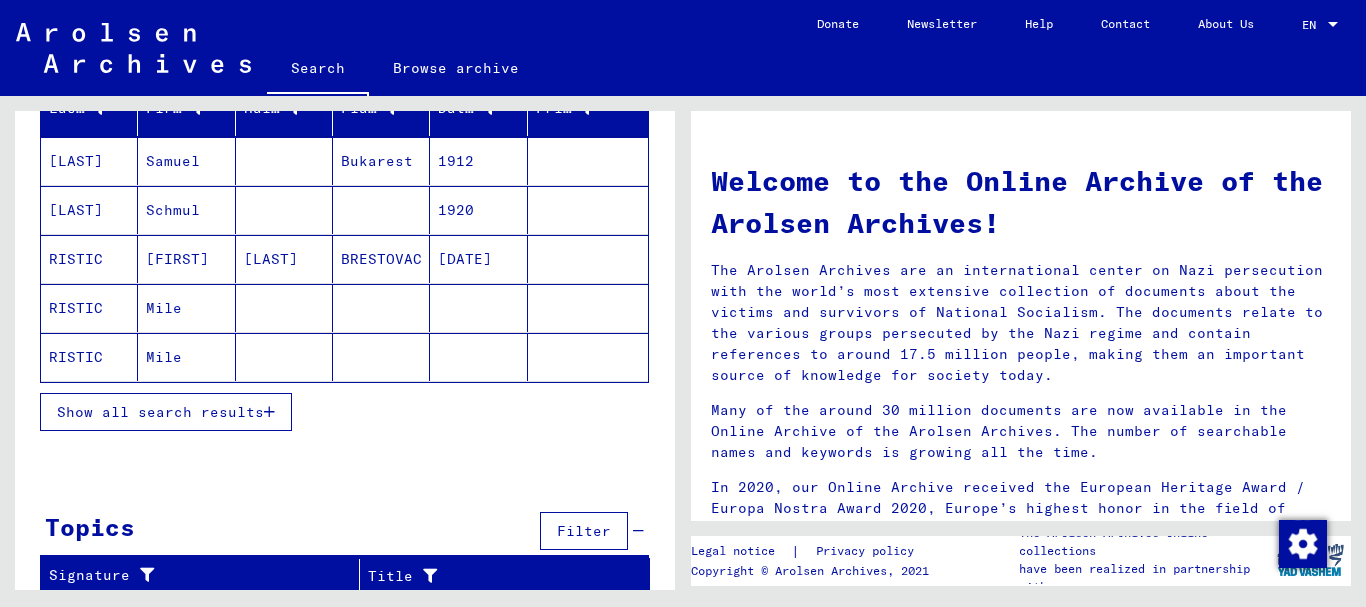 scroll, scrollTop: 274, scrollLeft: 0, axis: vertical 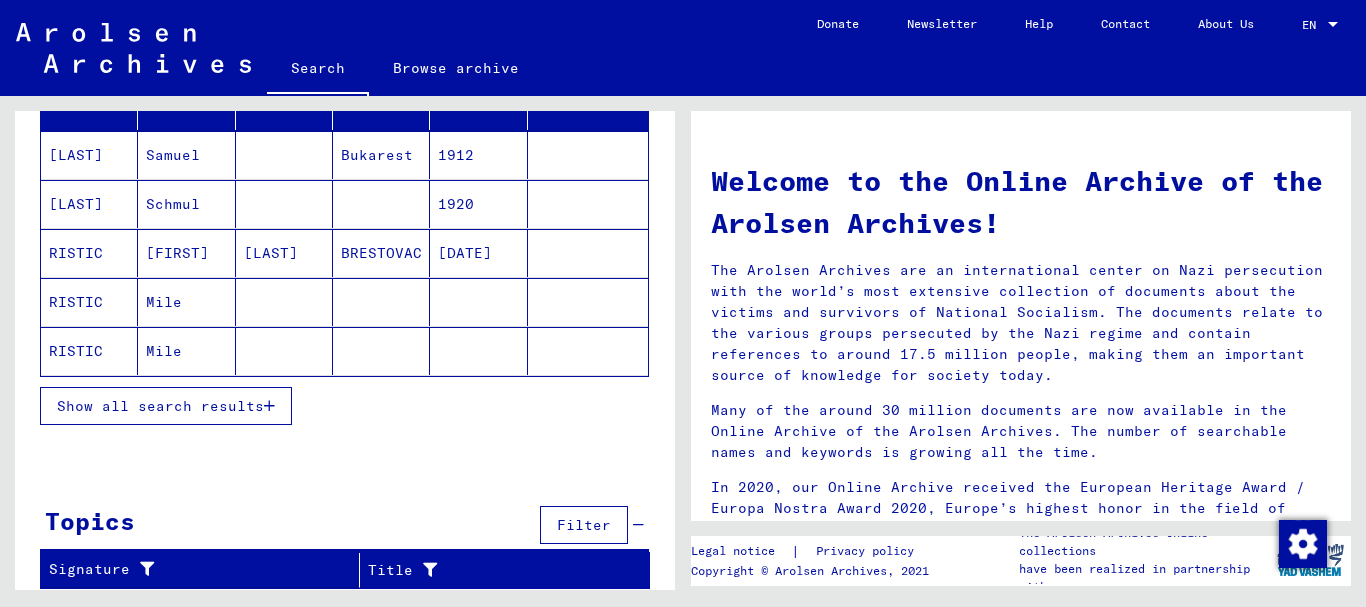 click on "Show all search results" at bounding box center [160, 406] 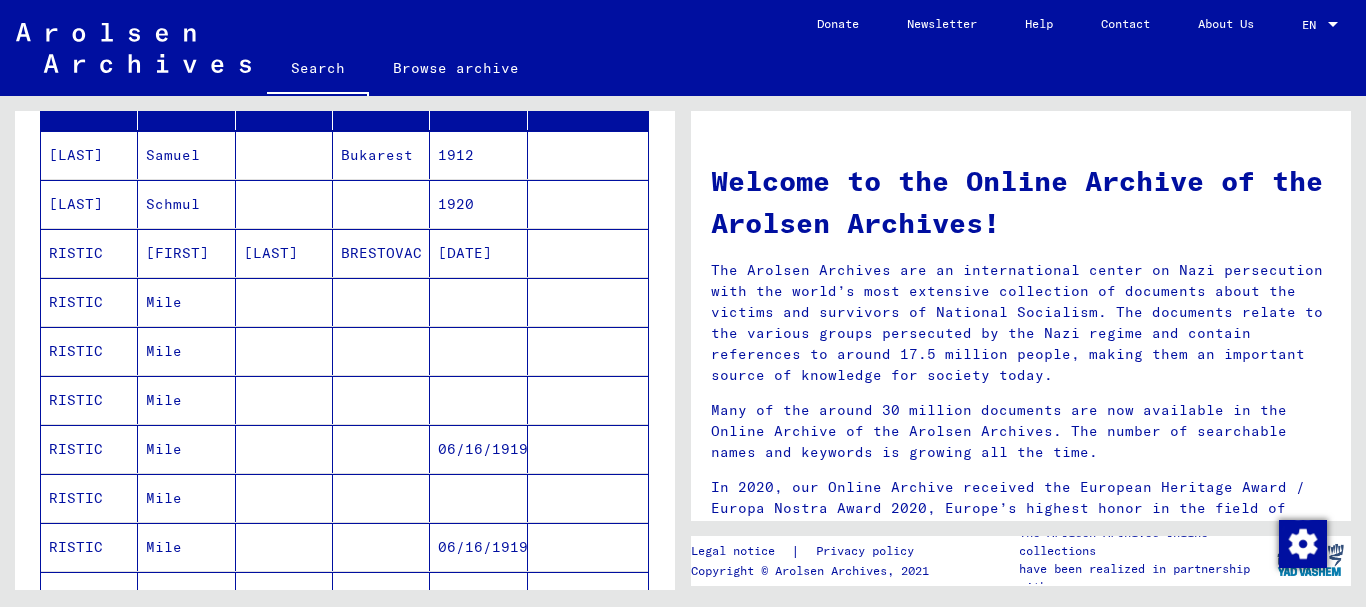 click on "Last Name First Name Maiden Name Place of Birth Date of Birth Prisoner # RISLING Samuel Bukarest 1912 RISMAN Schmul 1920 RISTIC Smilja LEINWEBER BRESTOVAC [DATE] RISTIC Mile RISTIC Mile RISTIC Mile RISTIC Mile [DATE] RISTIC Mile RISTIC Mile [DATE] RISTIC Milo [DATE] RISTIC Mile [DATE] RISTIC Mile RISTIC Mile RISTIC Mile RISTIC MILIO V. KLENJE [DATE] RISTIC Smilja [DATE] RISTIC MILJA 1924 RITERBAND Schmul 1903 RITTER Samuel 1910 RITTERBAND Szmul [DATE] RITTERBAND Szmul [DATE] RITTERBAND Szmul [DATE] RIZMAN Szmul [DATE] 1 – 23 of 23 * of 1 Show less Signature Last Name First Name Maiden Name Place of Birth" at bounding box center (345, 731) 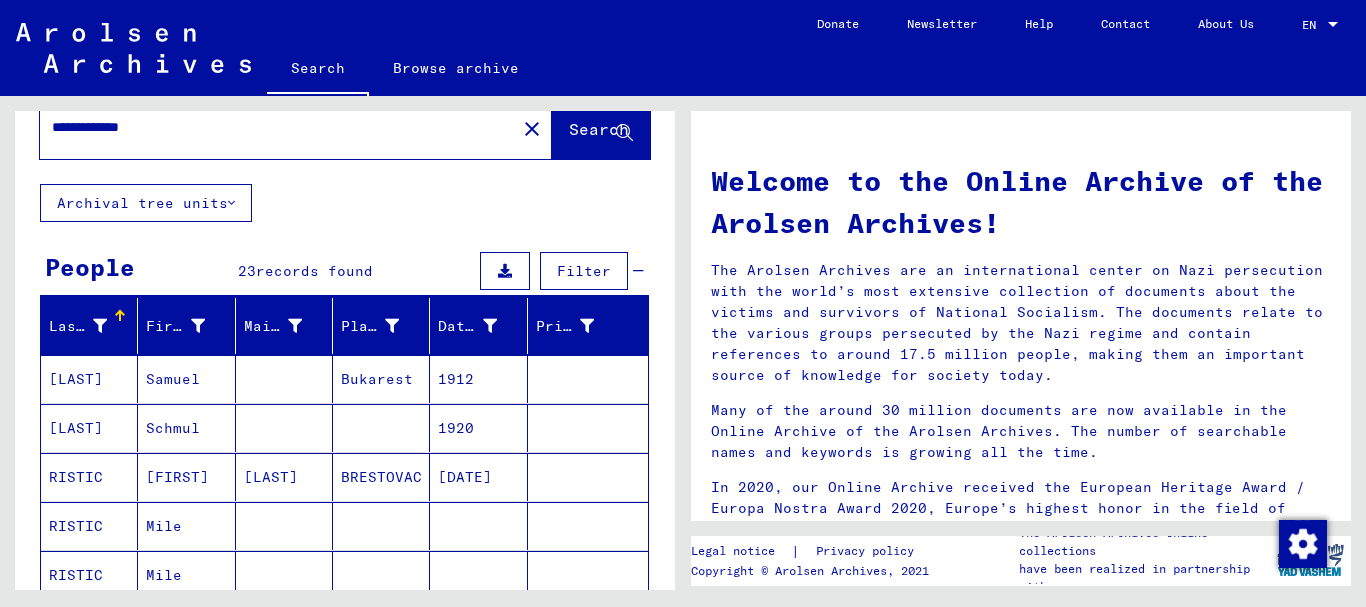 scroll, scrollTop: 34, scrollLeft: 0, axis: vertical 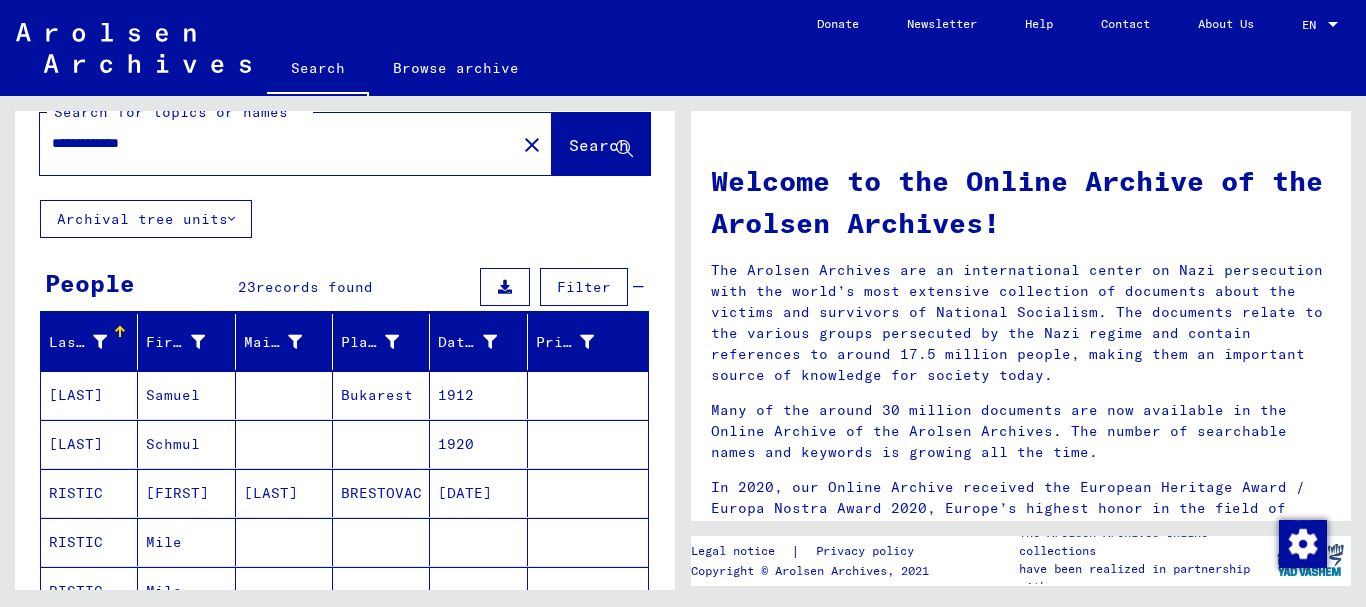 click on "Many of the around 30 million documents are now available in the Online Archive of the Arolsen Archives. The number of searchable names and keywords is growing all the time." at bounding box center (1021, 431) 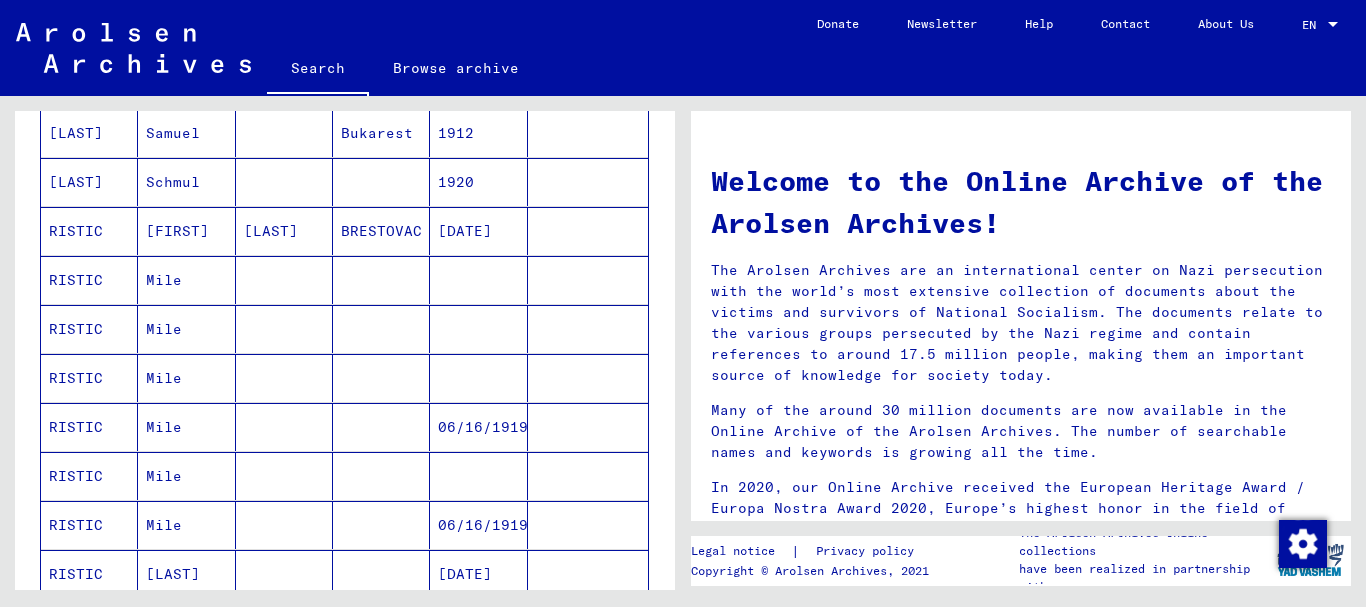 scroll, scrollTop: 354, scrollLeft: 0, axis: vertical 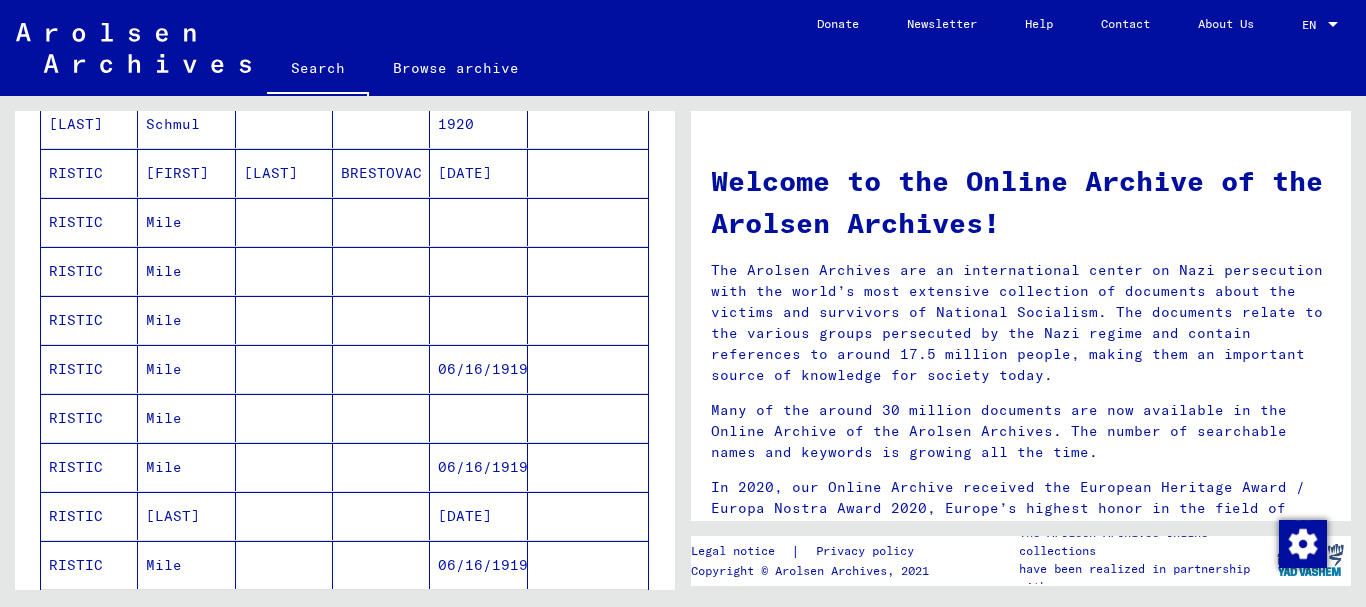 click on "RISTIC" at bounding box center [89, 222] 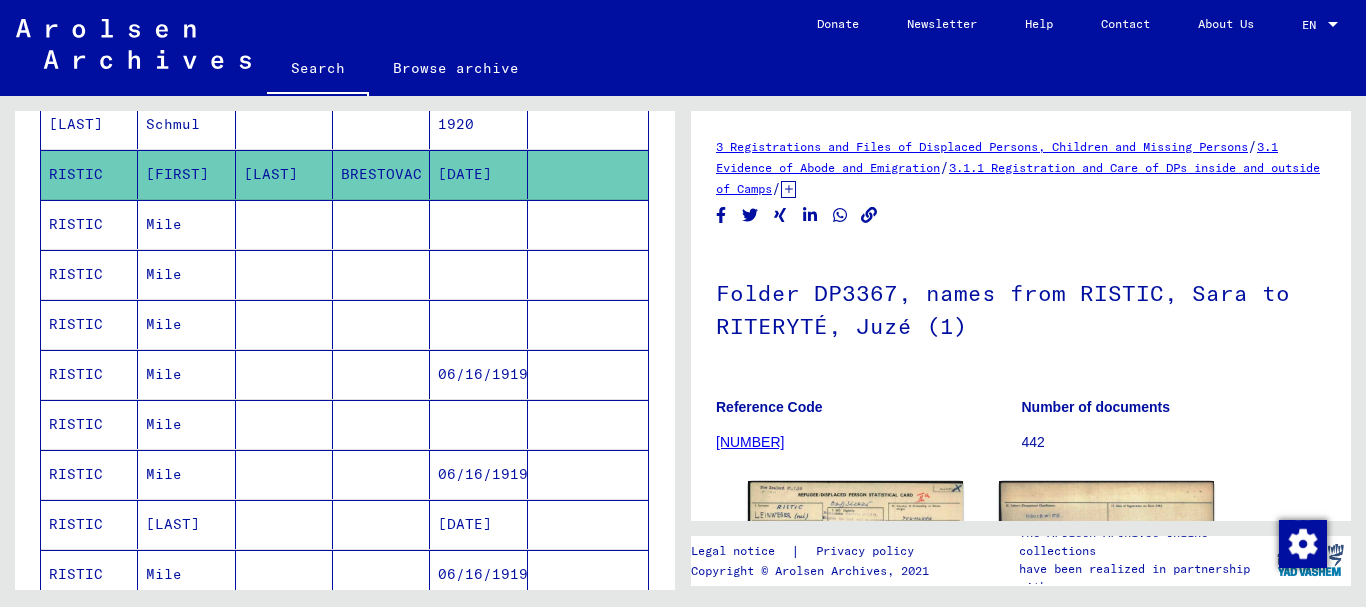 scroll, scrollTop: 0, scrollLeft: 0, axis: both 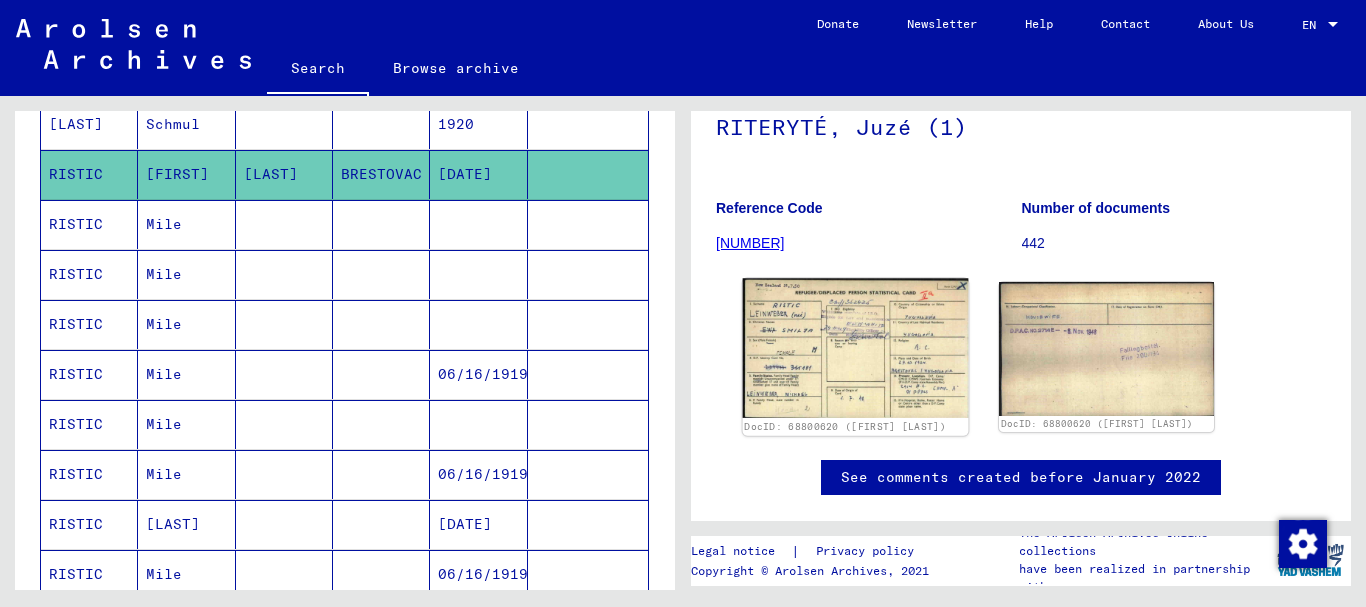 click 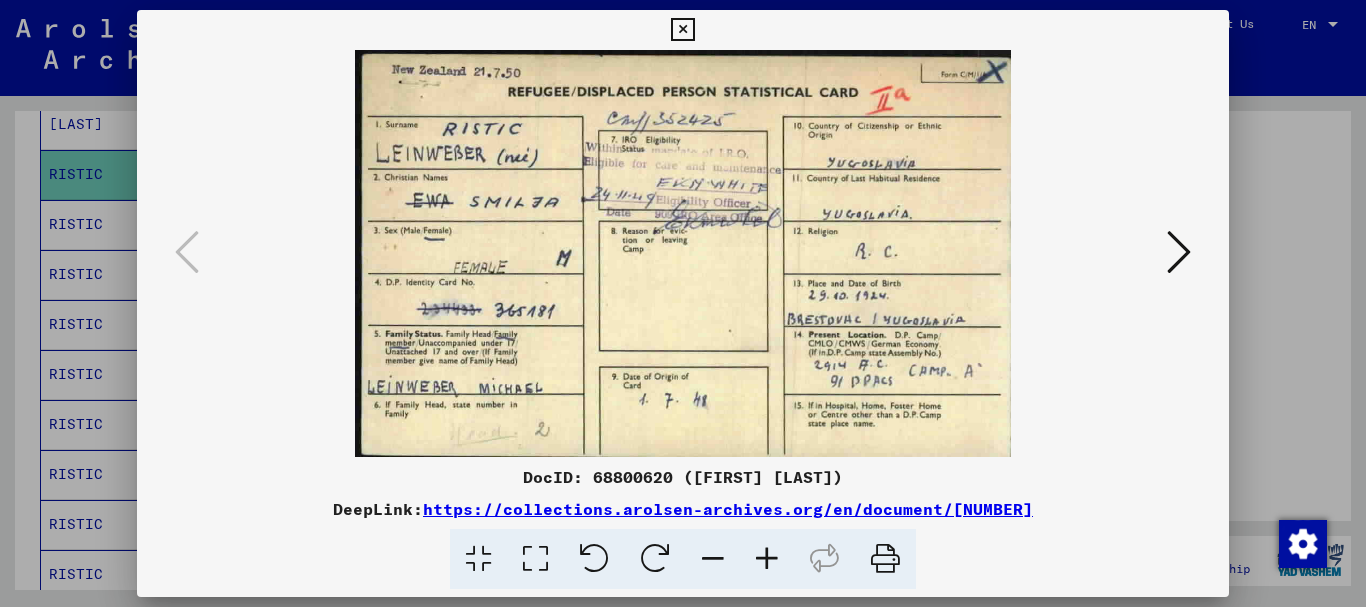 click at bounding box center [682, 30] 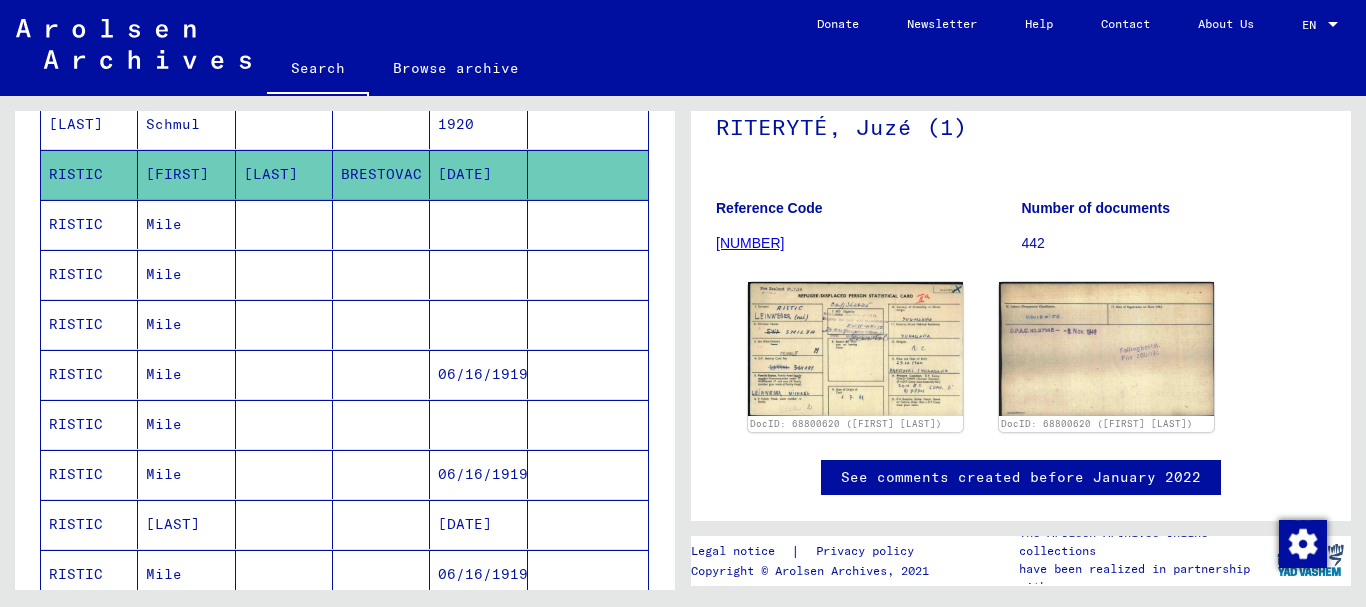 click on "**********" 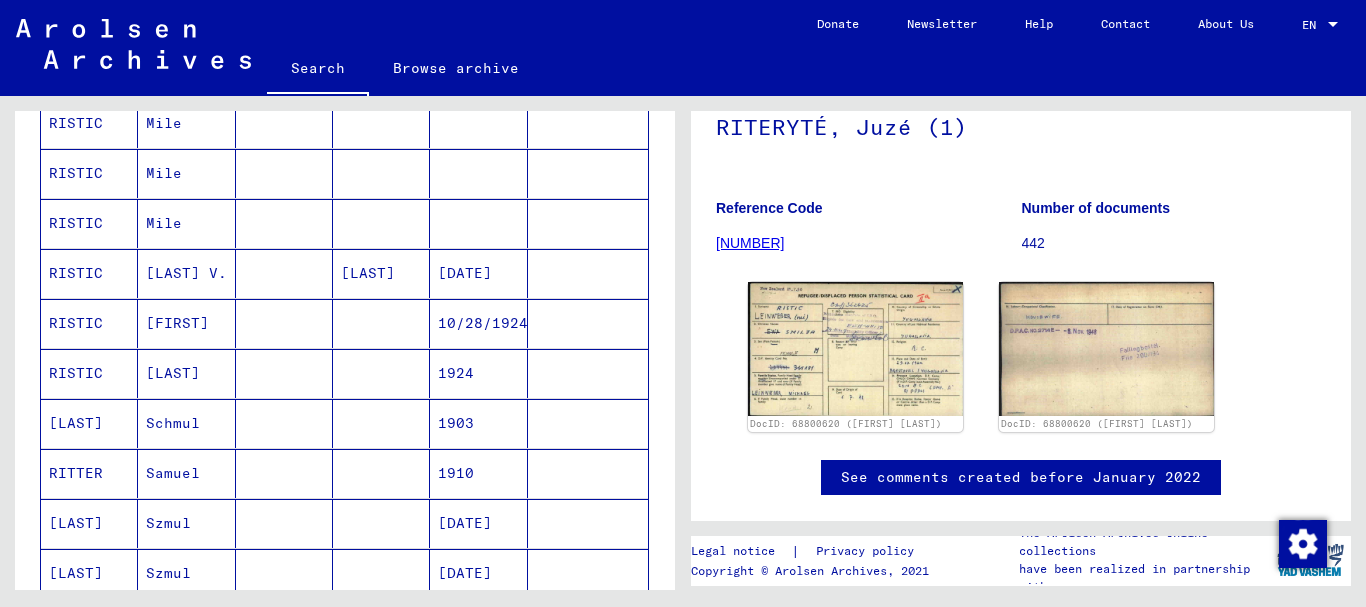 scroll, scrollTop: 867, scrollLeft: 0, axis: vertical 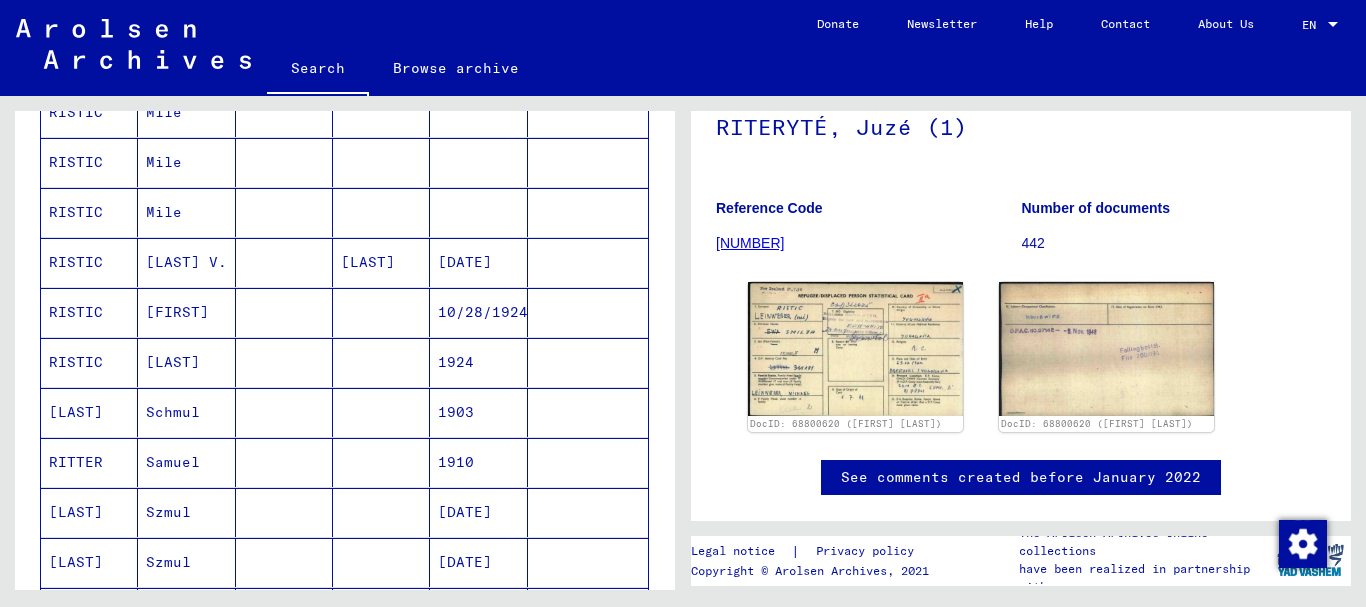 click on "[FIRST]" at bounding box center (186, 362) 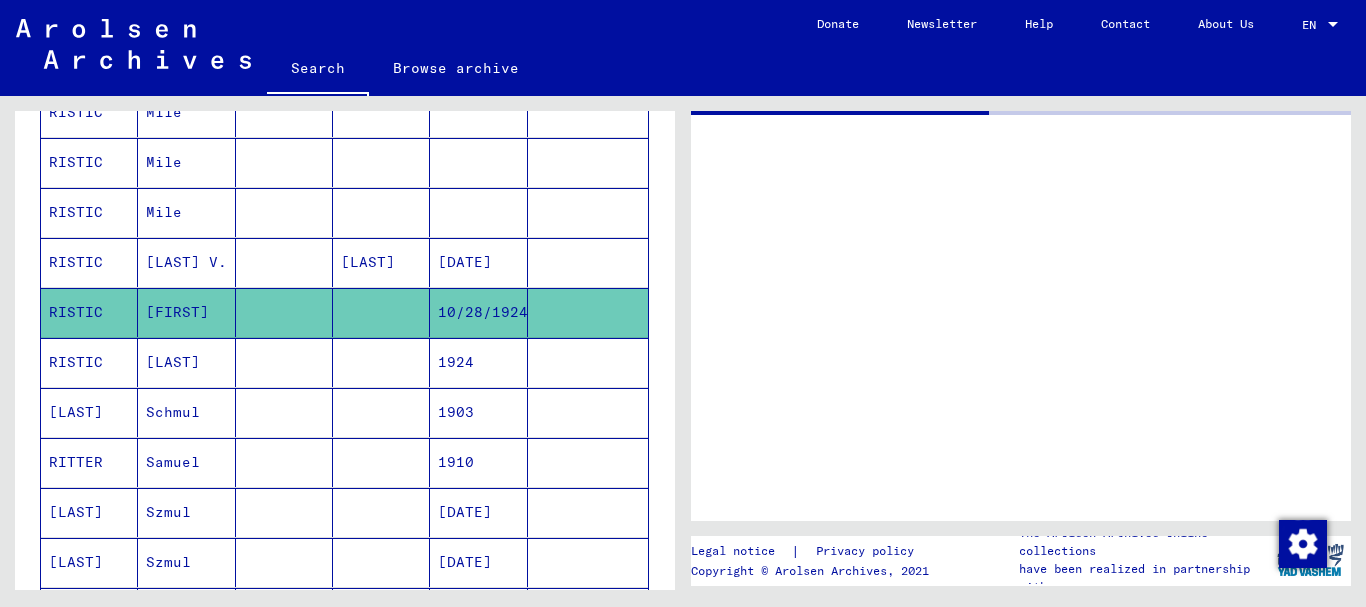 scroll, scrollTop: 0, scrollLeft: 0, axis: both 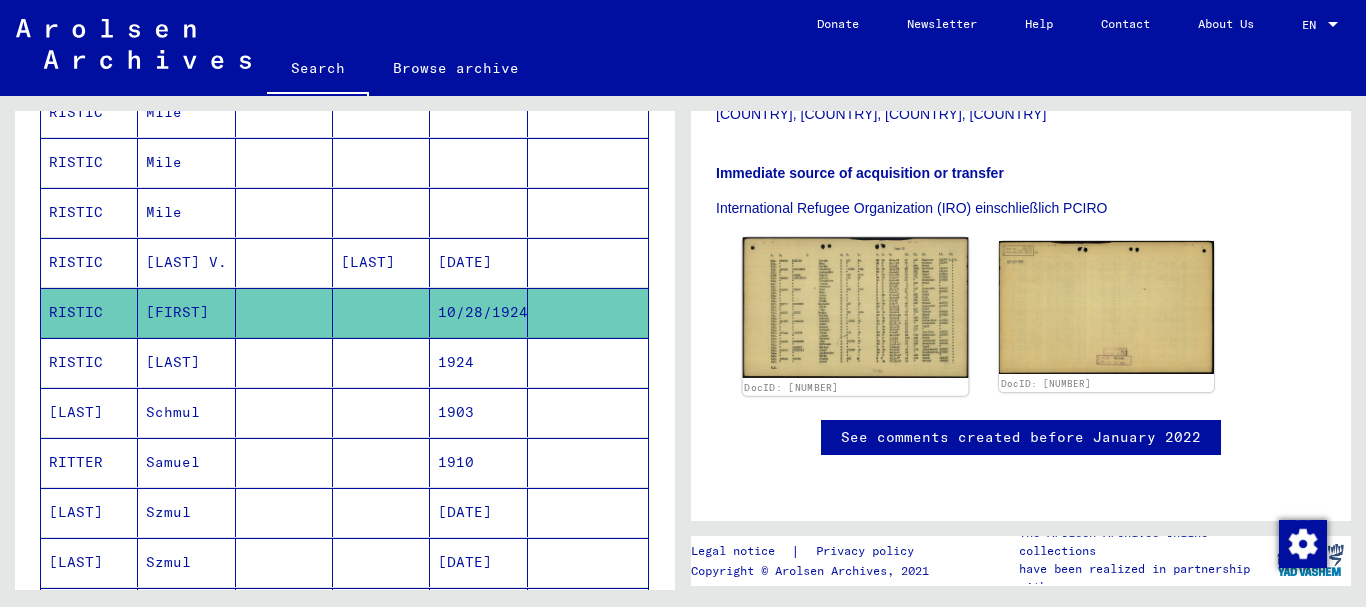 click 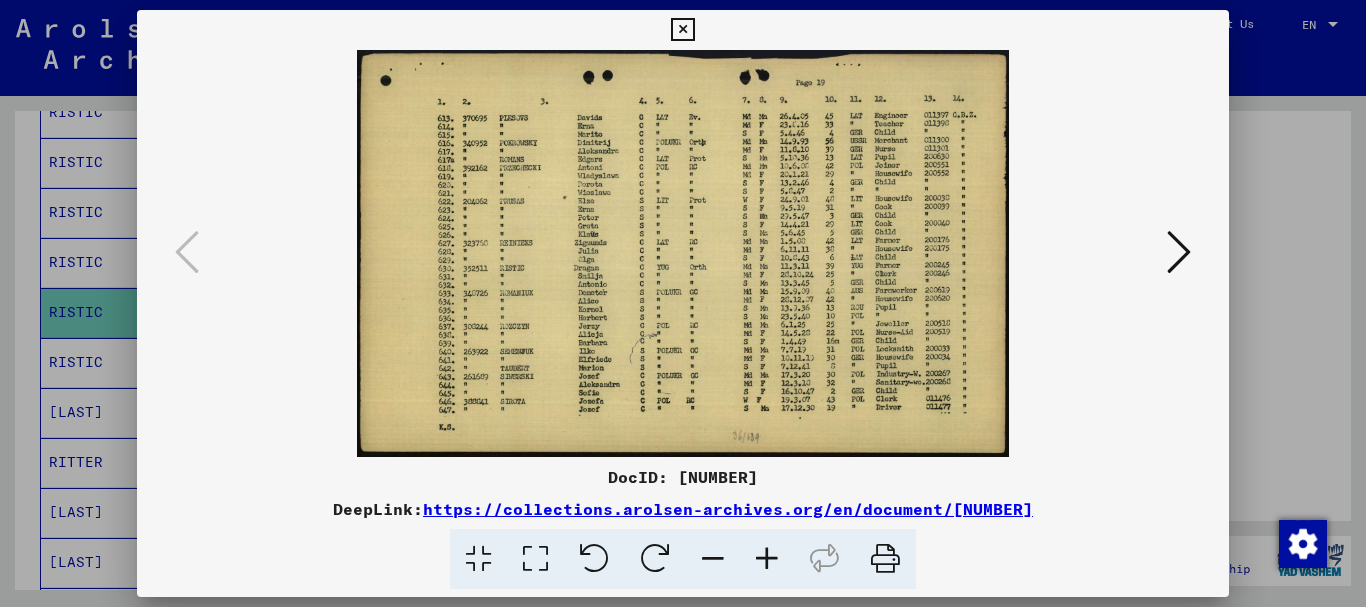 click at bounding box center (682, 30) 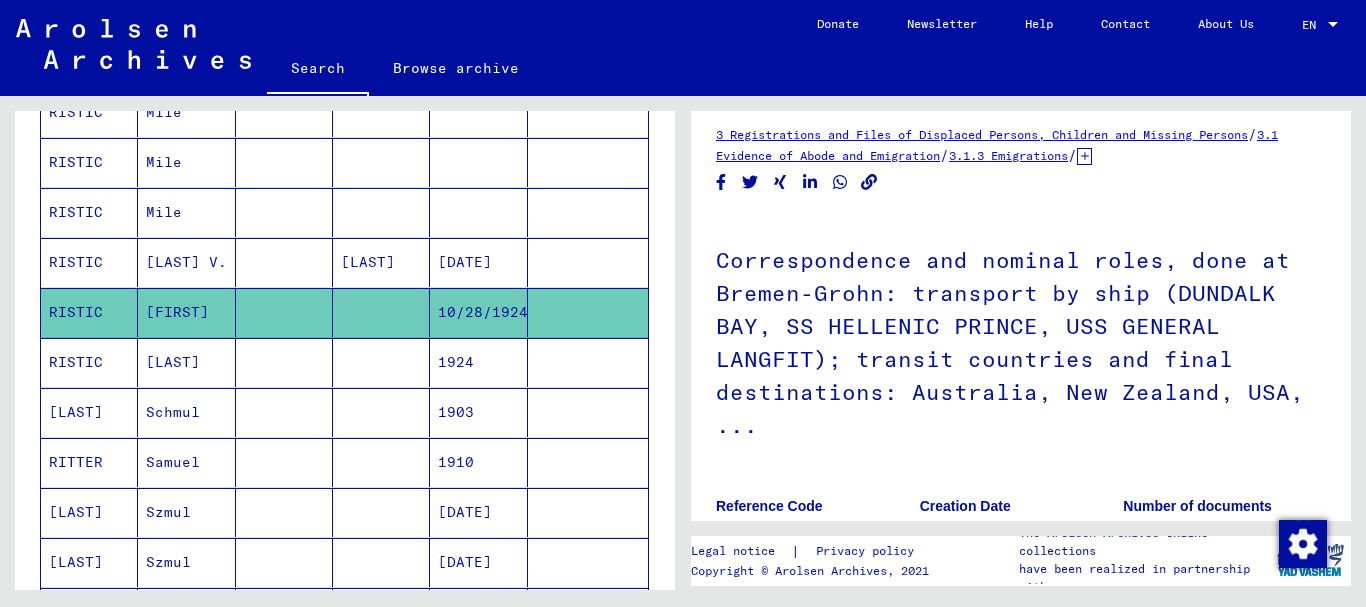 scroll, scrollTop: 3, scrollLeft: 0, axis: vertical 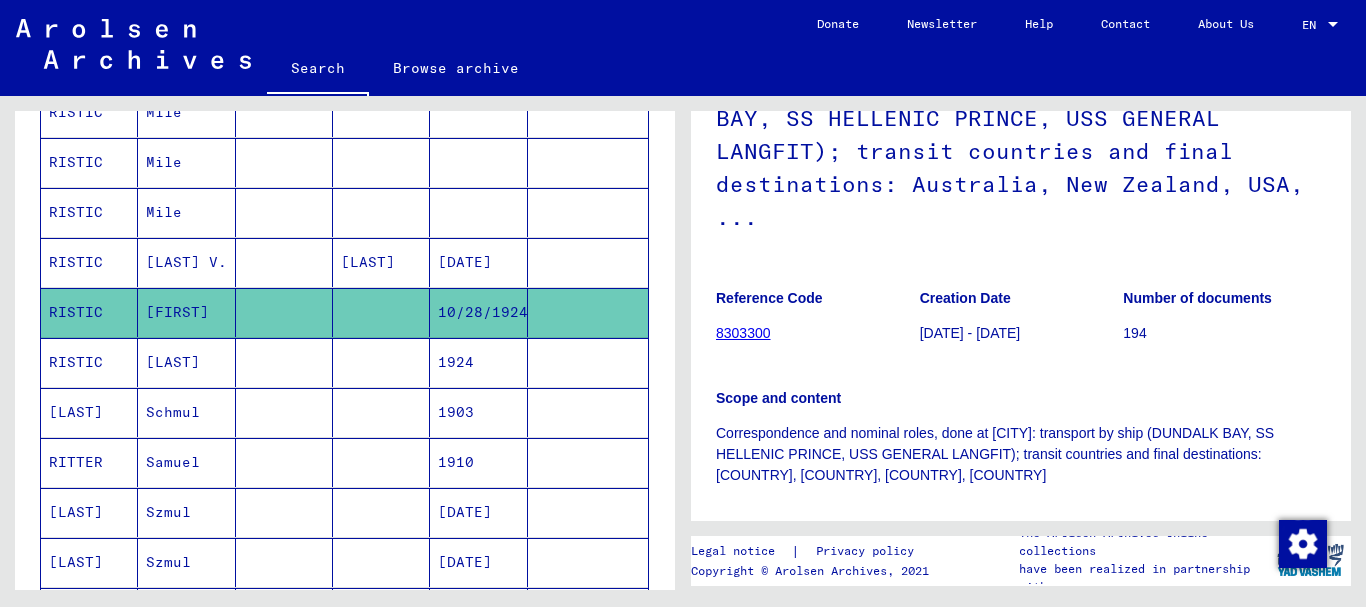 click on "8303300" 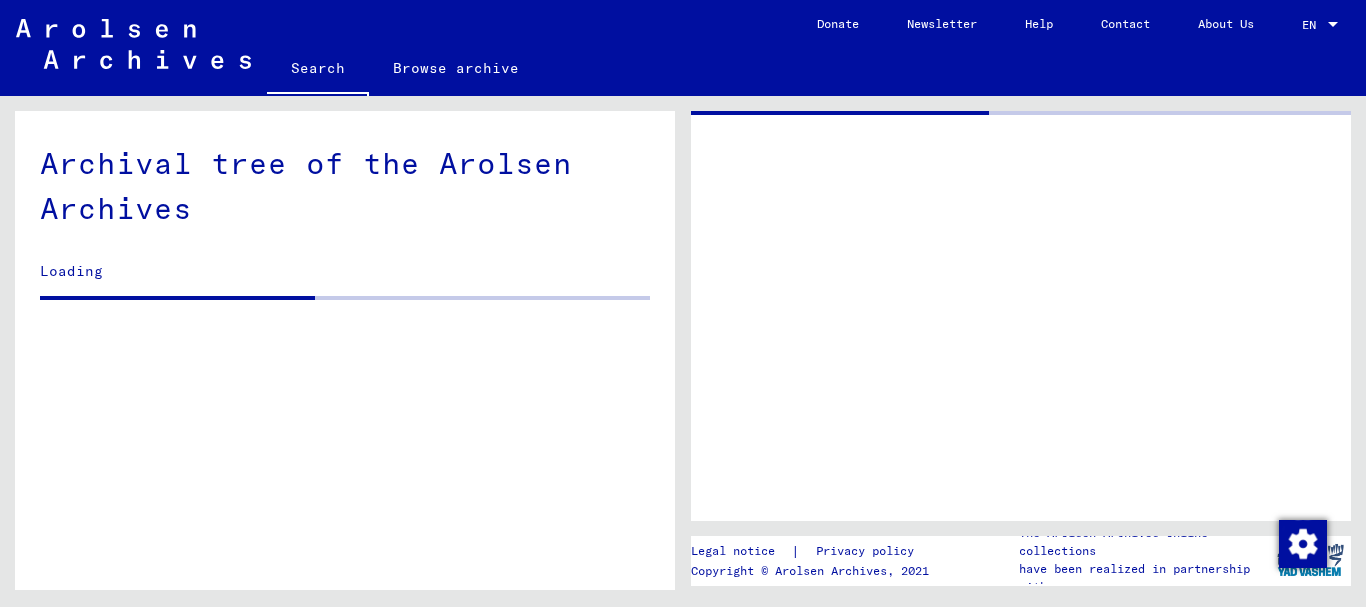 click 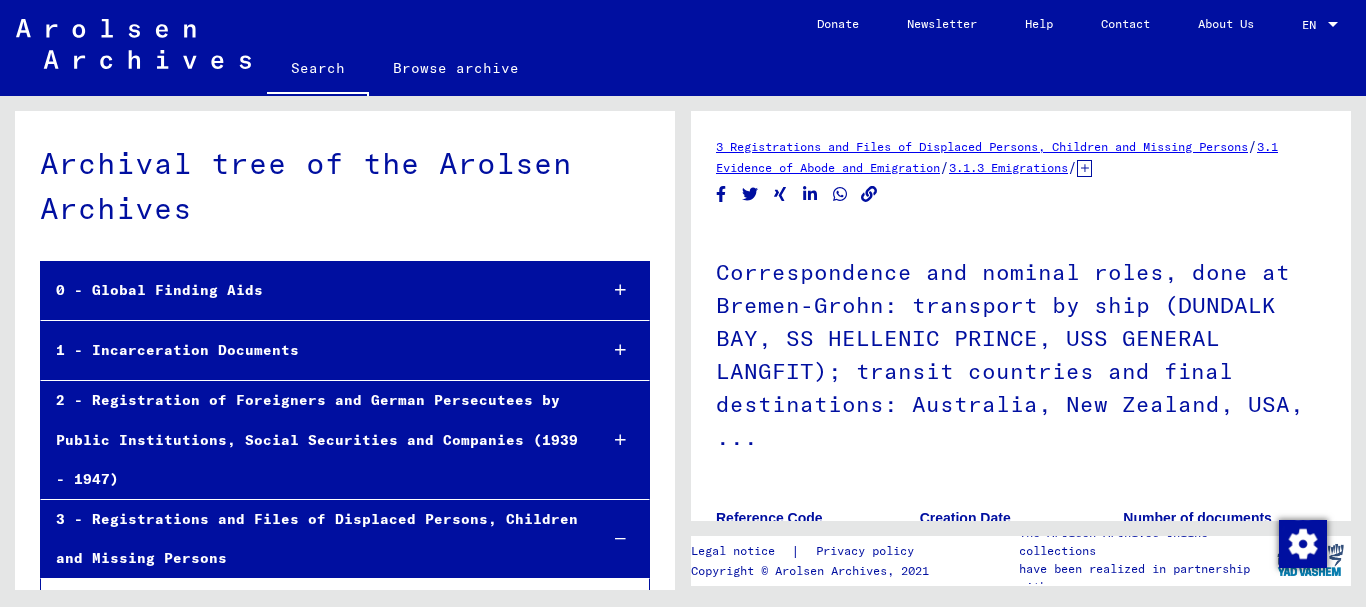 scroll, scrollTop: 42682, scrollLeft: 0, axis: vertical 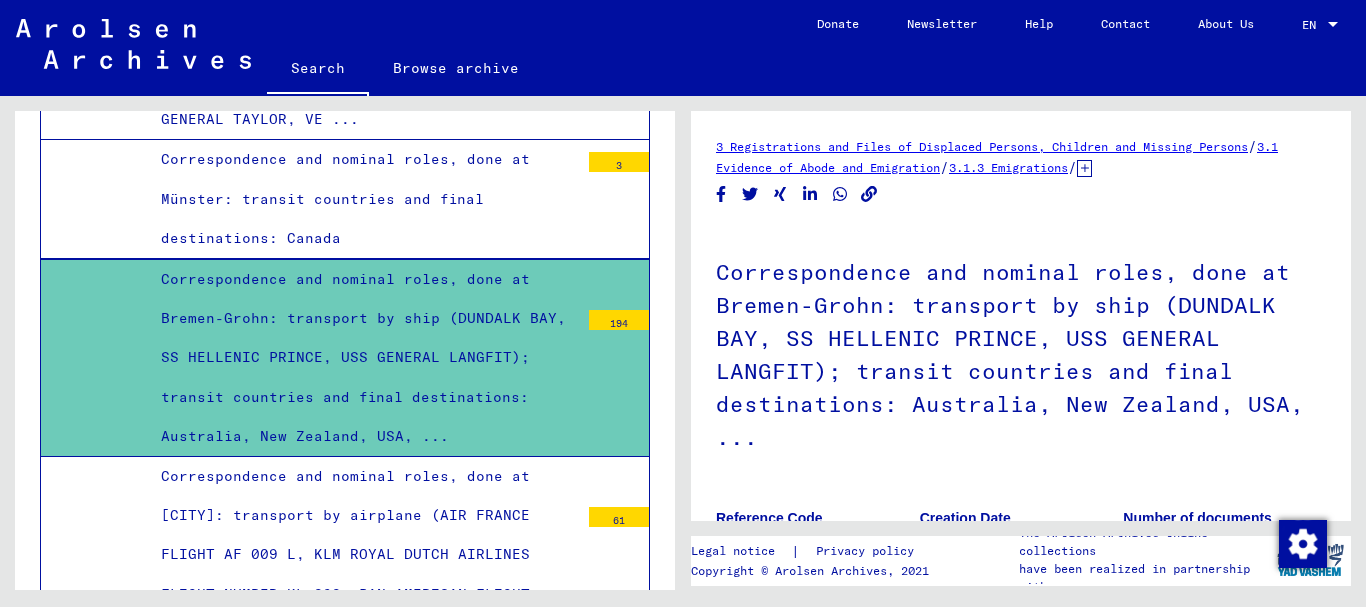 click on "Correspondence and nominal roles, done at Bremen-Grohn: transport by ship (DUNDALK BAY, SS HELLENIC PRINCE, USS GENERAL LANGFIT); transit countries and final destinations: Australia, New Zealand, USA, ..." at bounding box center [362, 358] 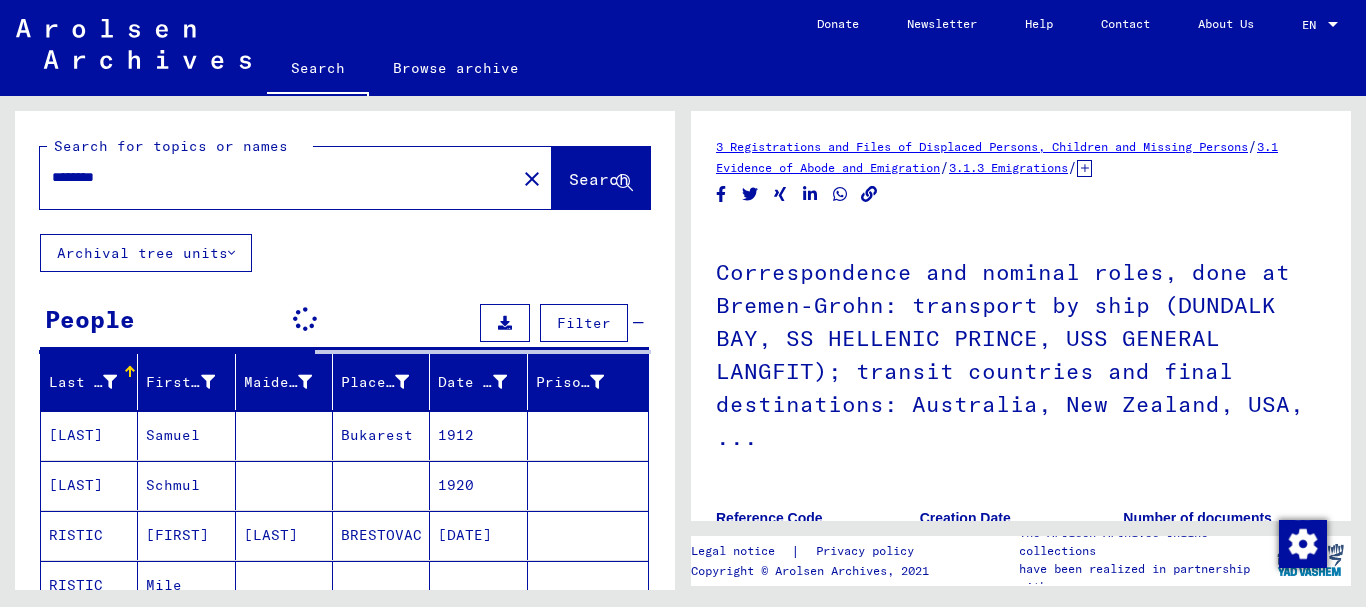 scroll, scrollTop: 0, scrollLeft: 0, axis: both 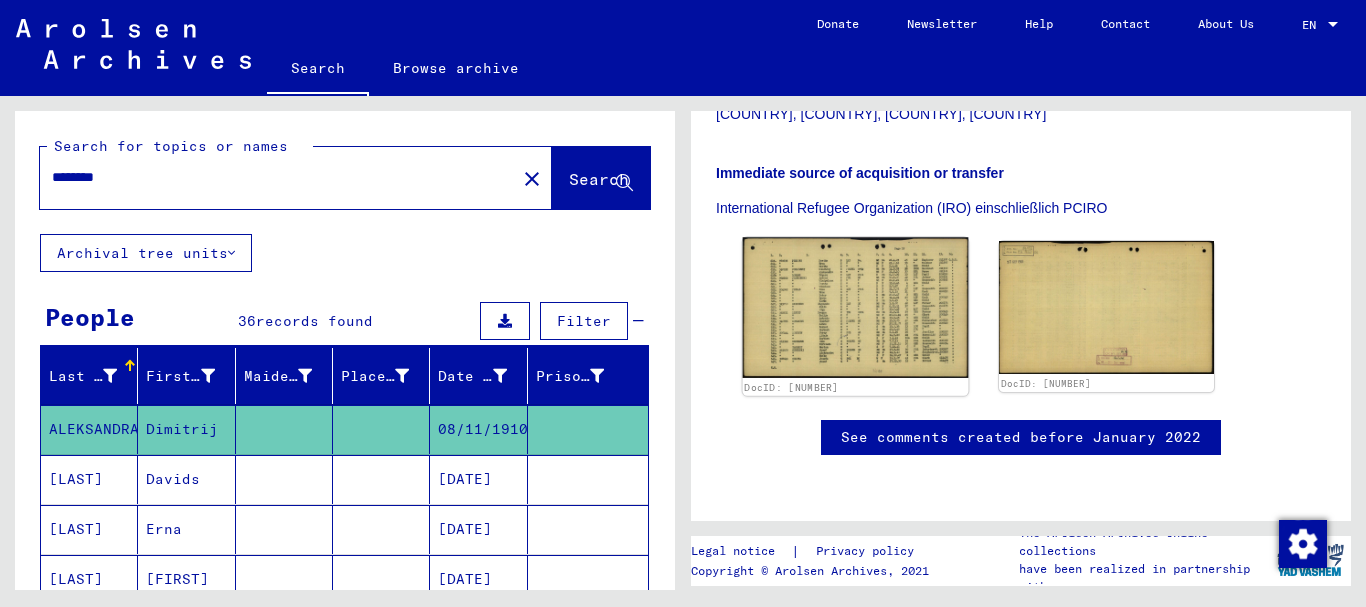 click 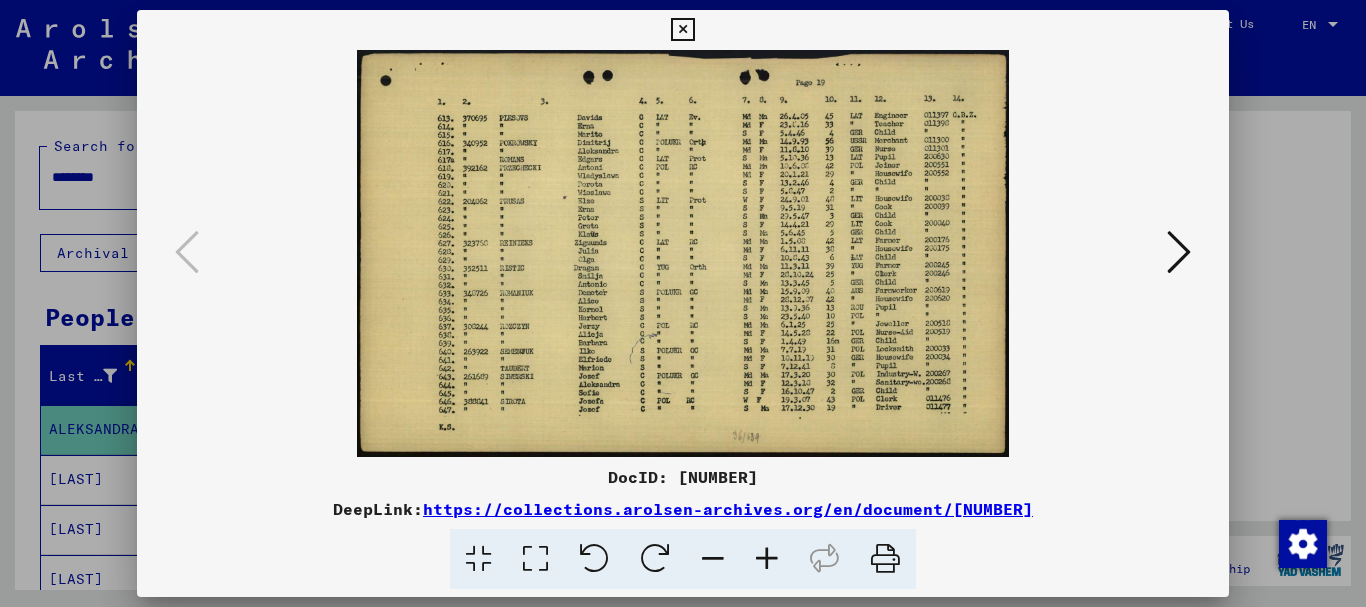 click at bounding box center [683, 303] 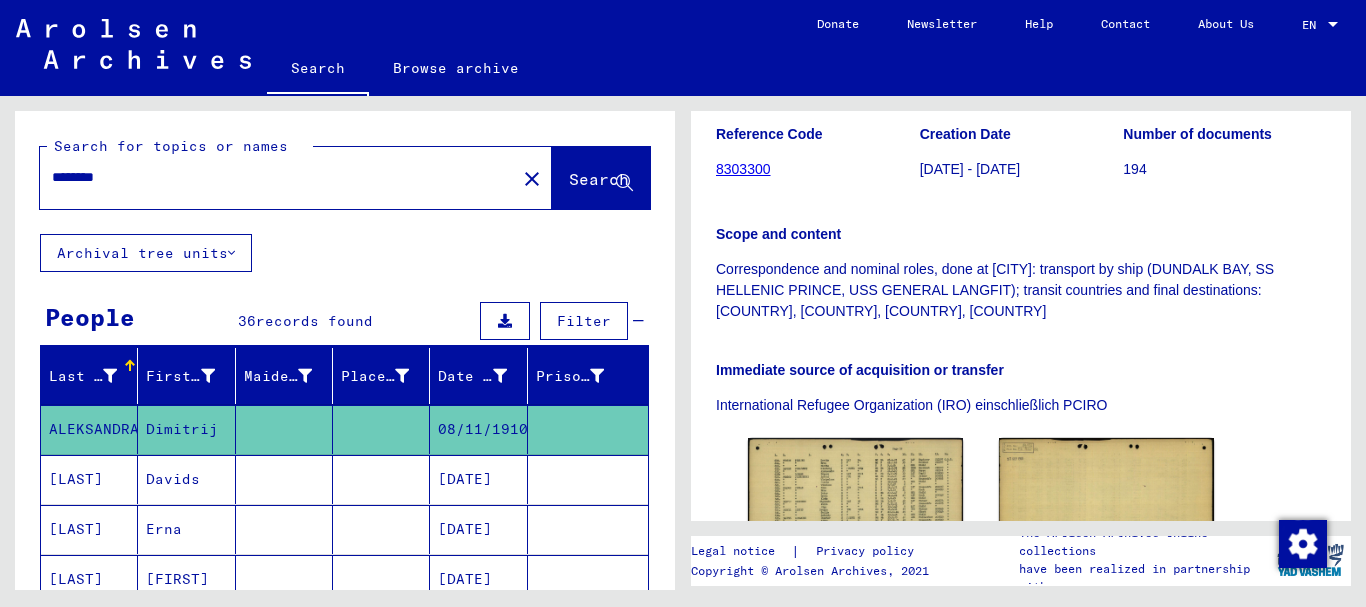 scroll, scrollTop: 402, scrollLeft: 0, axis: vertical 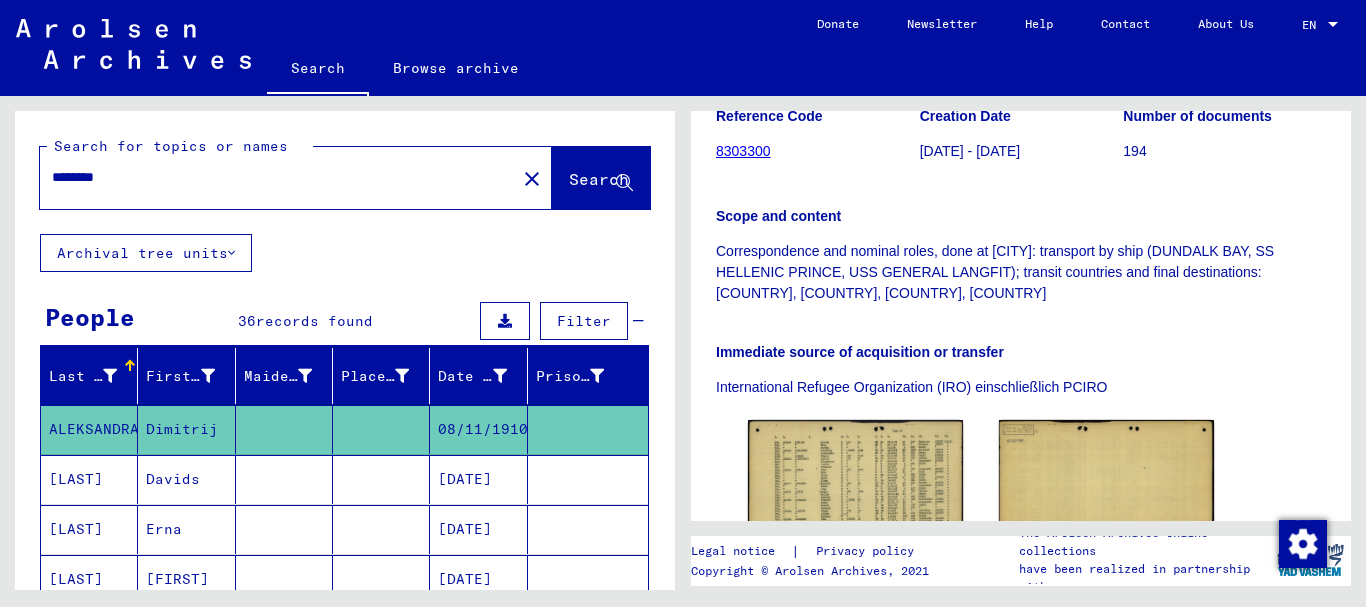 drag, startPoint x: 195, startPoint y: 178, endPoint x: 0, endPoint y: 162, distance: 195.6553 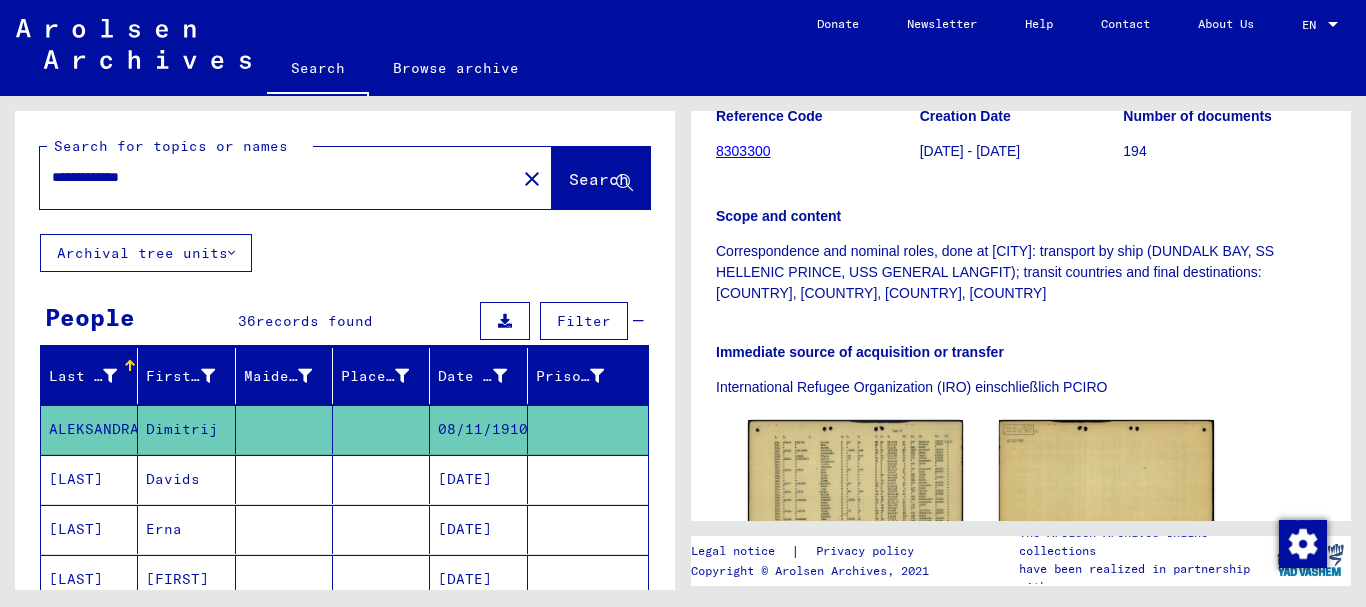 click on "Search" 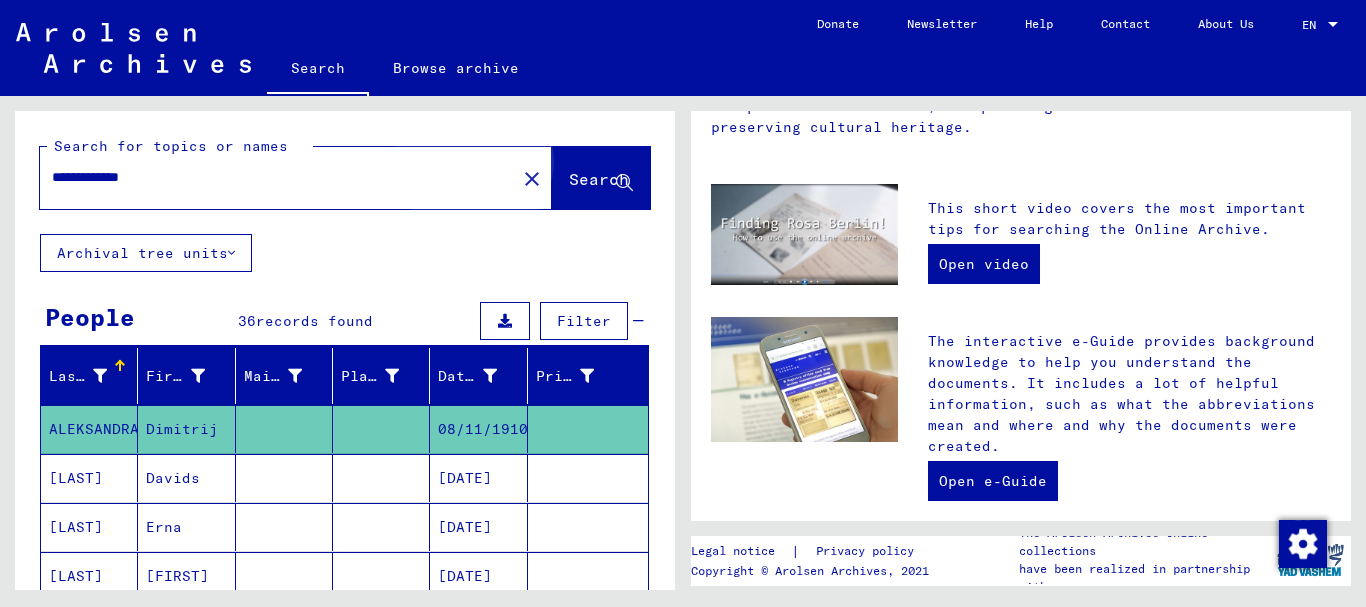 scroll, scrollTop: 0, scrollLeft: 0, axis: both 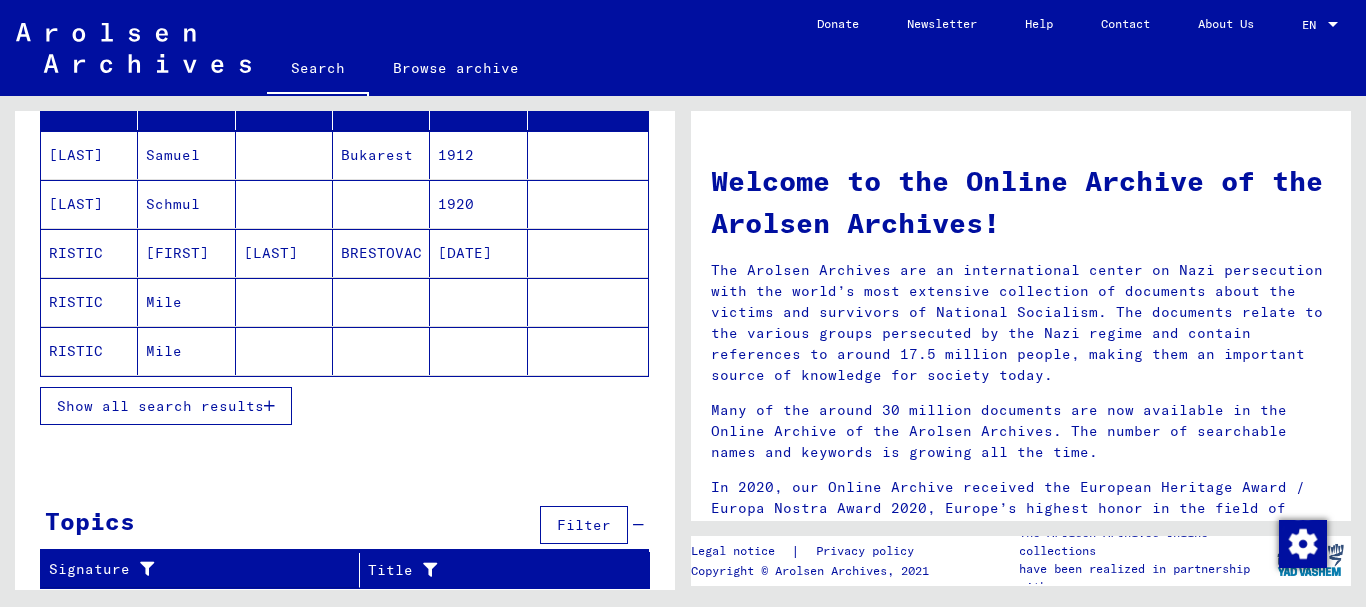 click on "Show all search results" at bounding box center (160, 406) 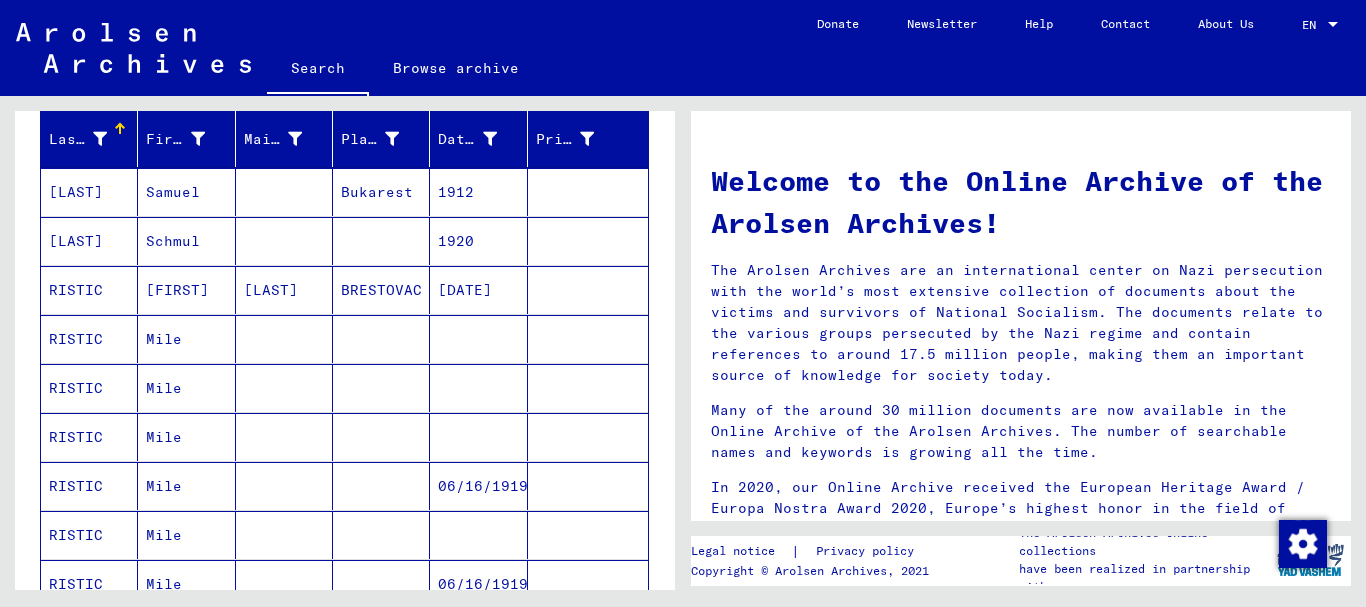 scroll, scrollTop: 0, scrollLeft: 0, axis: both 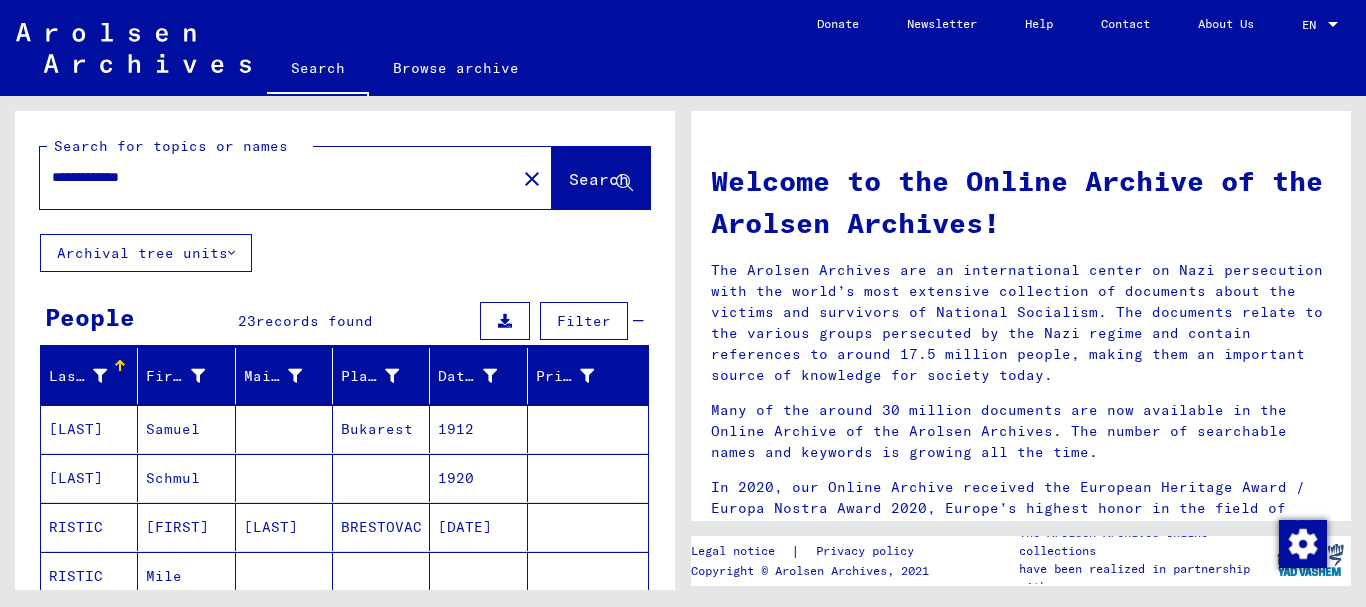 drag, startPoint x: 103, startPoint y: 179, endPoint x: 0, endPoint y: 177, distance: 103.01942 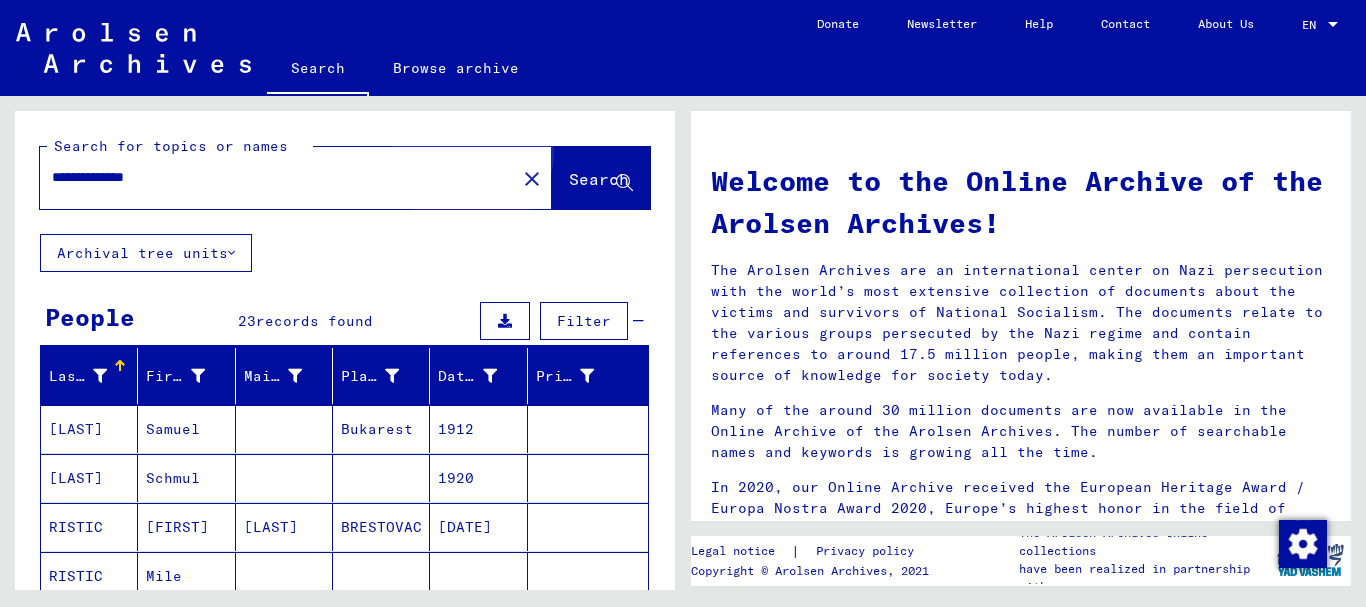click on "Search" 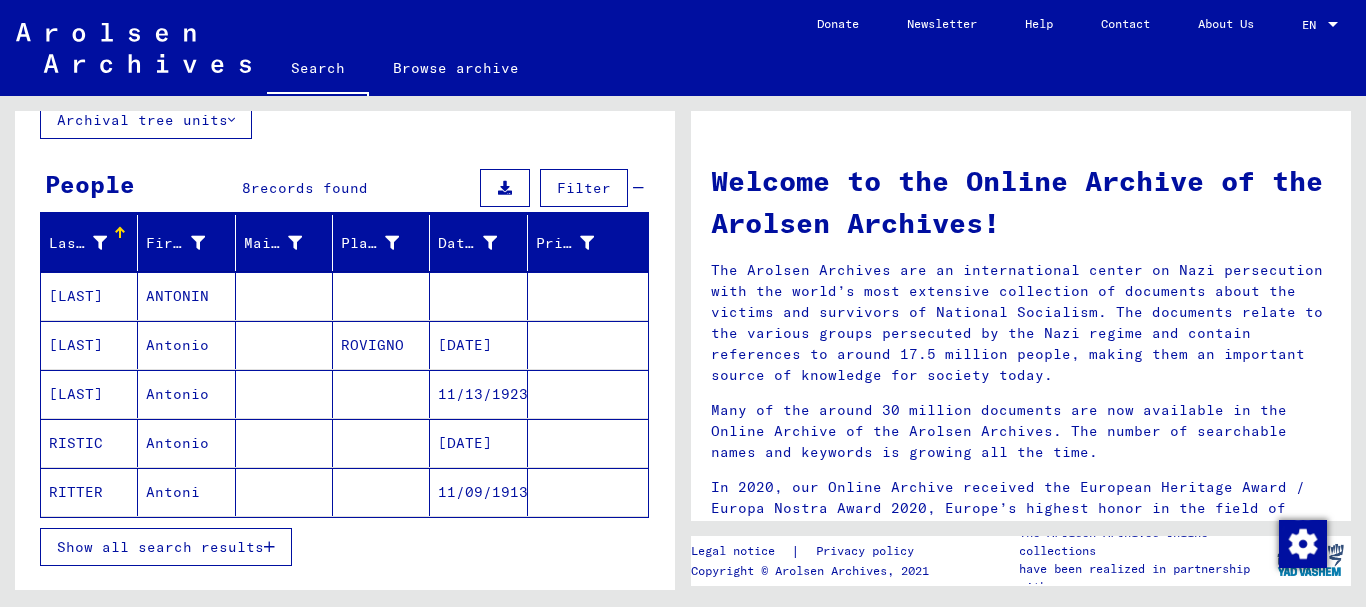 scroll, scrollTop: 135, scrollLeft: 0, axis: vertical 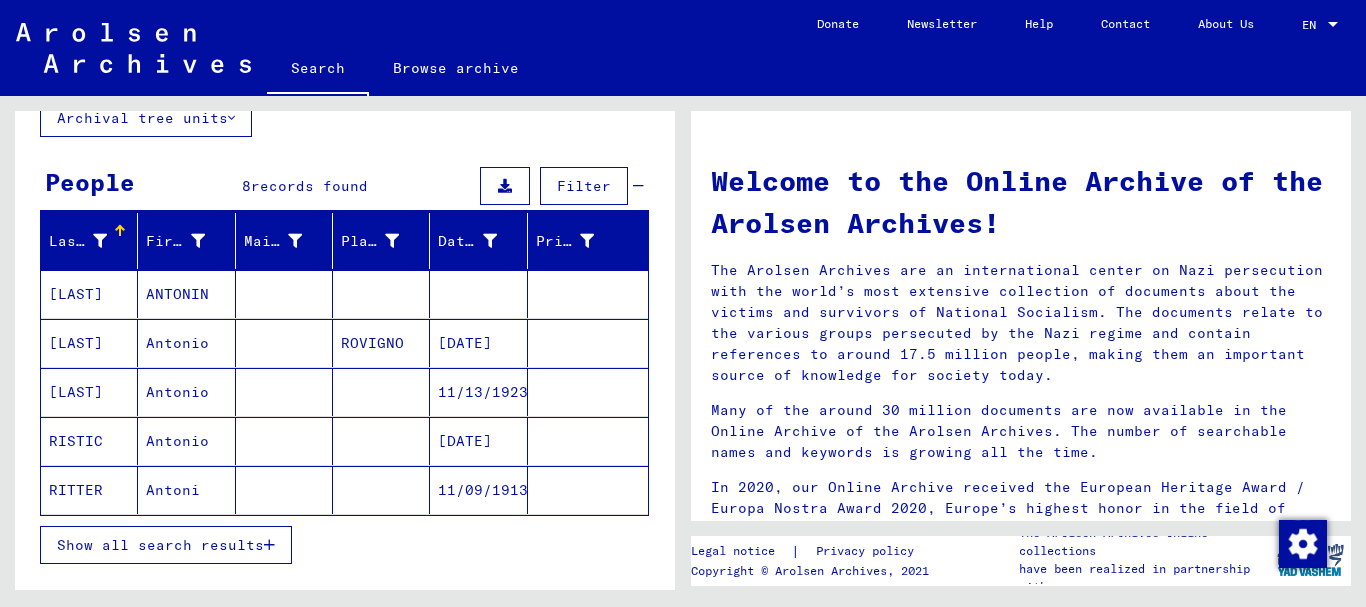 click on "RISTIC" at bounding box center [89, 490] 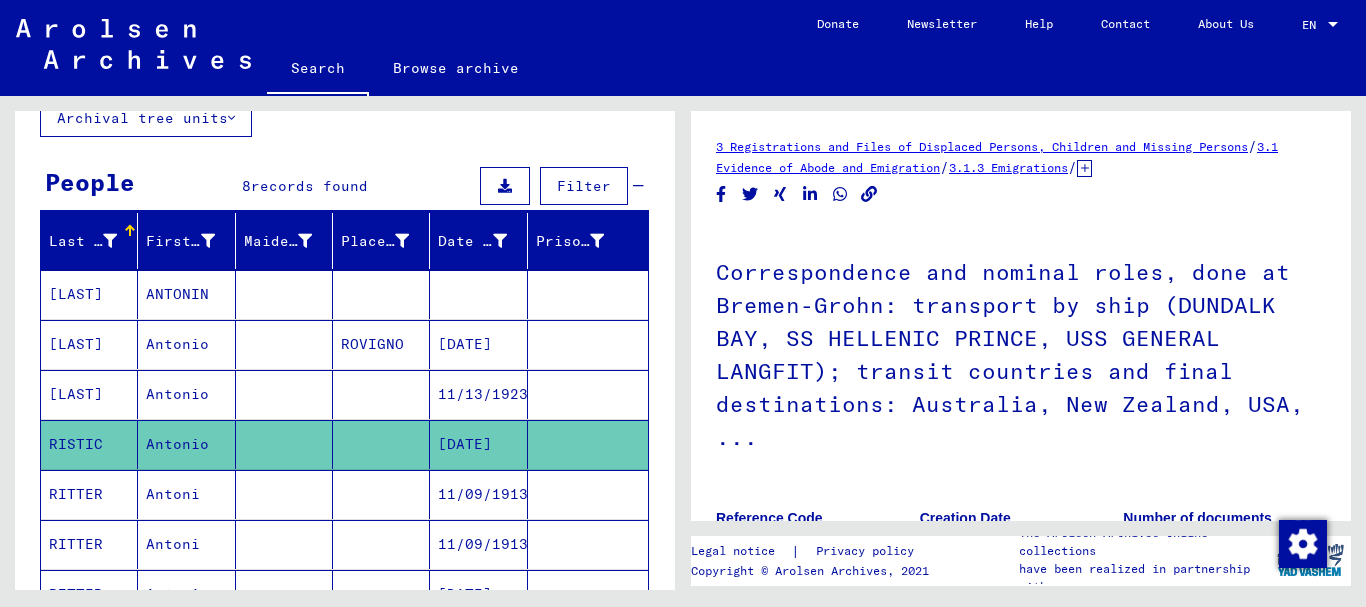 scroll, scrollTop: 0, scrollLeft: 0, axis: both 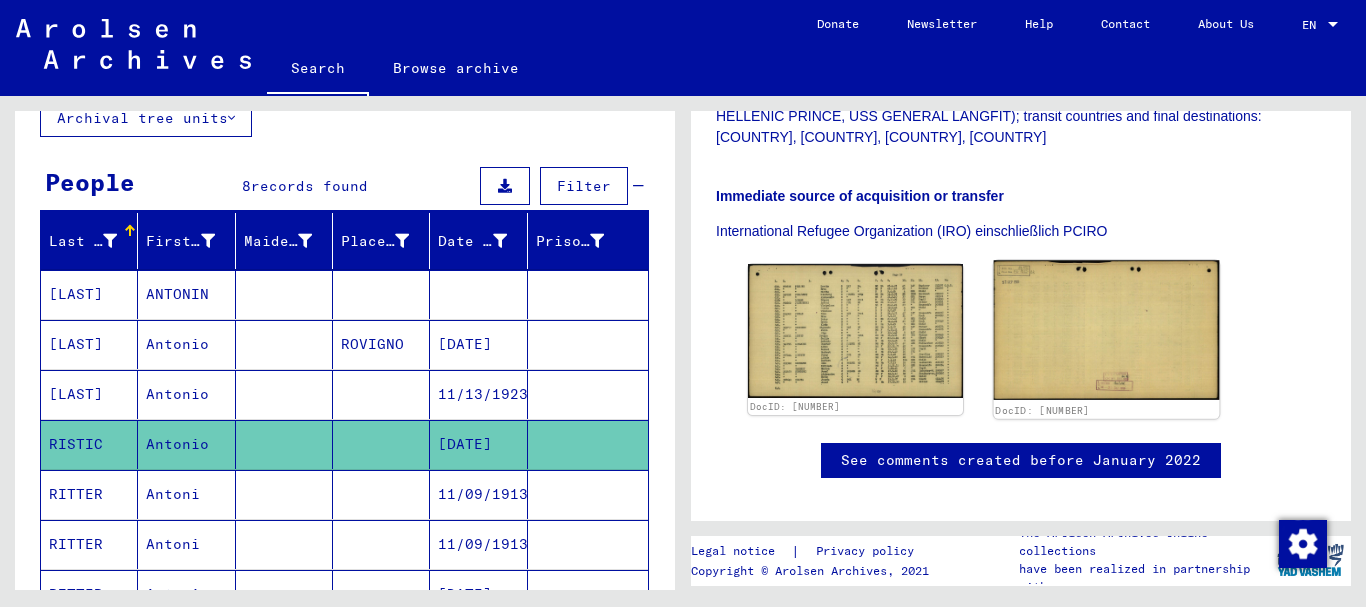 click 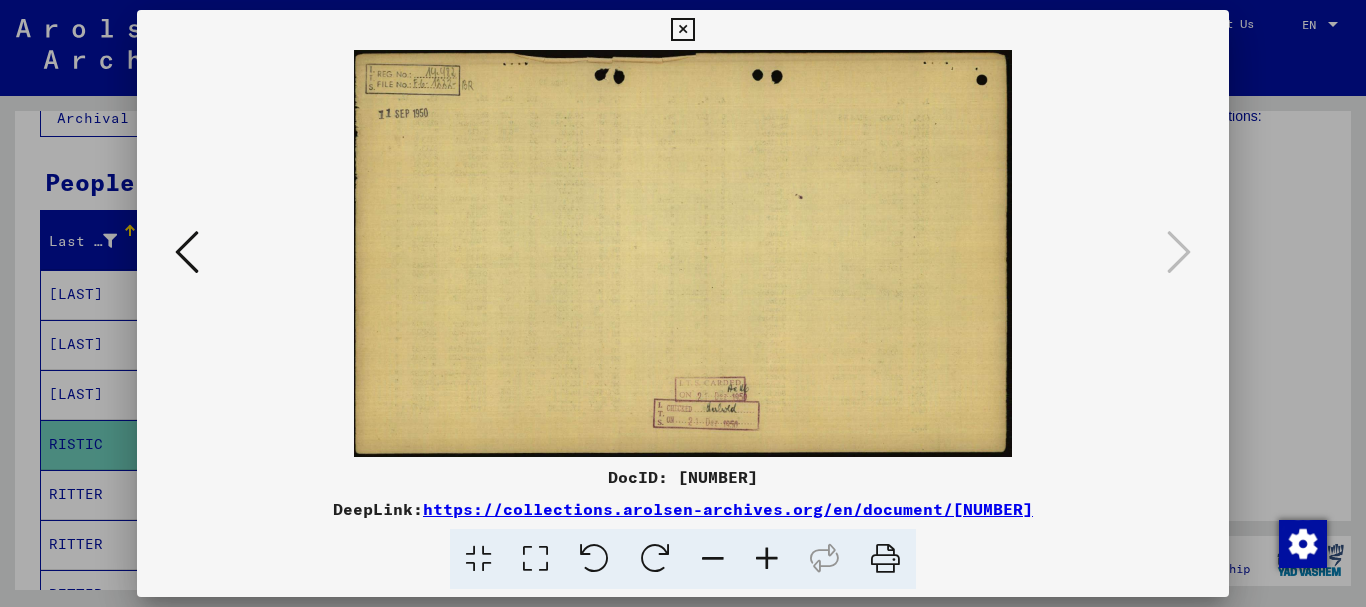 click at bounding box center [187, 252] 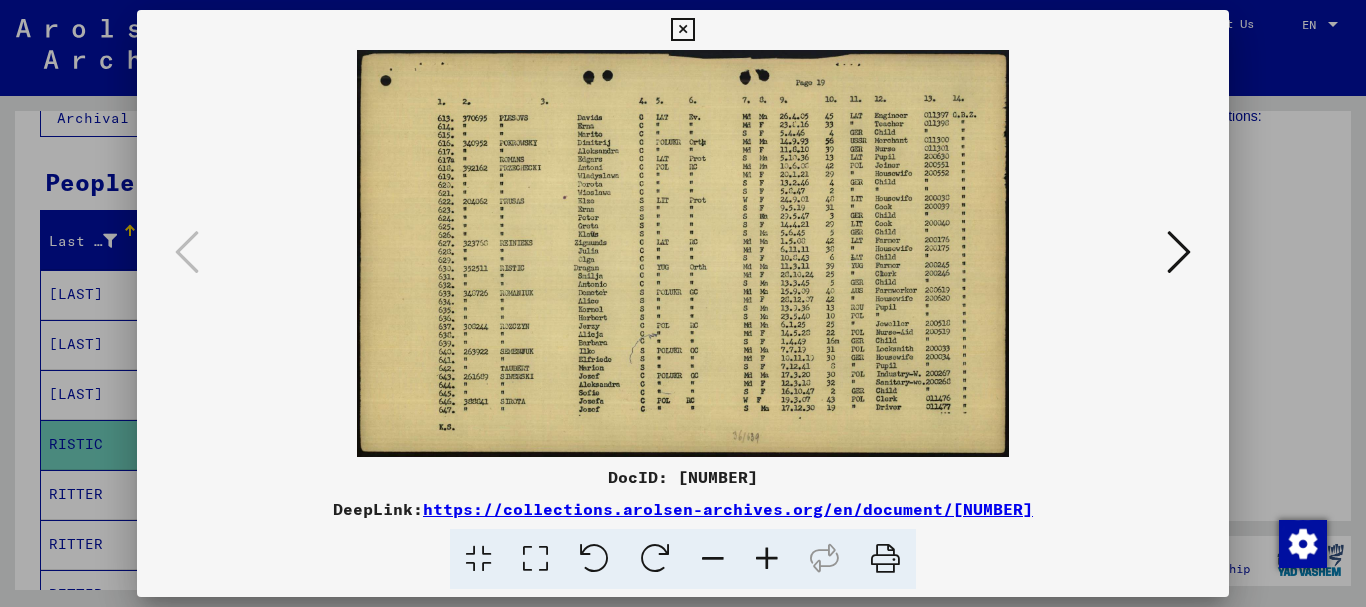 click at bounding box center (767, 559) 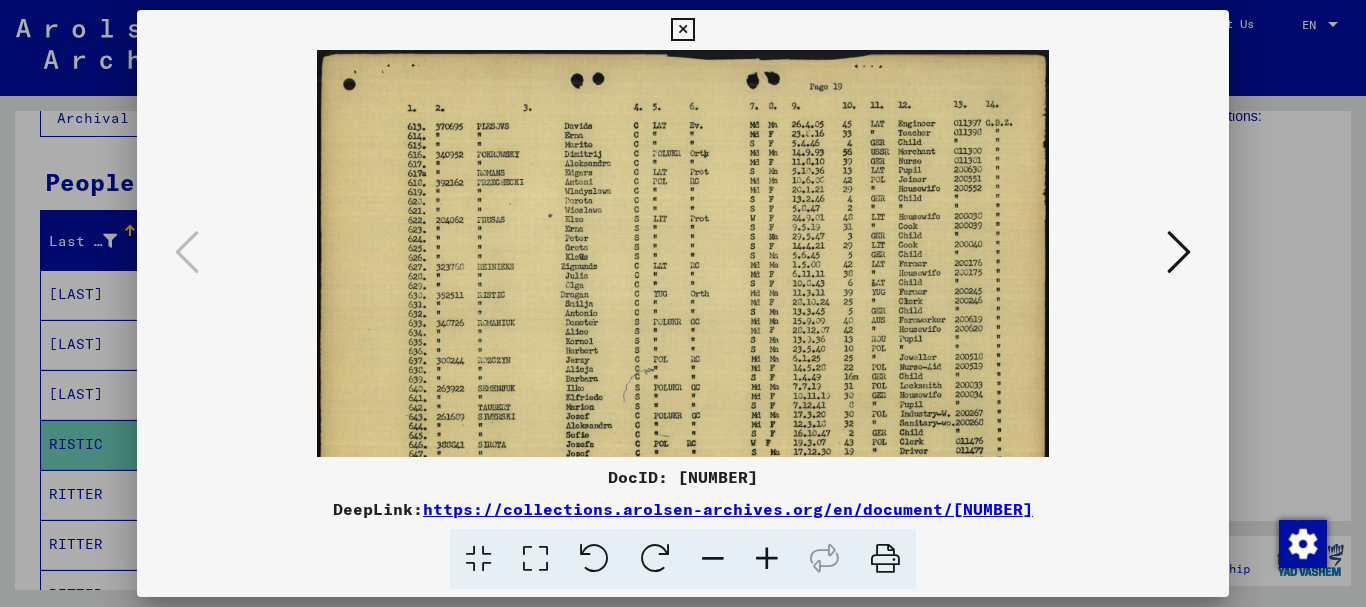 click at bounding box center (767, 559) 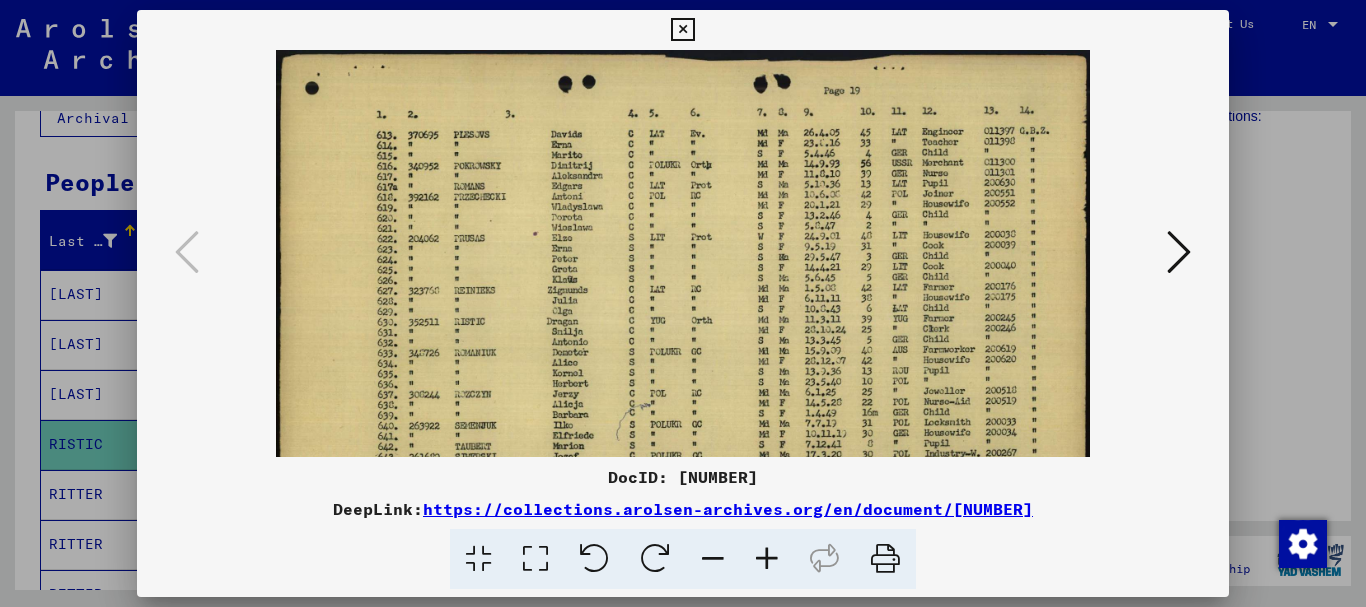 click at bounding box center [767, 559] 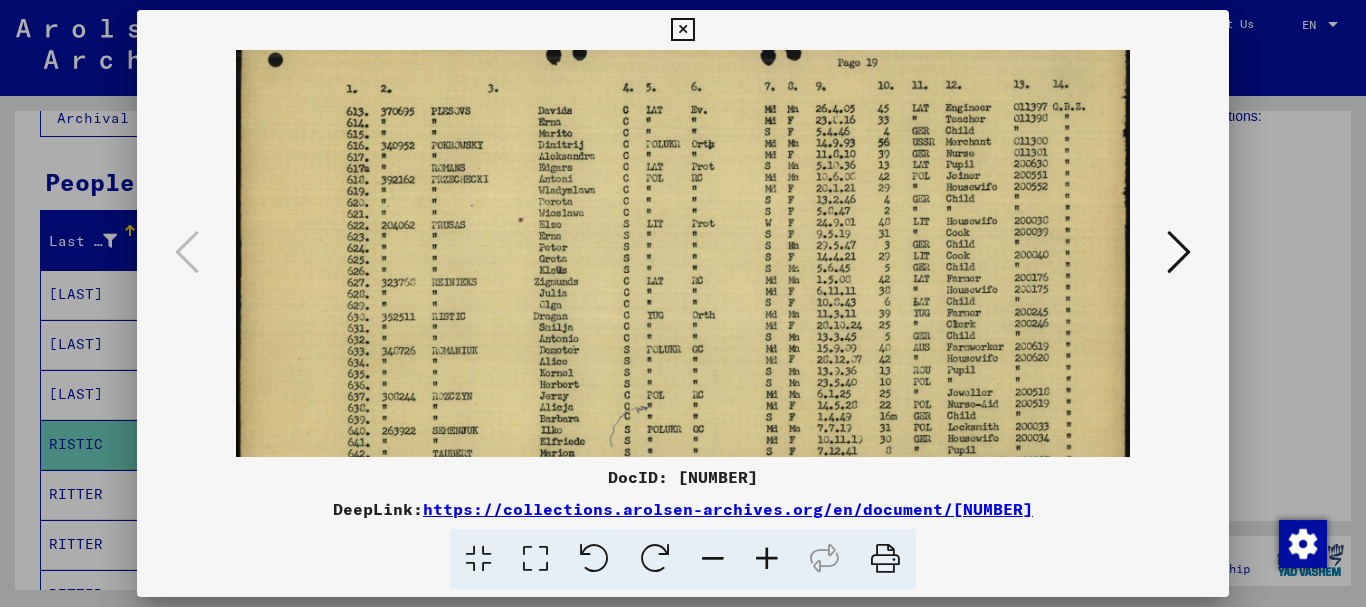 scroll, scrollTop: 30, scrollLeft: 0, axis: vertical 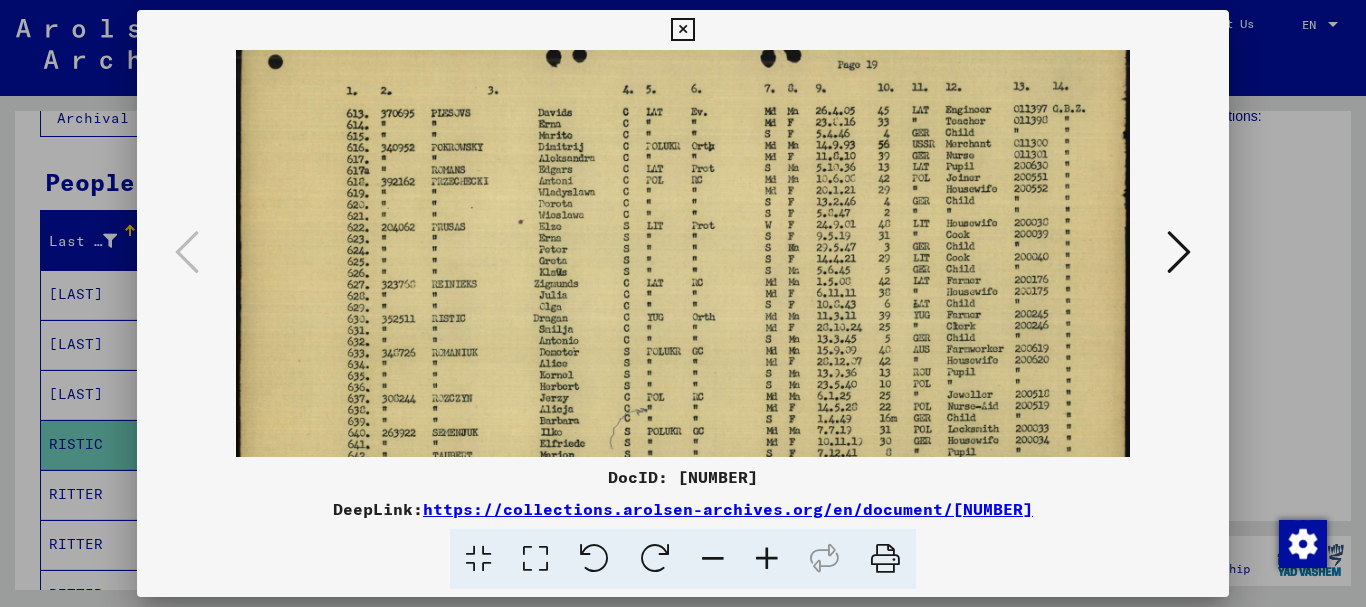 drag, startPoint x: 920, startPoint y: 365, endPoint x: 728, endPoint y: 335, distance: 194.32962 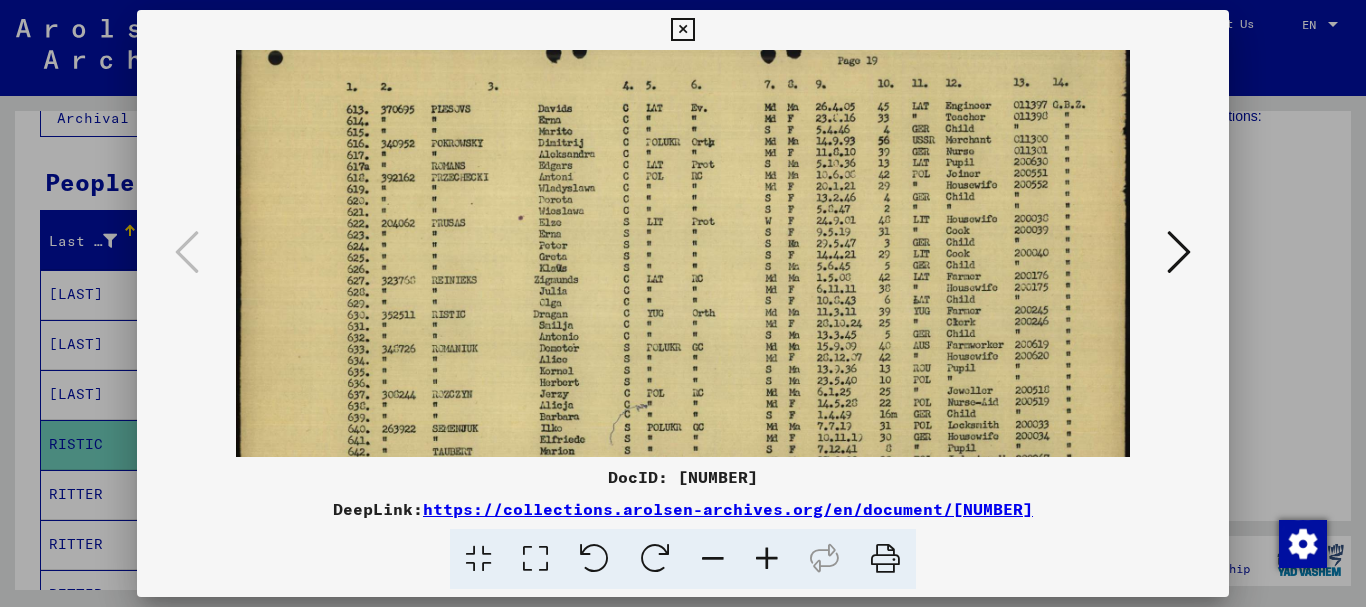 scroll, scrollTop: 0, scrollLeft: 0, axis: both 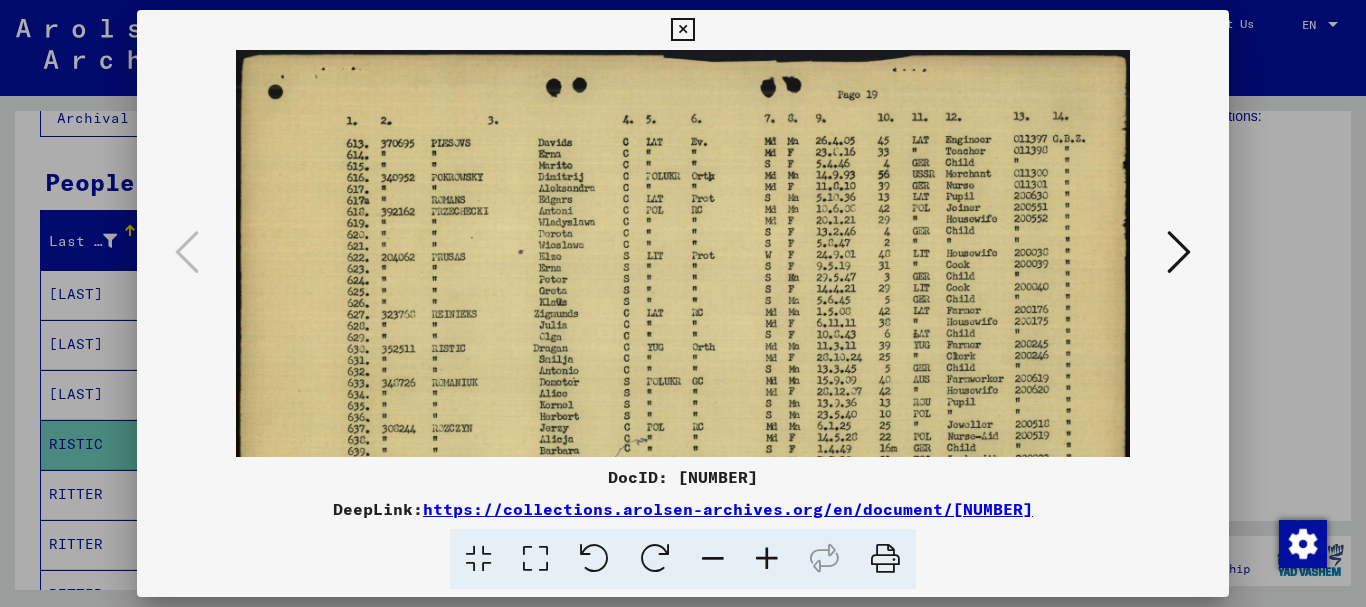 drag, startPoint x: 961, startPoint y: 359, endPoint x: 443, endPoint y: 294, distance: 522.06226 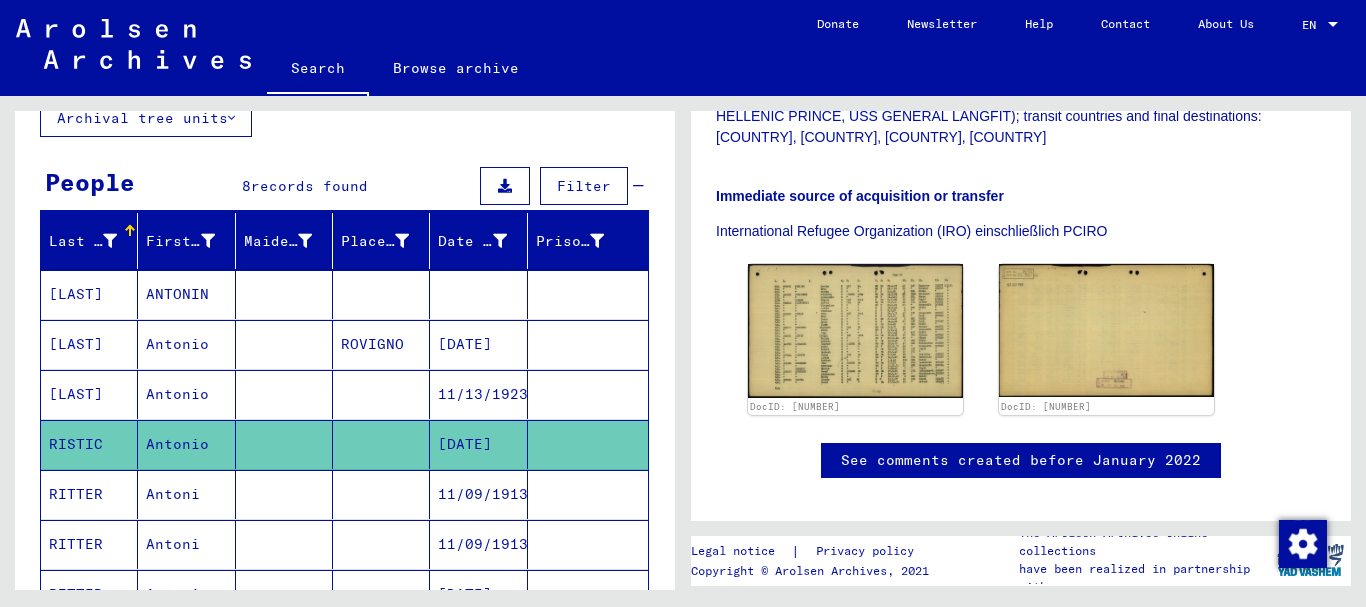 click on "Immediate source of acquisition or transfer" 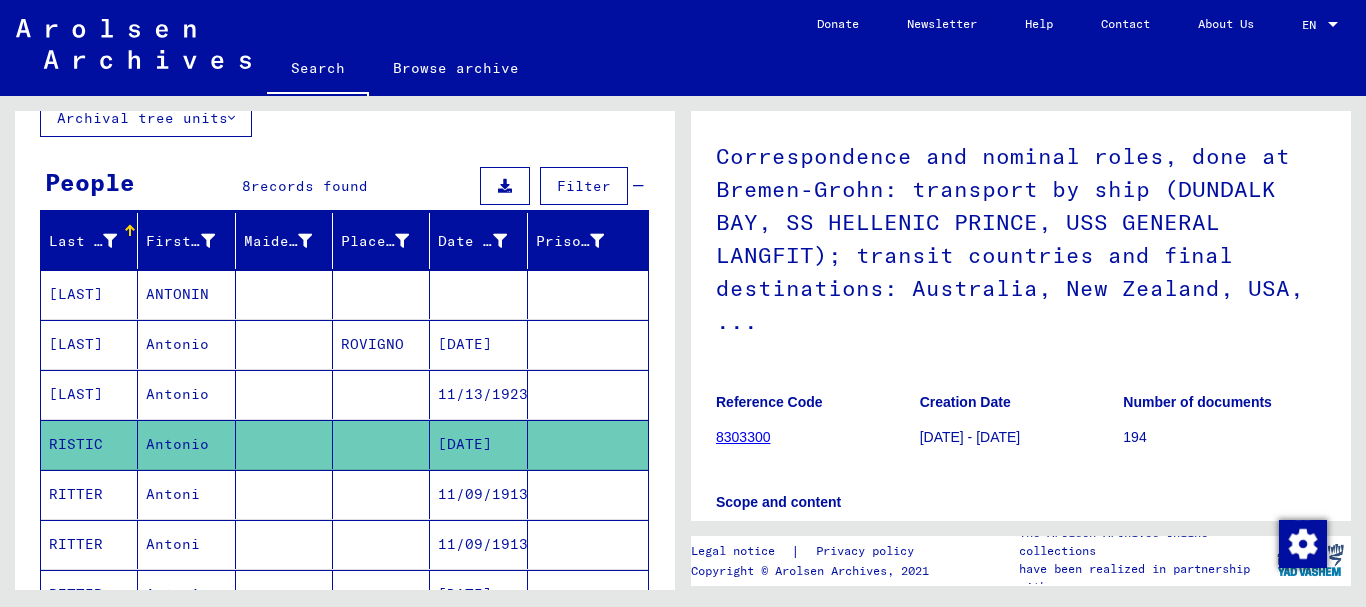 scroll, scrollTop: 118, scrollLeft: 0, axis: vertical 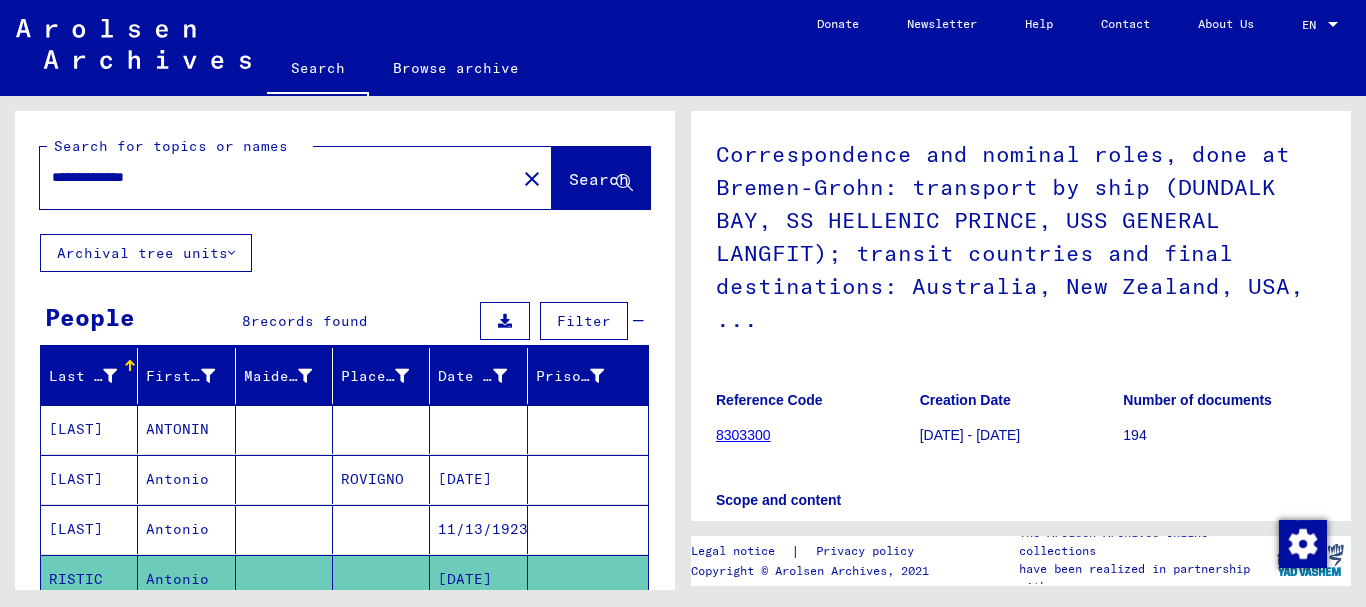 drag, startPoint x: 109, startPoint y: 177, endPoint x: 0, endPoint y: 179, distance: 109.01835 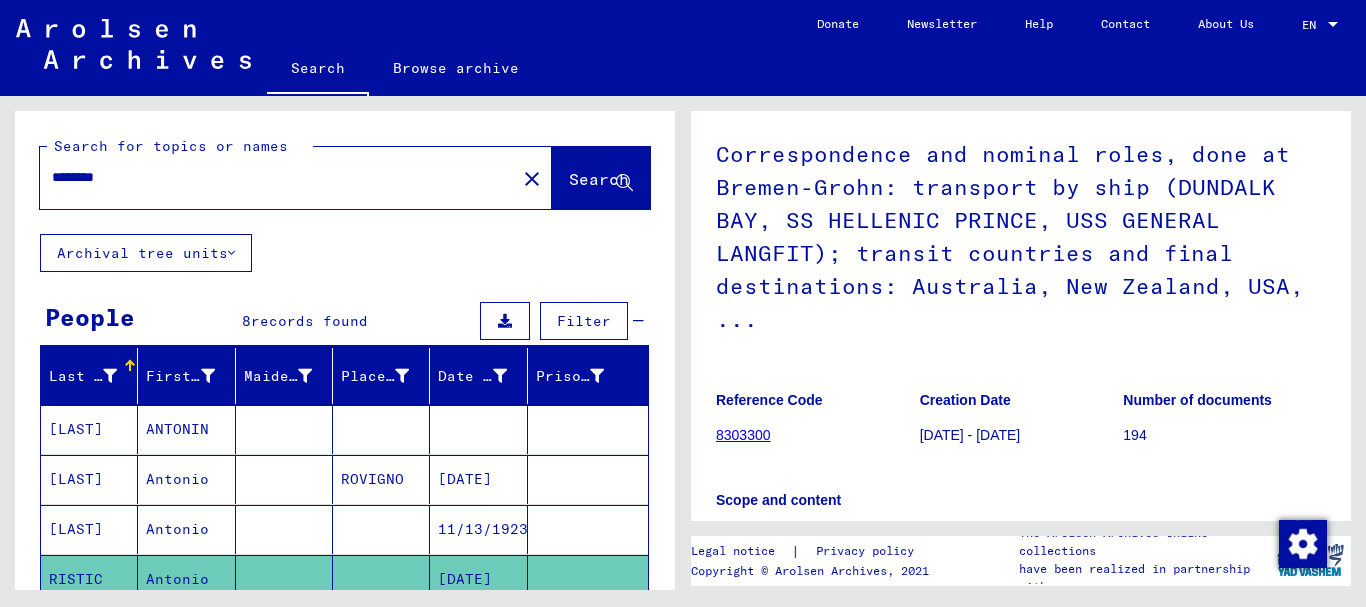 type on "********" 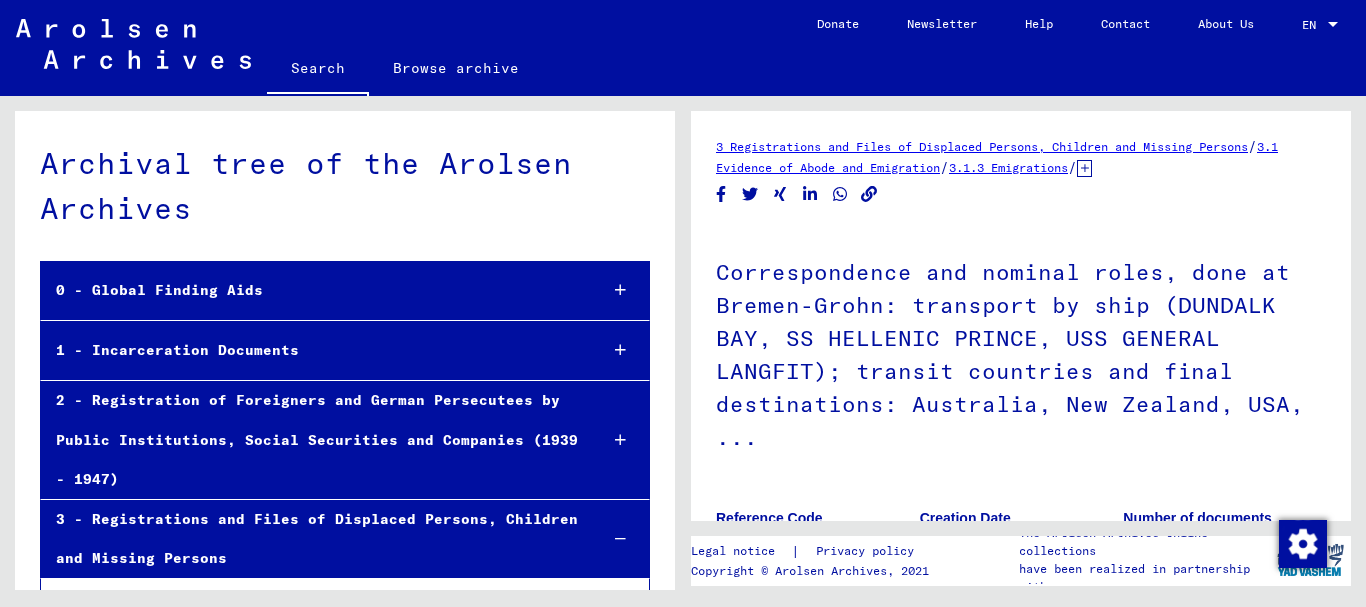 scroll, scrollTop: 42682, scrollLeft: 0, axis: vertical 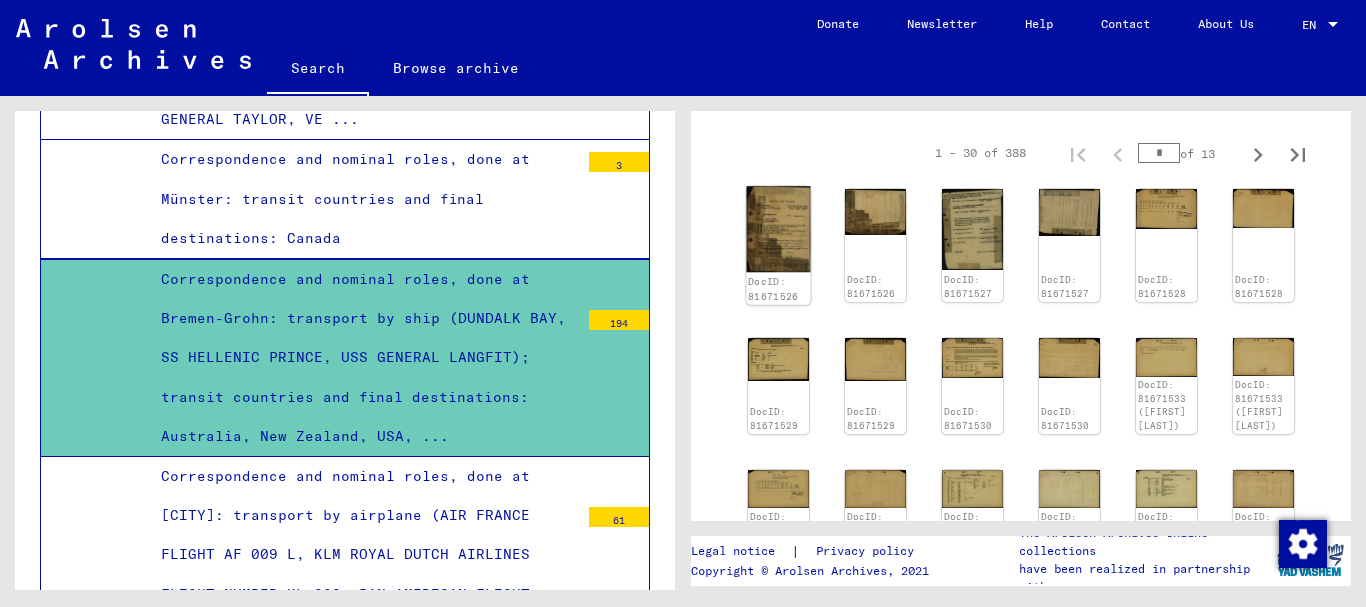 click 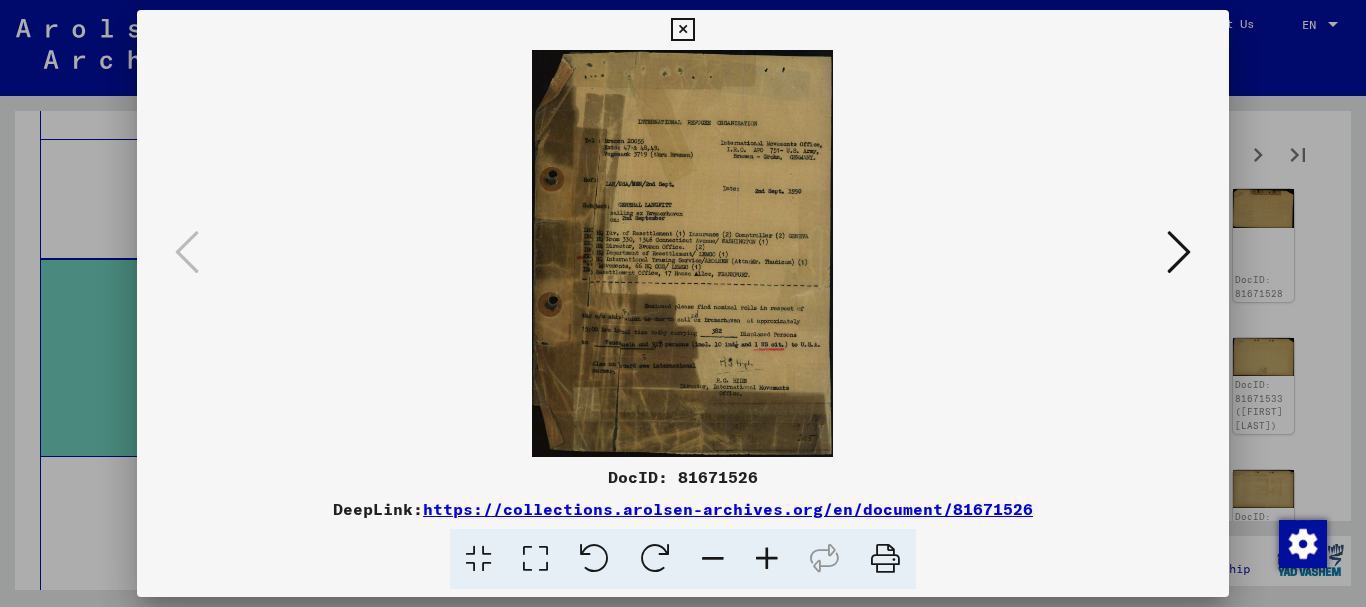 click at bounding box center [767, 559] 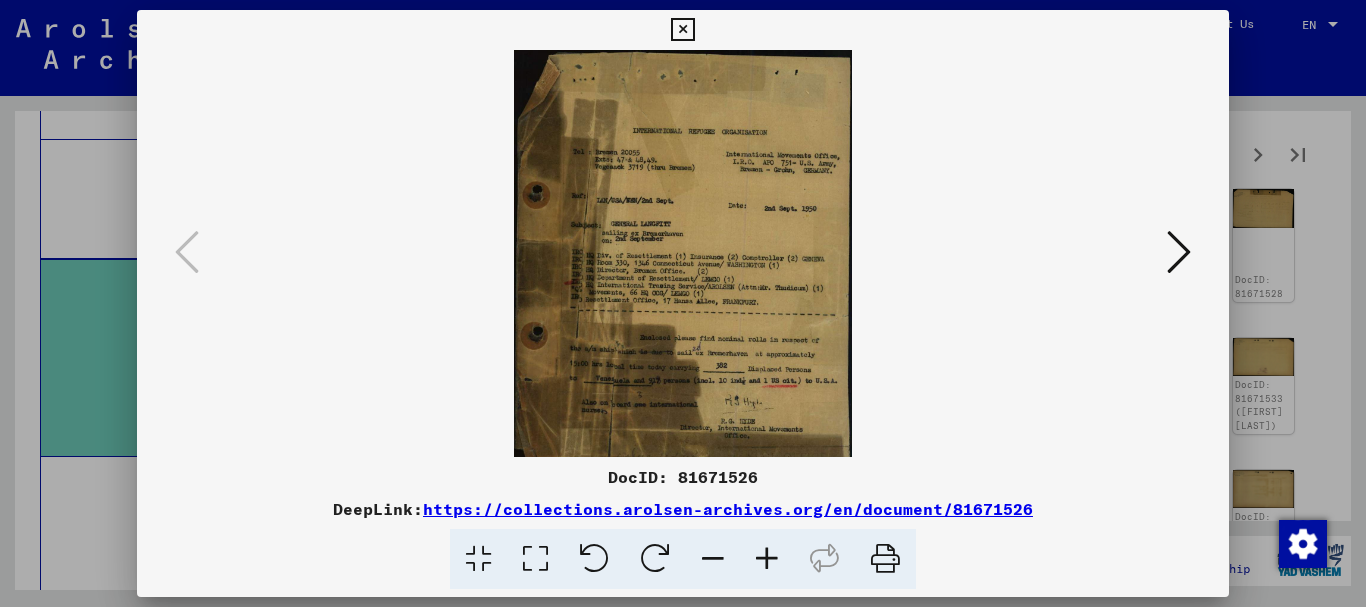 click at bounding box center (767, 559) 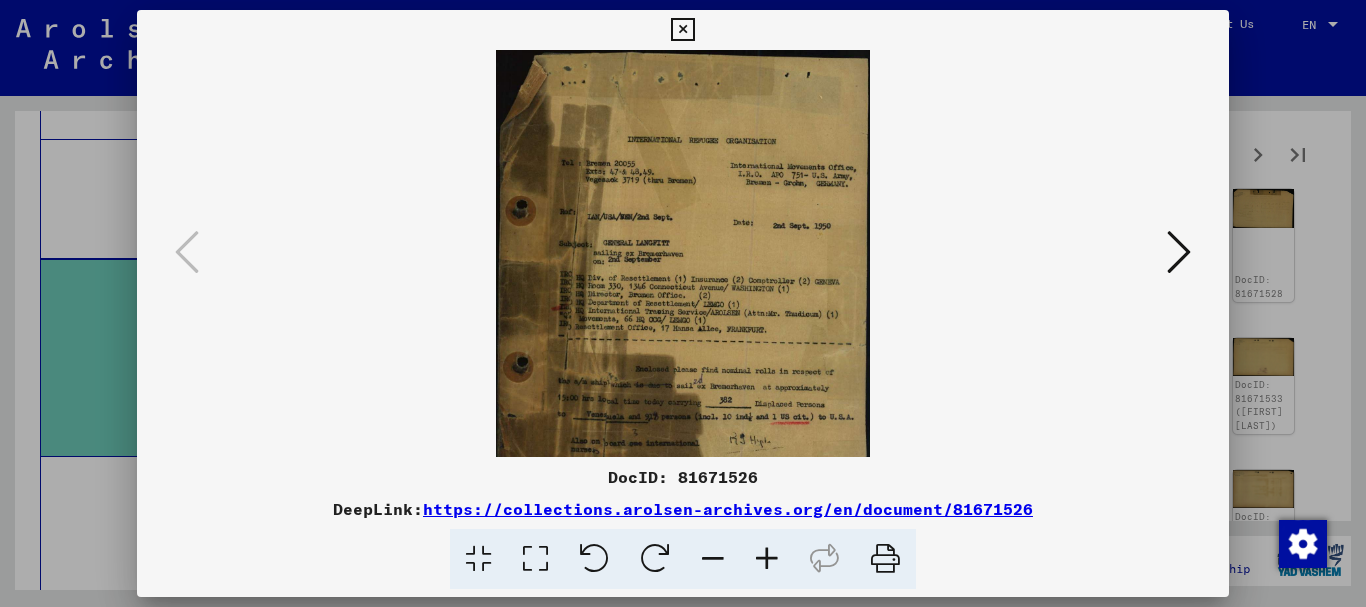 click at bounding box center (767, 559) 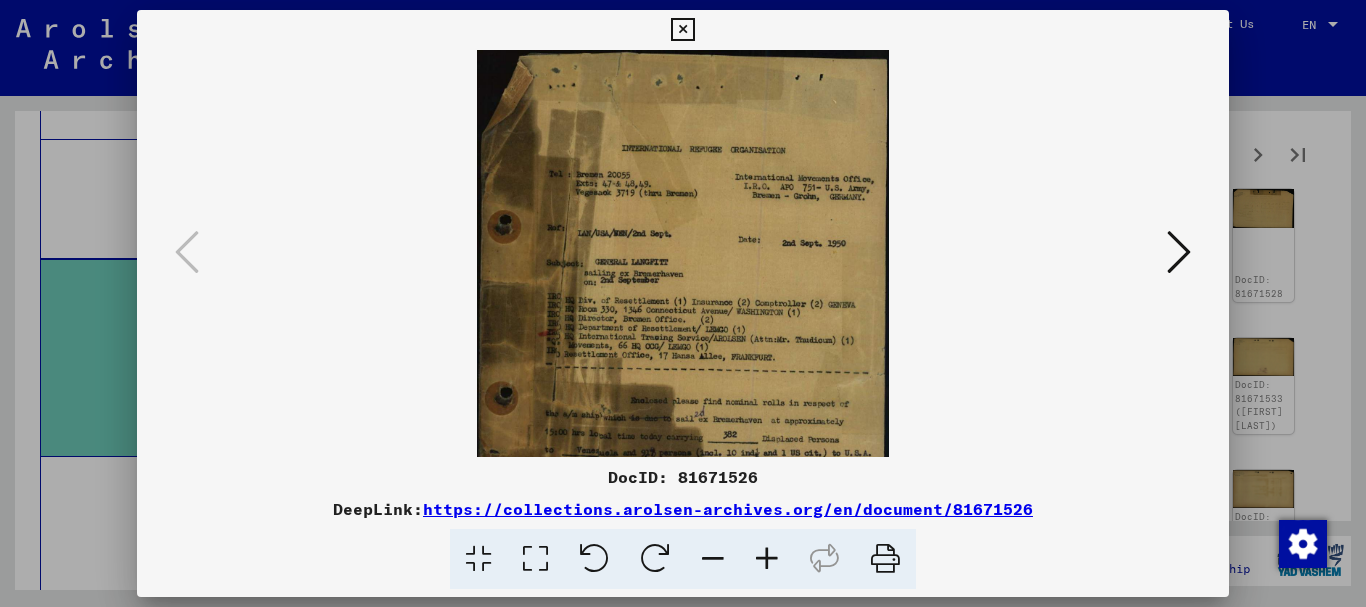 click at bounding box center (767, 559) 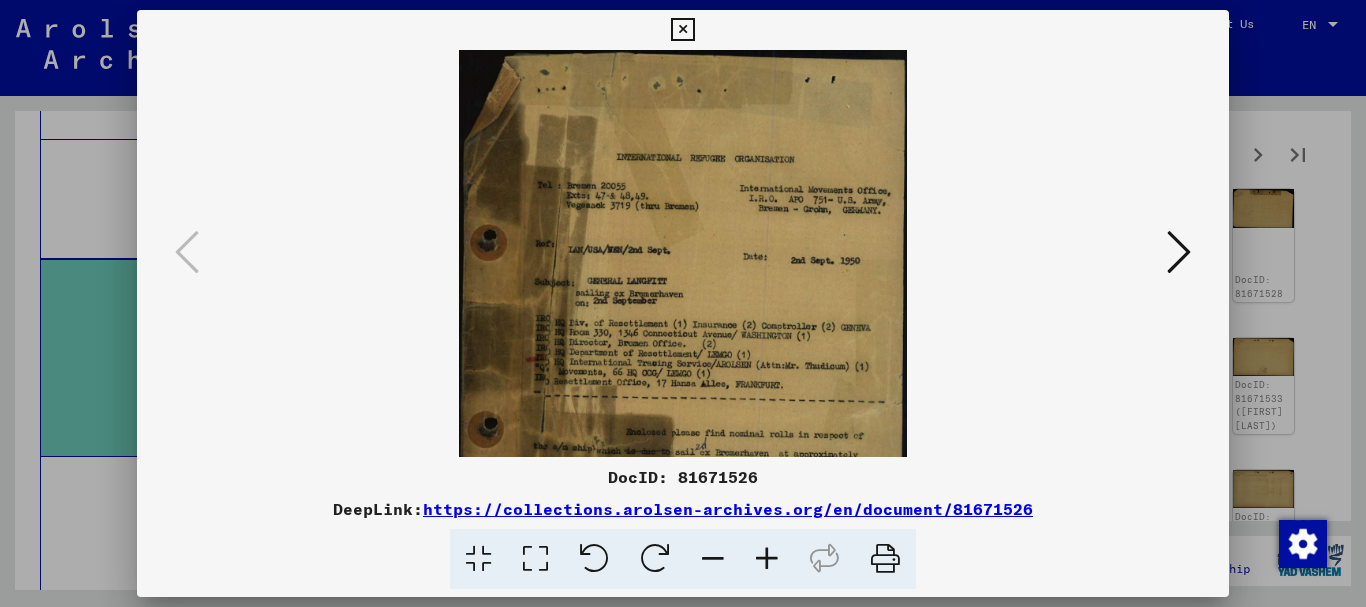 click at bounding box center (767, 559) 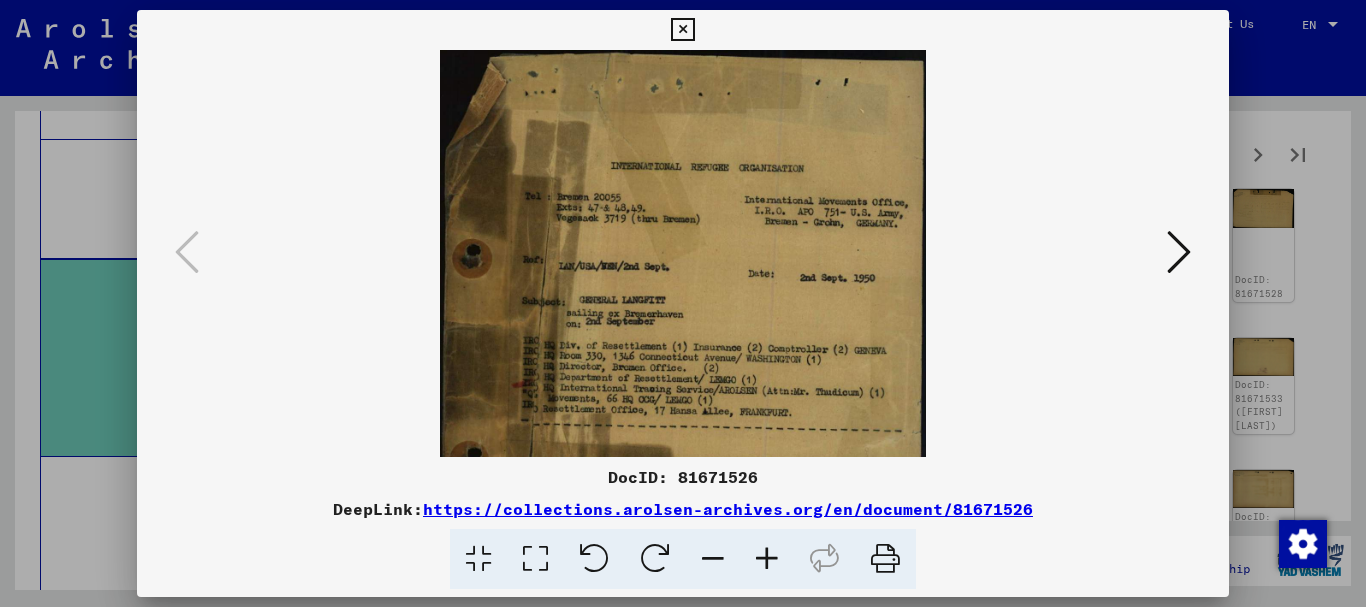 click at bounding box center [767, 559] 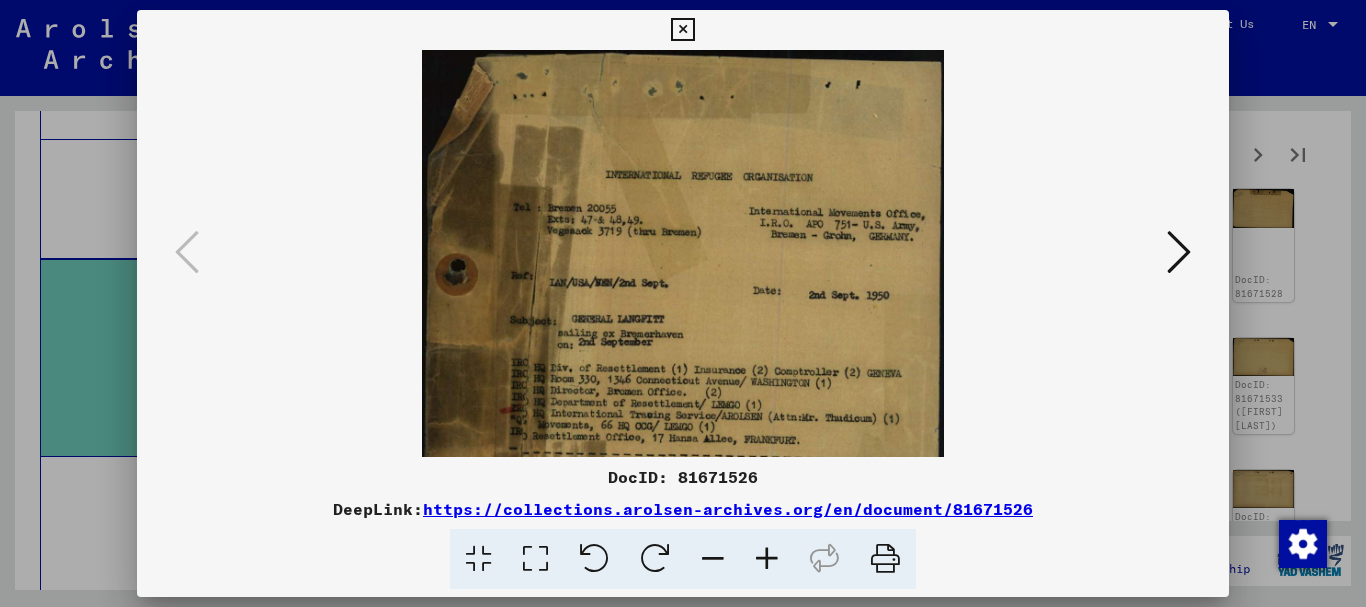click at bounding box center [767, 559] 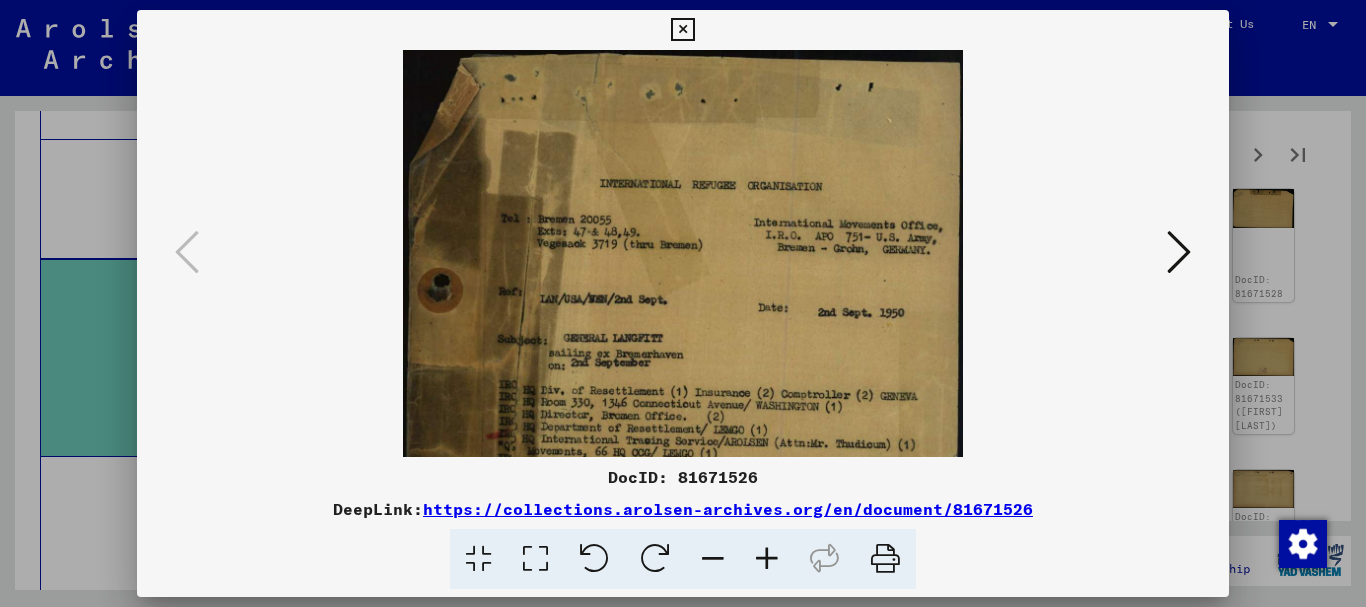 click at bounding box center (767, 559) 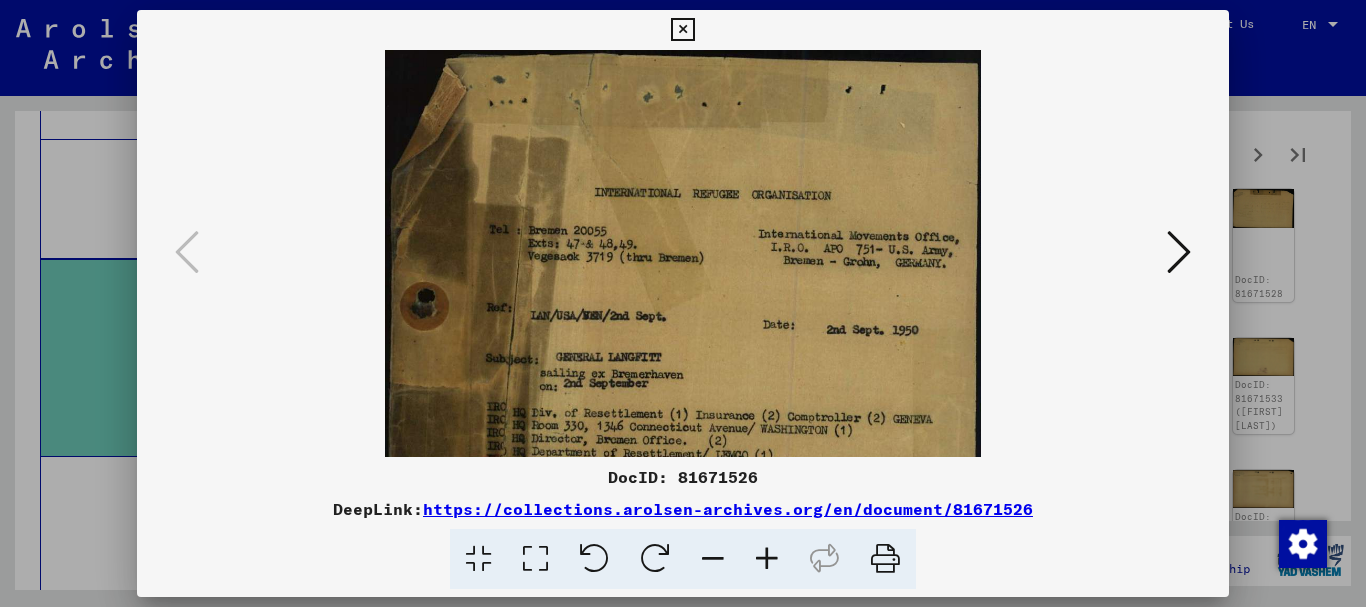 click at bounding box center [767, 559] 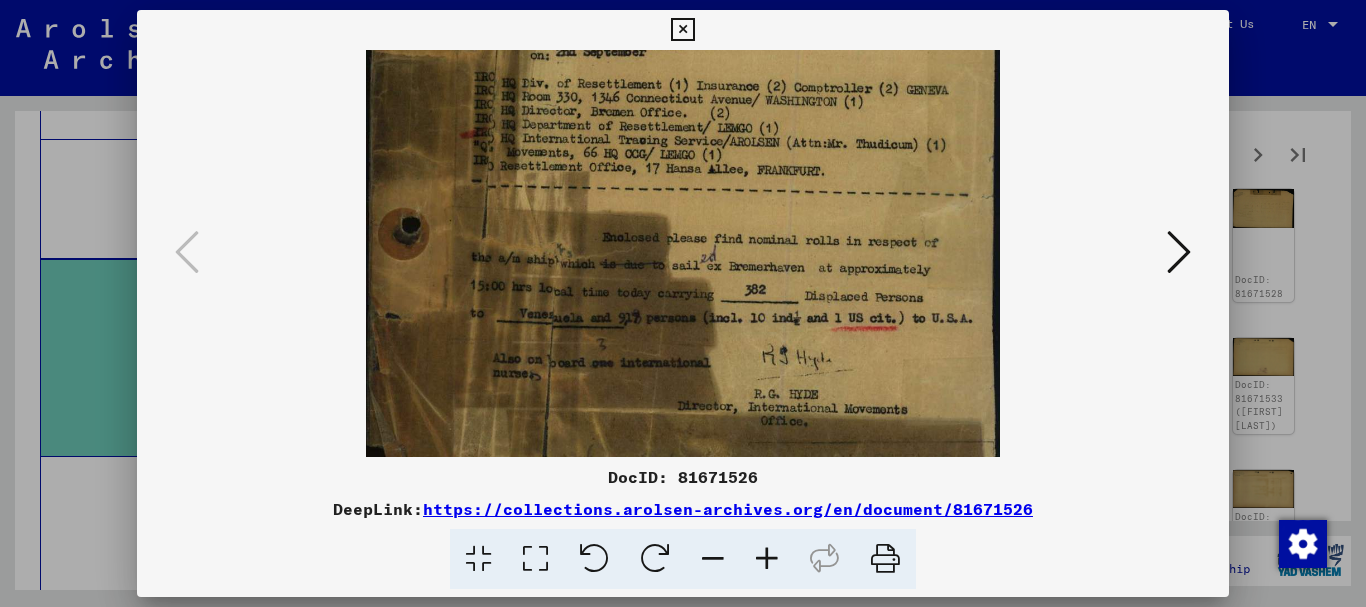 scroll, scrollTop: 353, scrollLeft: 0, axis: vertical 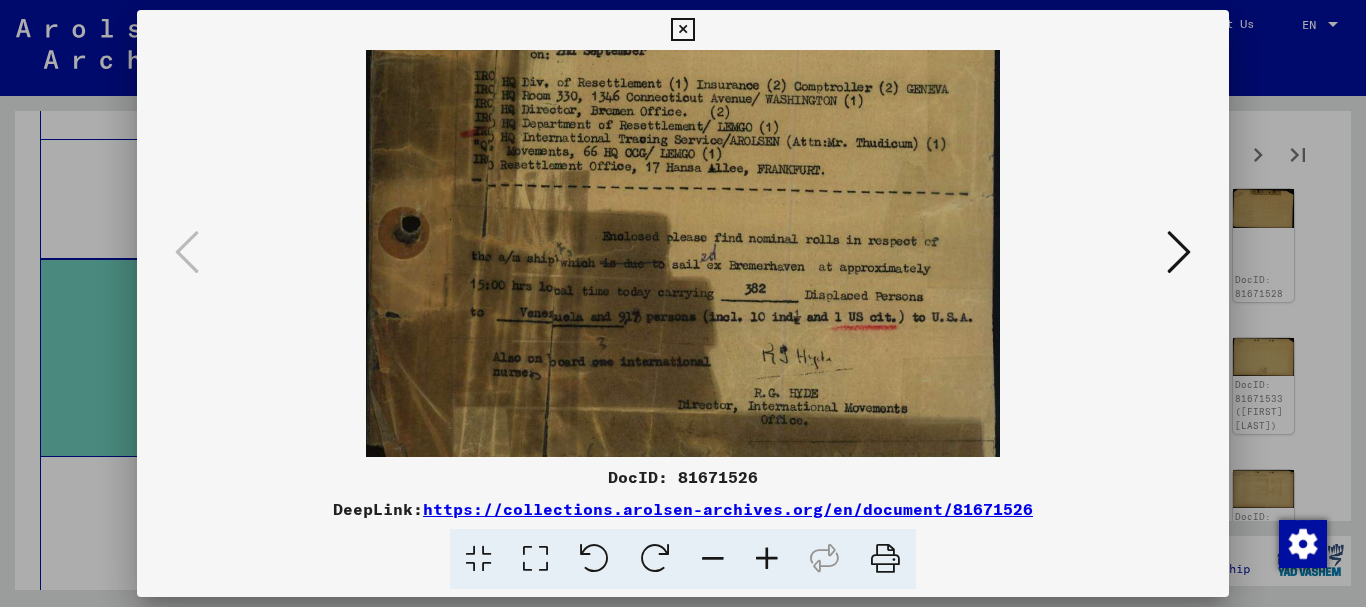 drag, startPoint x: 803, startPoint y: 419, endPoint x: 774, endPoint y: 66, distance: 354.1892 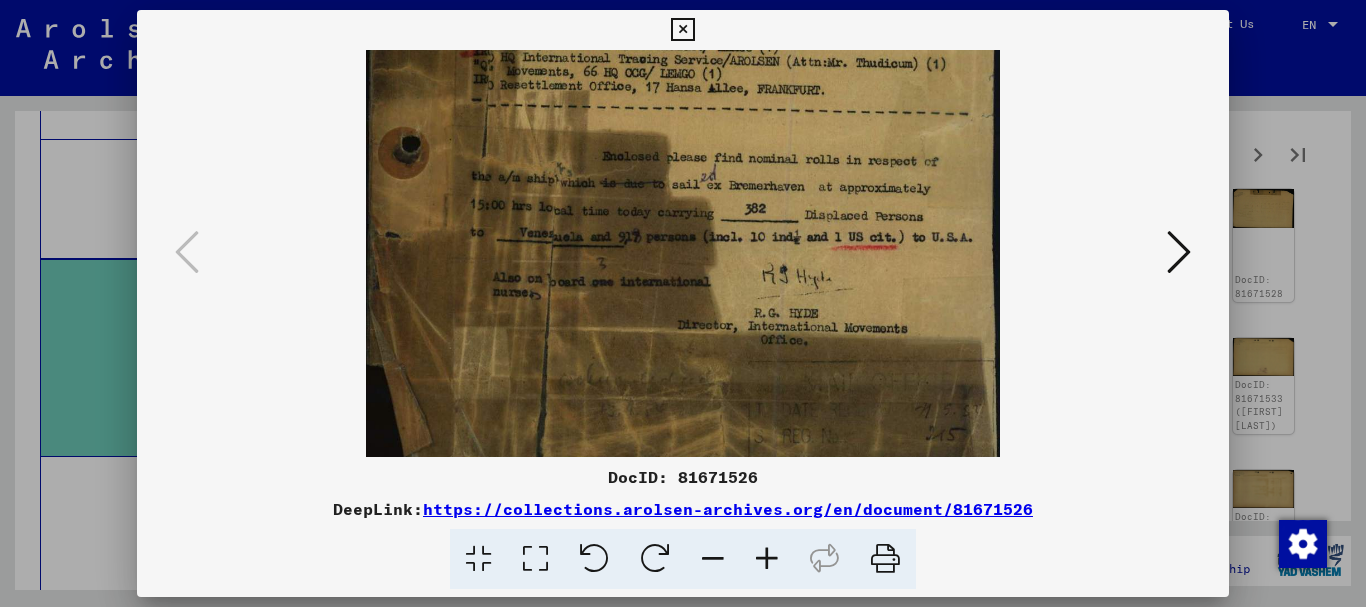 scroll, scrollTop: 450, scrollLeft: 0, axis: vertical 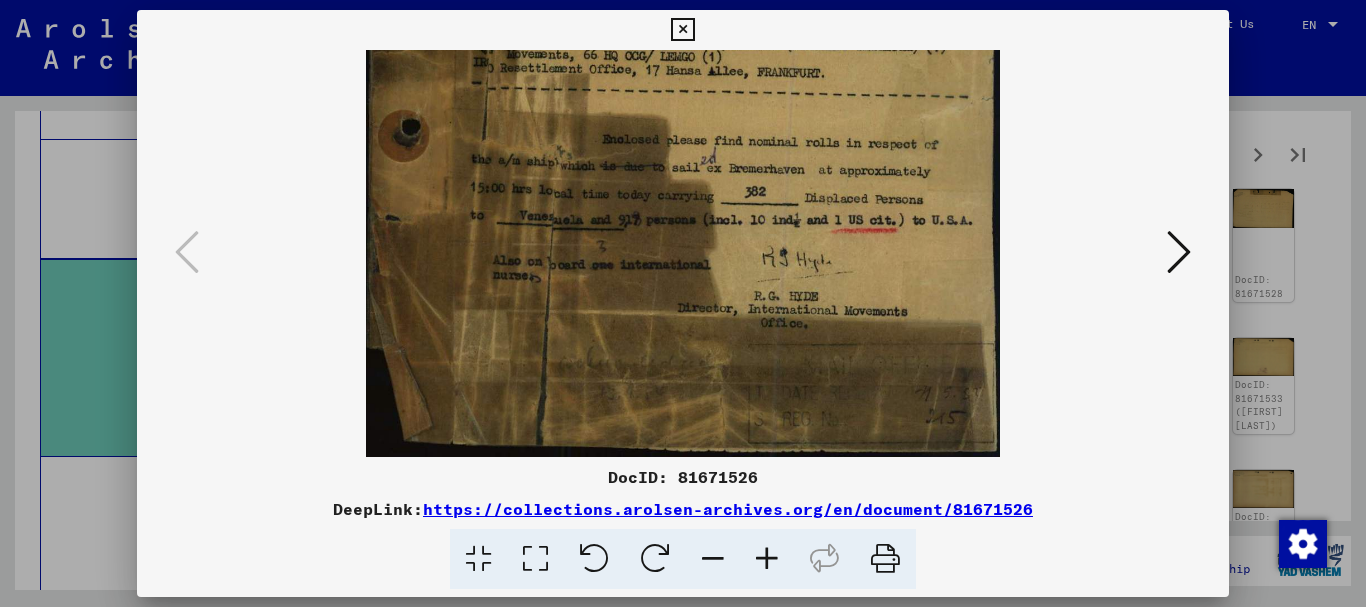 drag, startPoint x: 724, startPoint y: 365, endPoint x: 670, endPoint y: -121, distance: 488.99078 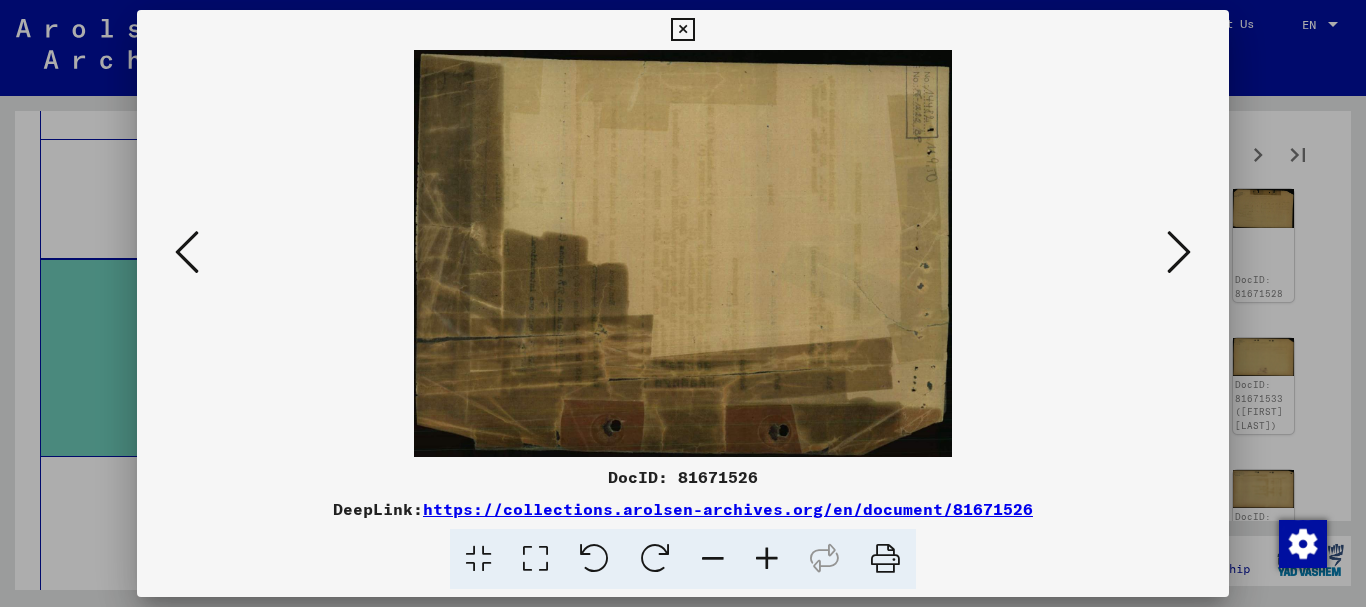 click at bounding box center (1179, 252) 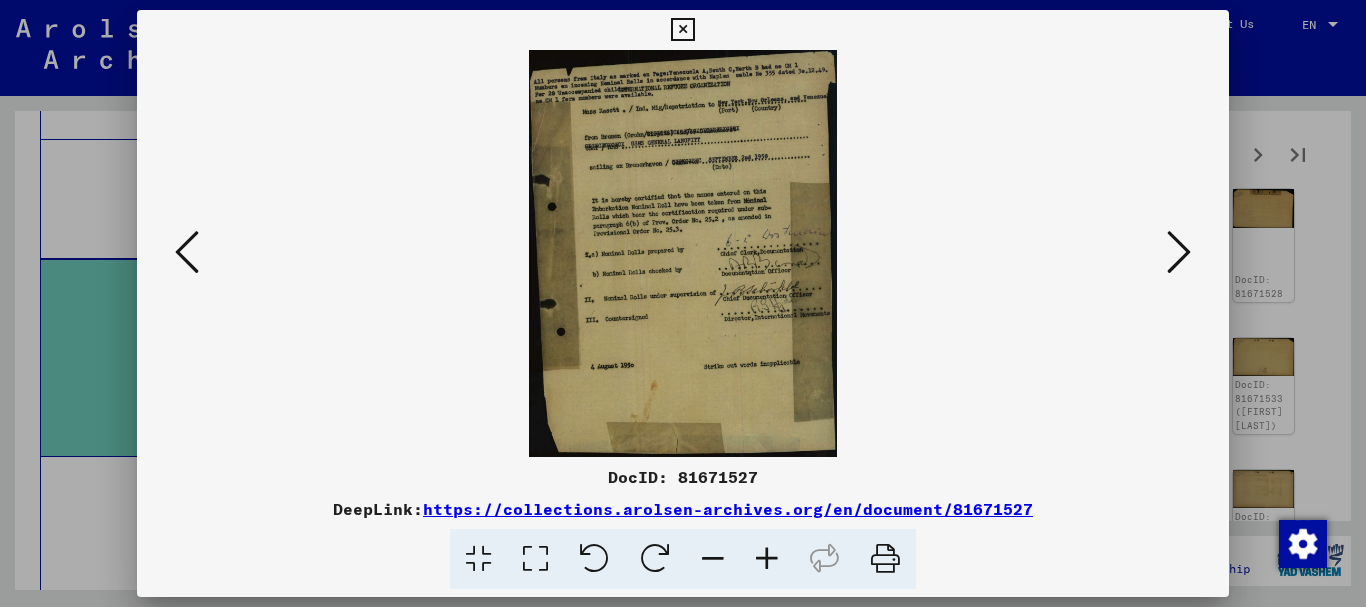 click at bounding box center [1179, 252] 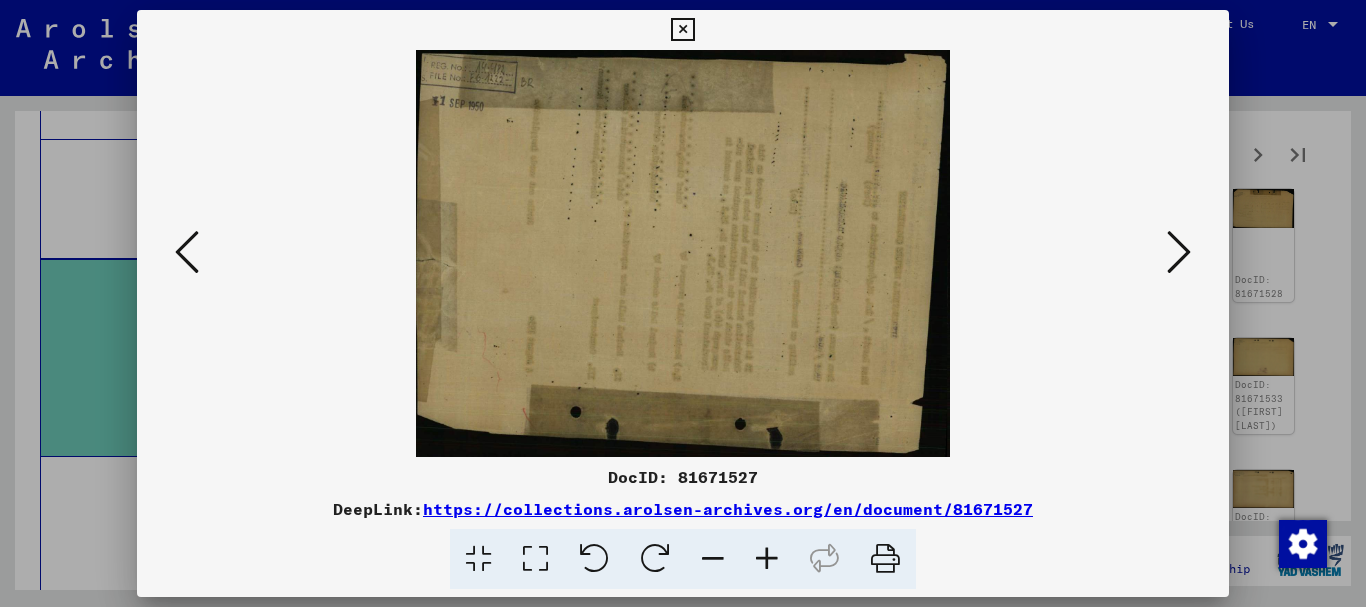 click at bounding box center (1179, 252) 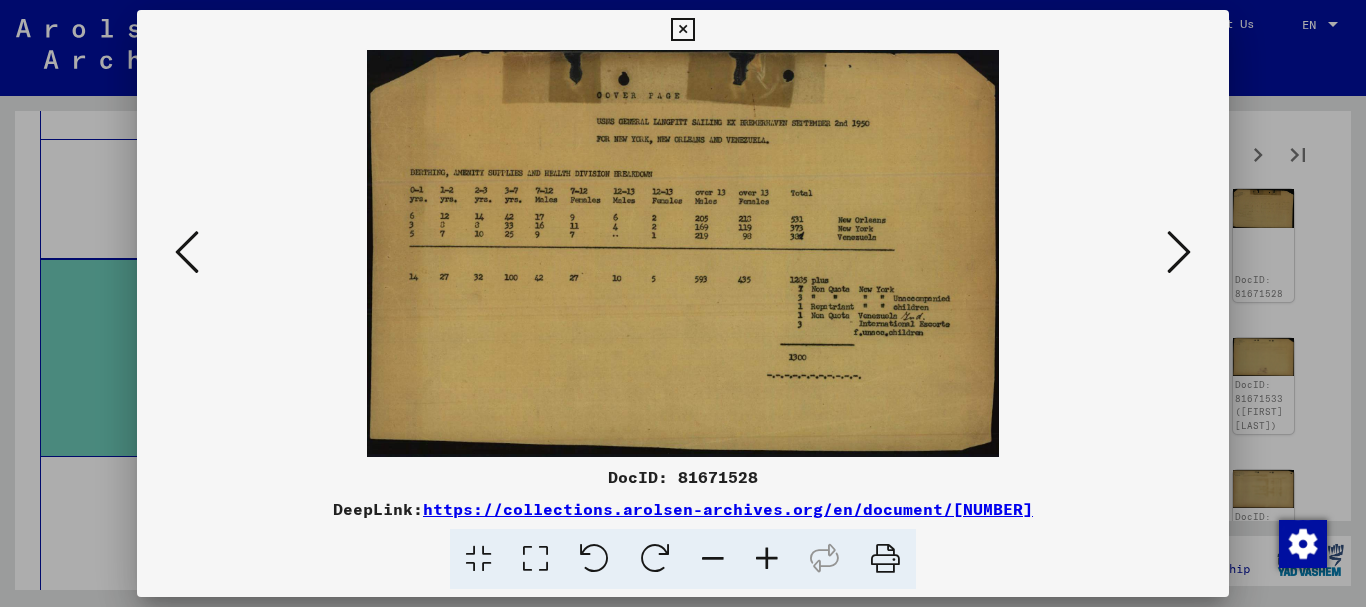 click at bounding box center [767, 559] 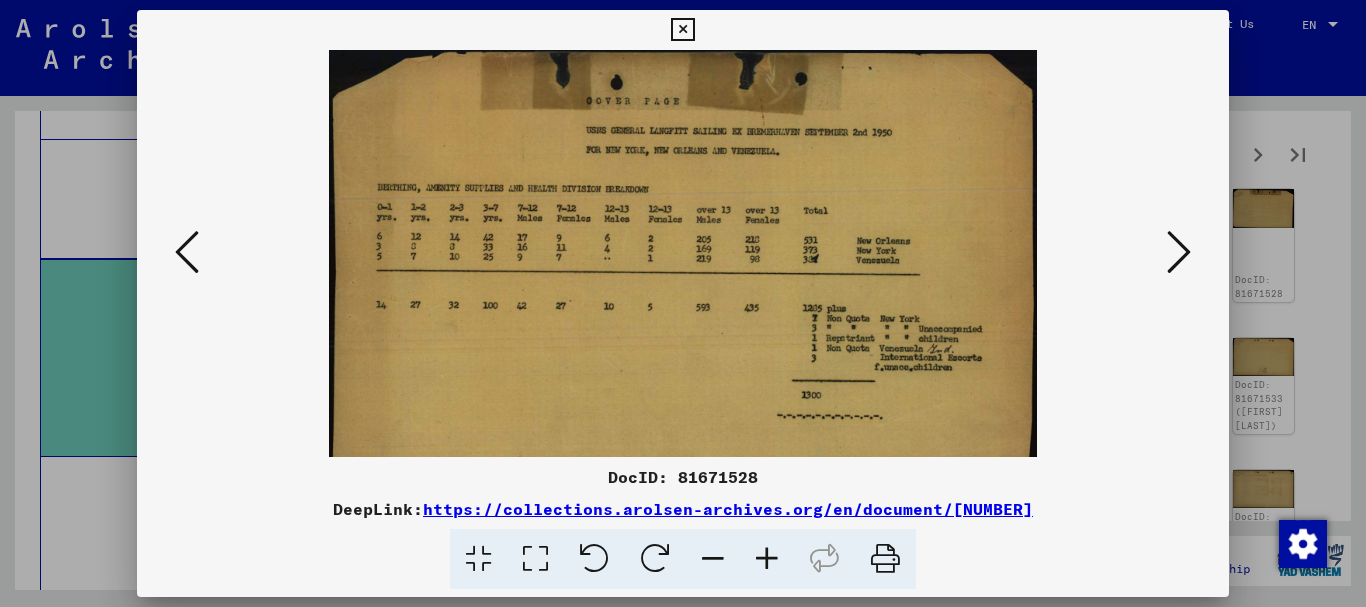 click at bounding box center (767, 559) 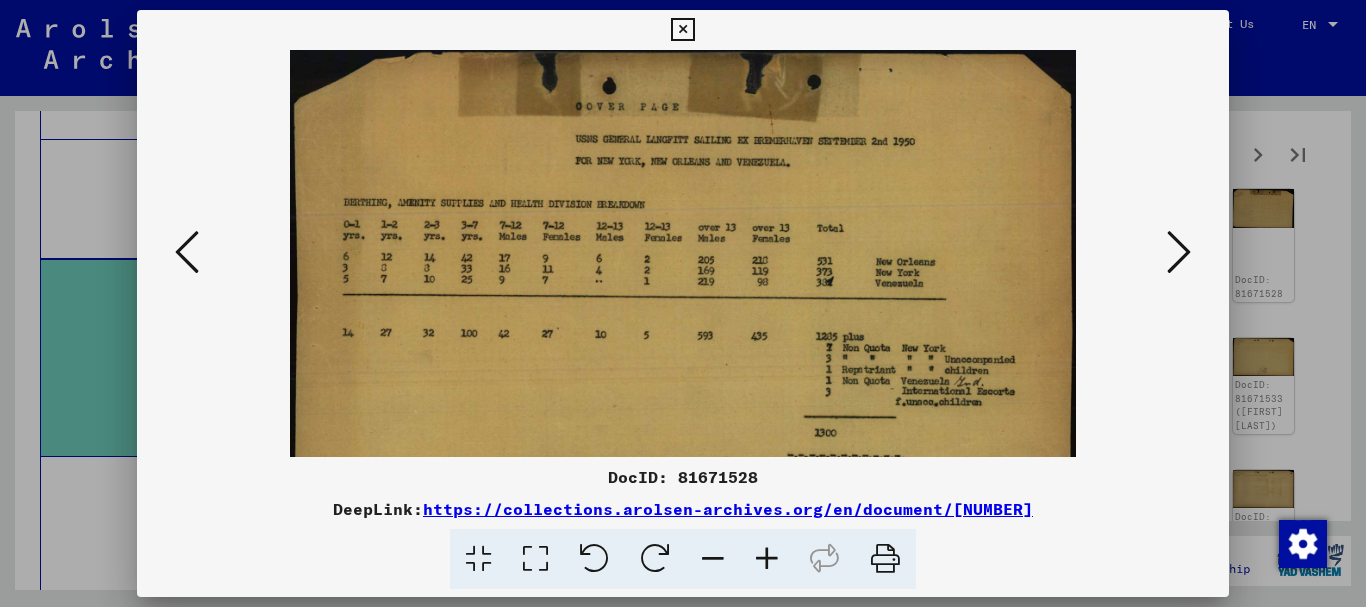 click at bounding box center (1179, 252) 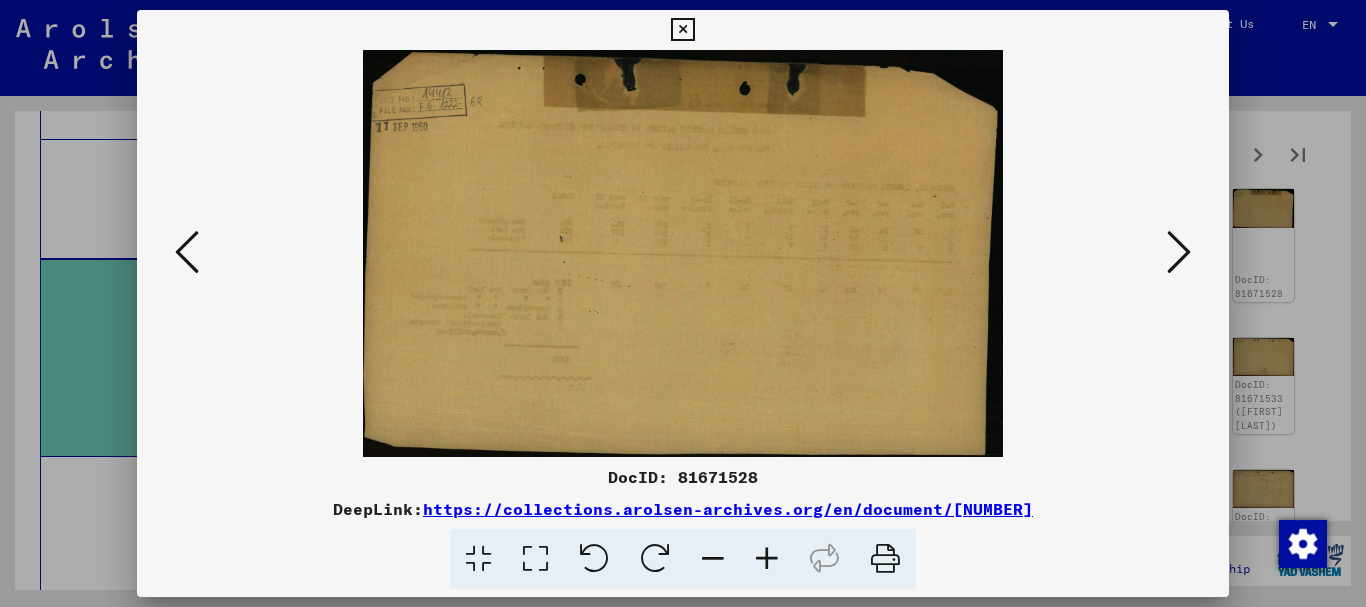 click at bounding box center [1179, 252] 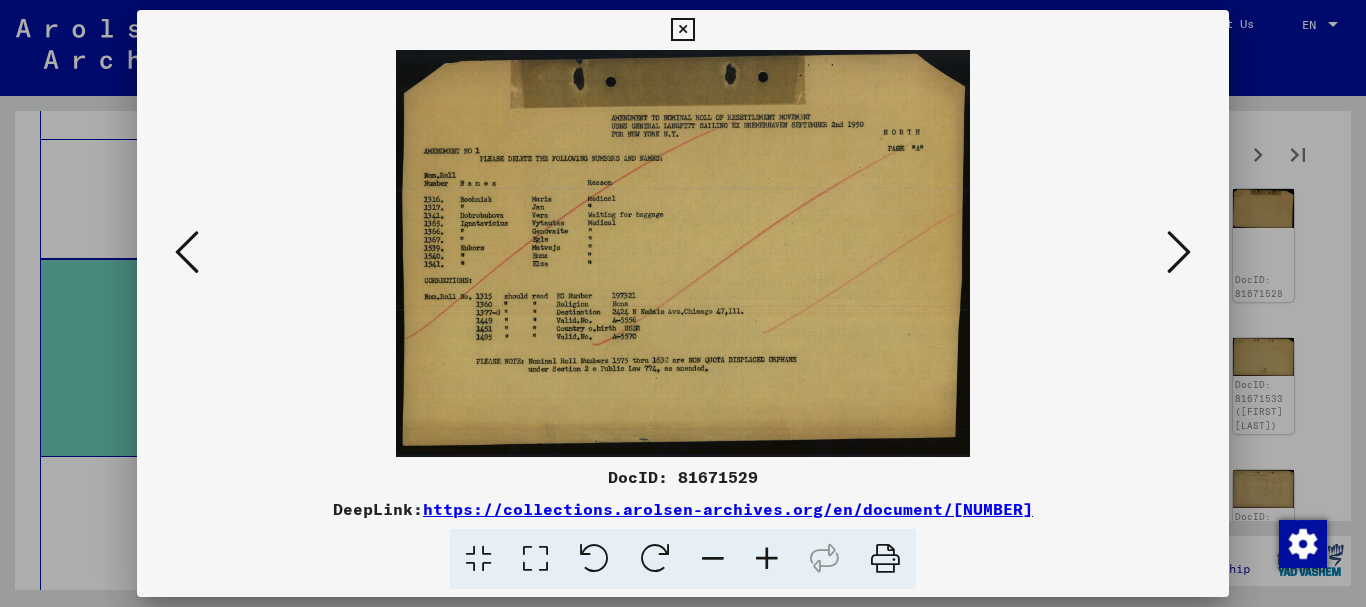 click at bounding box center [1179, 252] 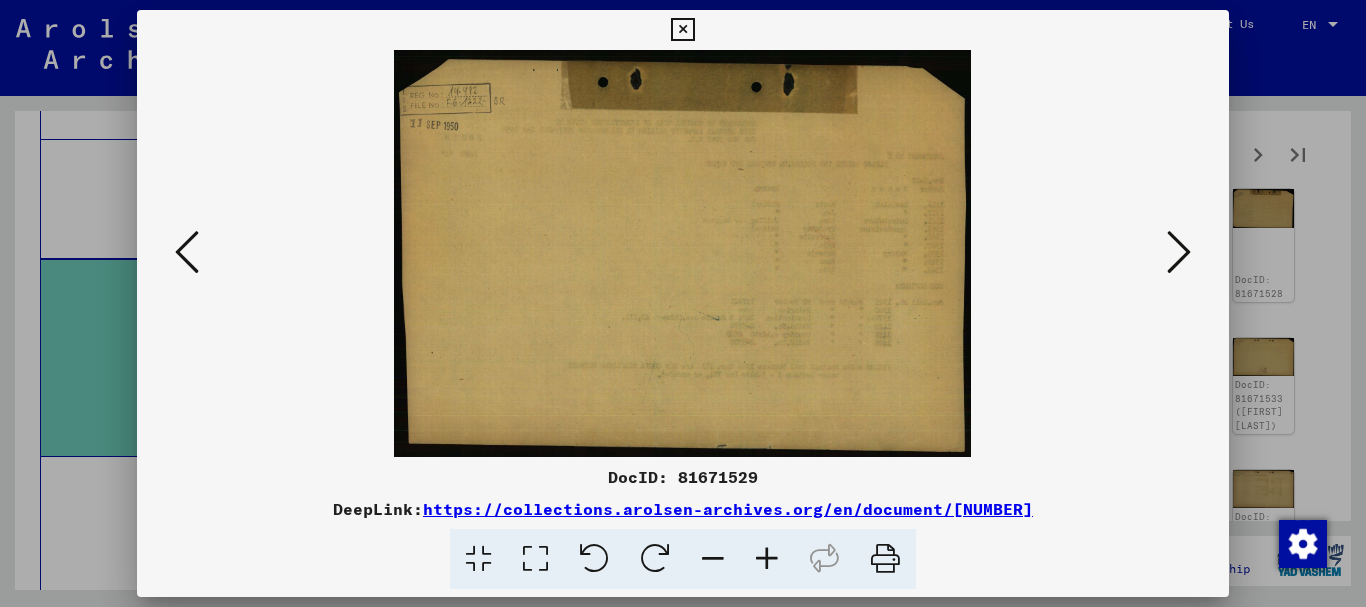 click at bounding box center (1179, 252) 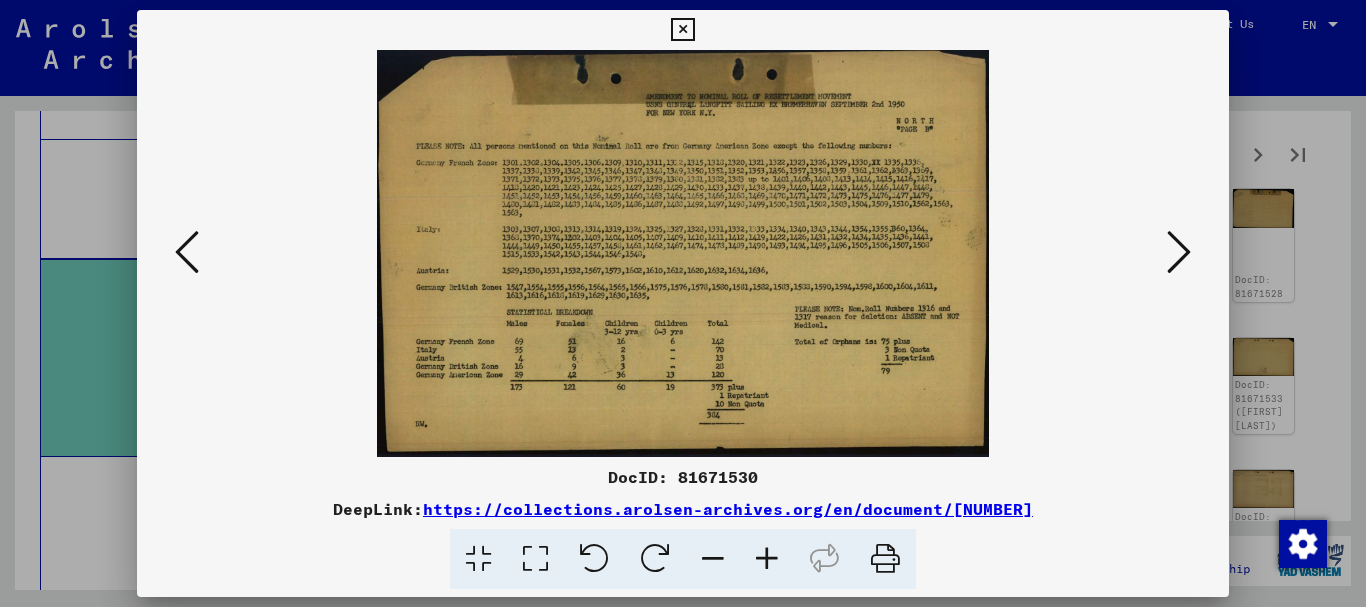 click at bounding box center (1179, 252) 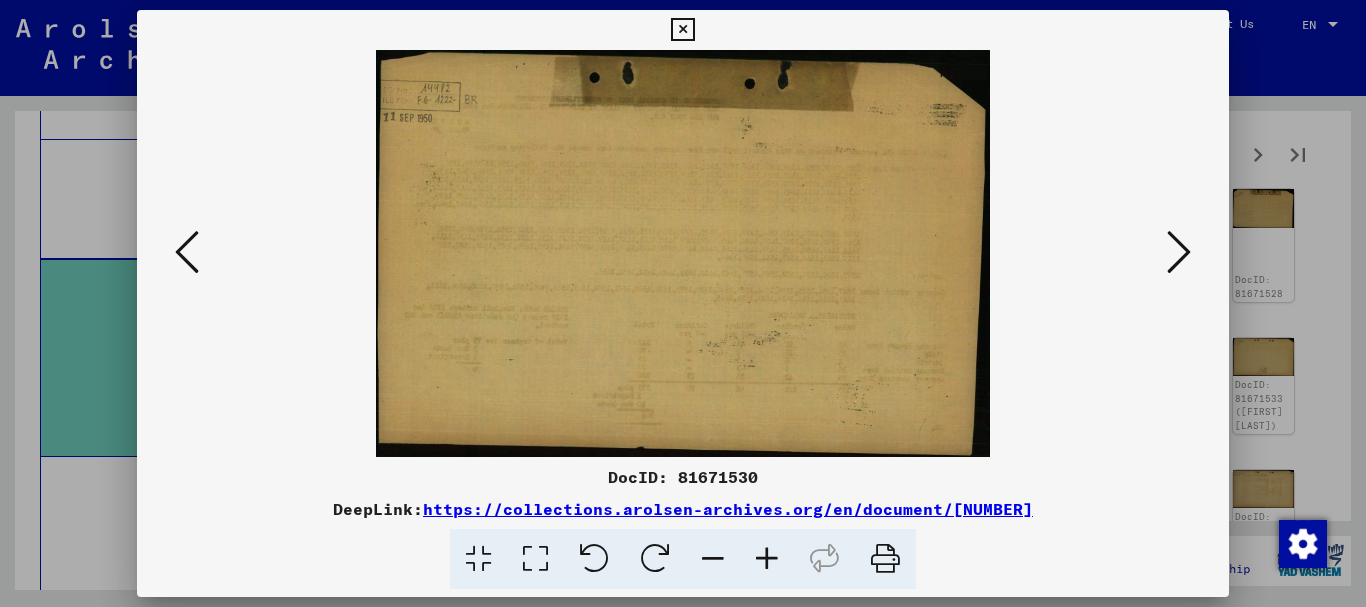 click at bounding box center (1179, 252) 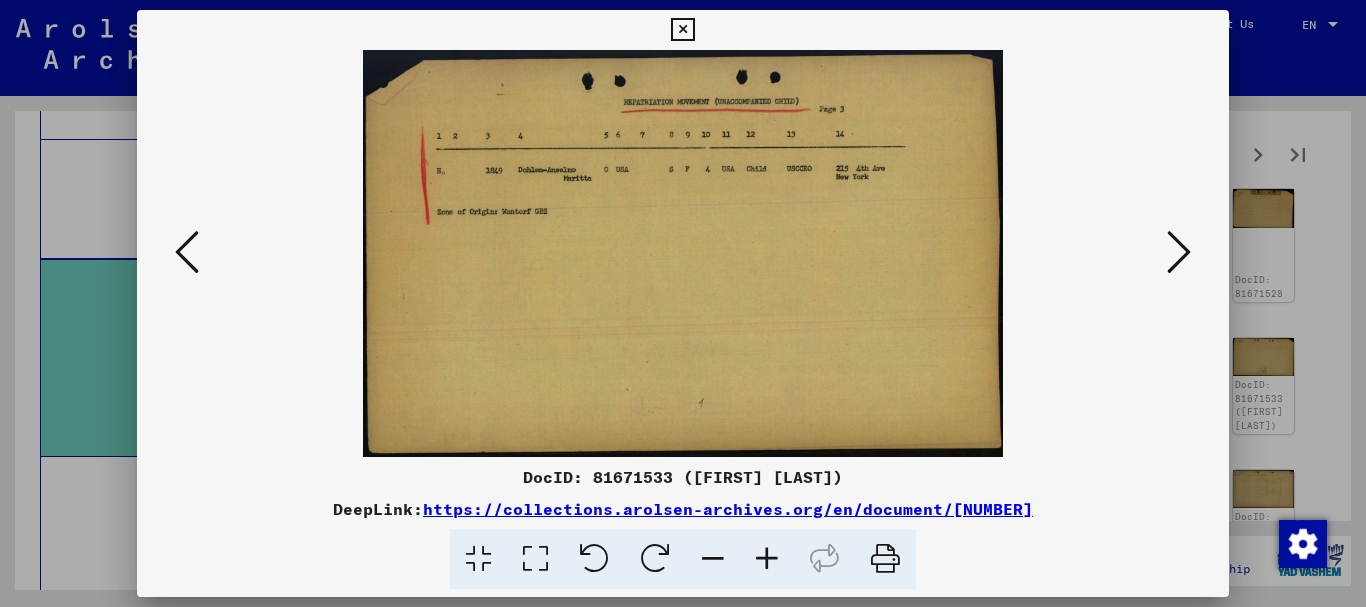 click at bounding box center [1179, 252] 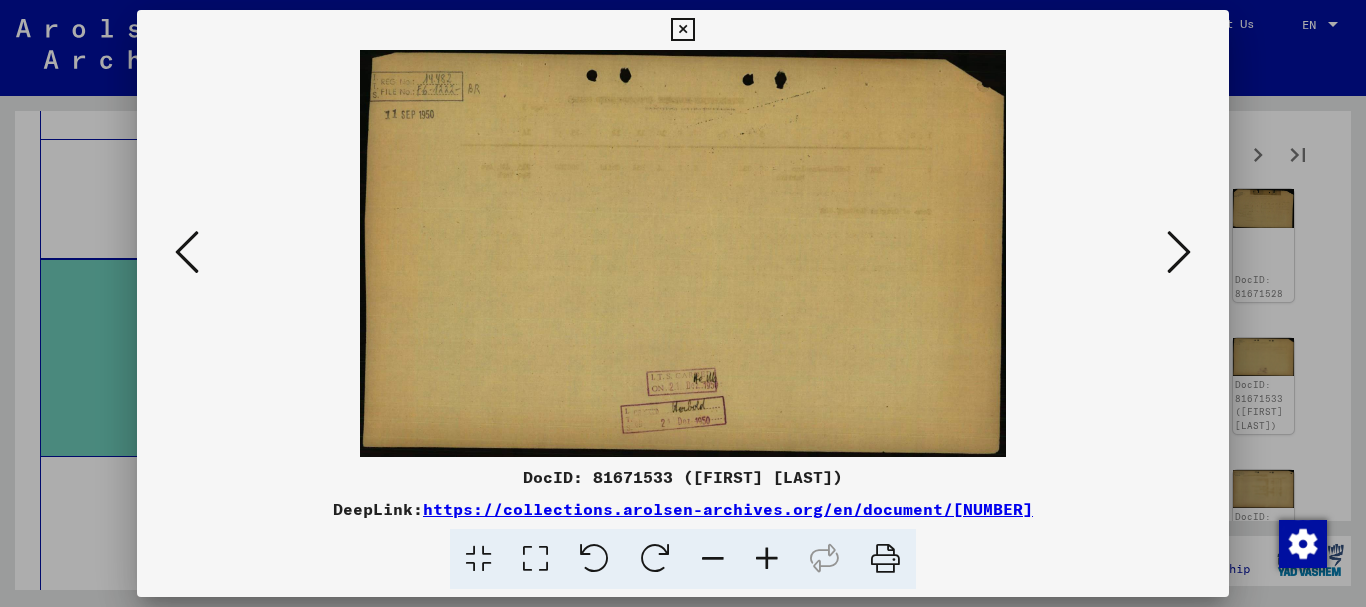 click at bounding box center (1179, 252) 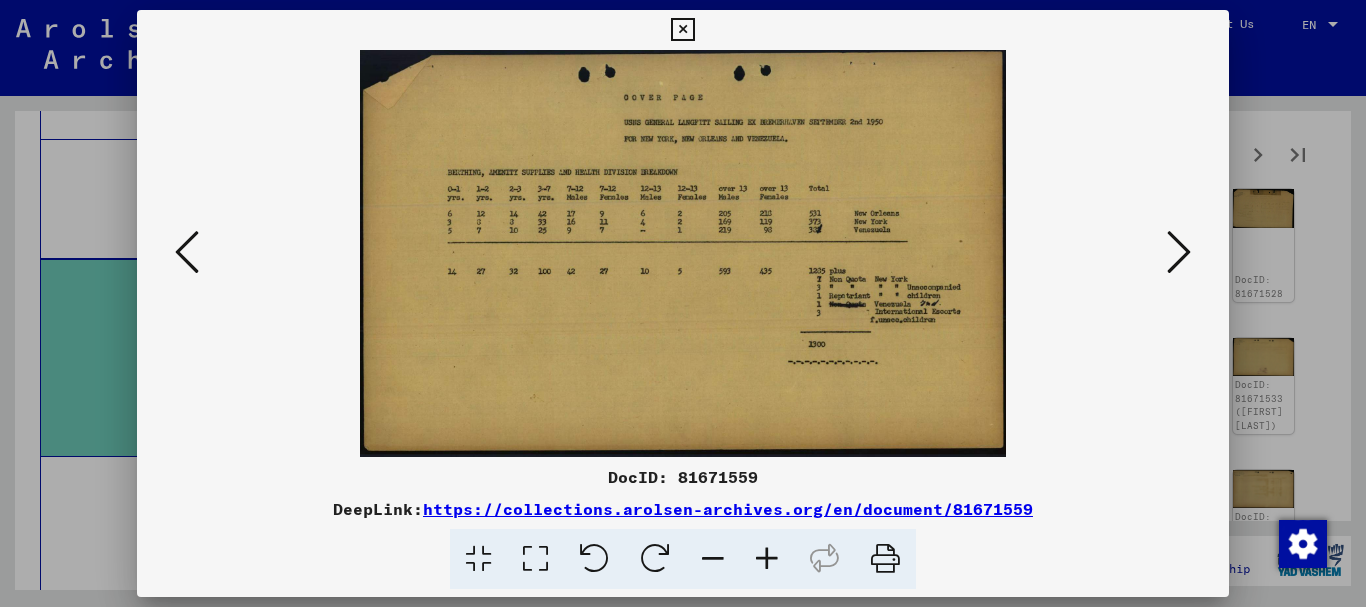 click at bounding box center [1179, 252] 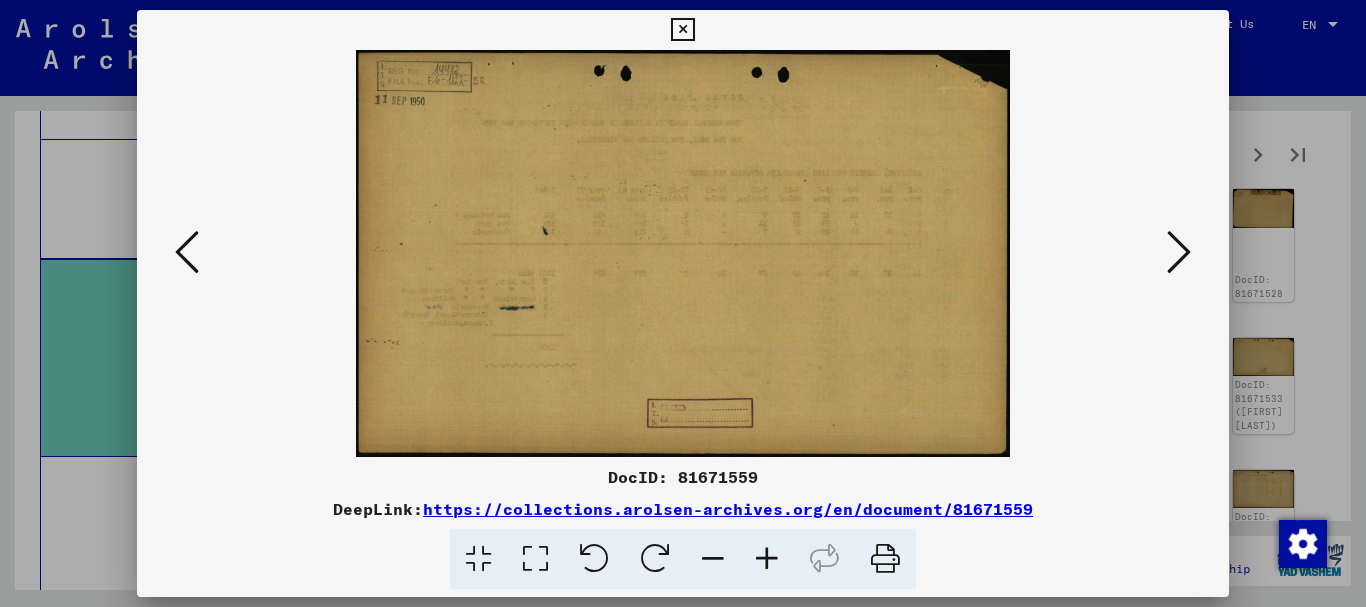 click at bounding box center [1179, 252] 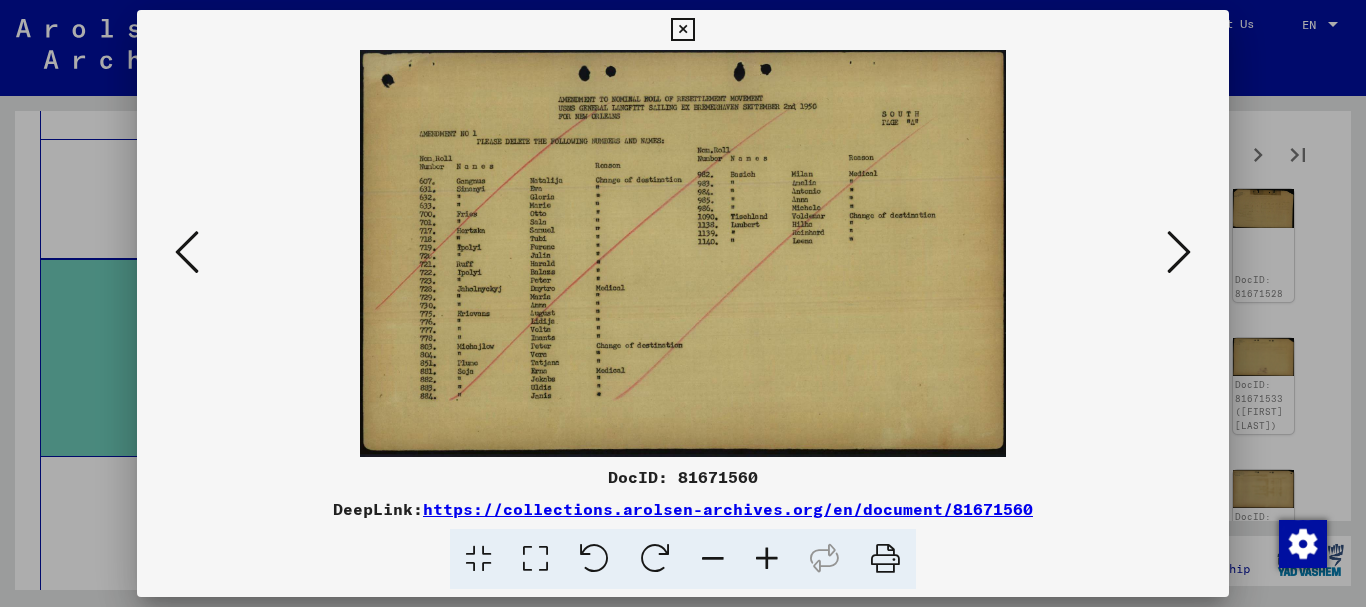click at bounding box center (1179, 252) 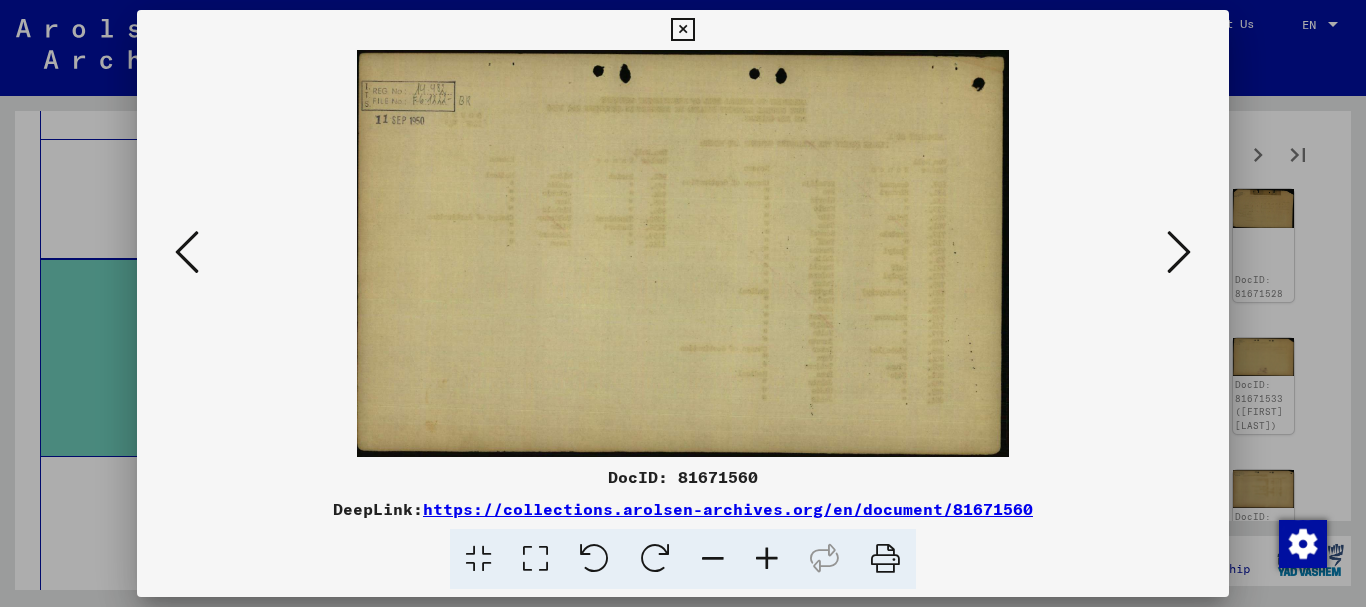 click at bounding box center [1179, 252] 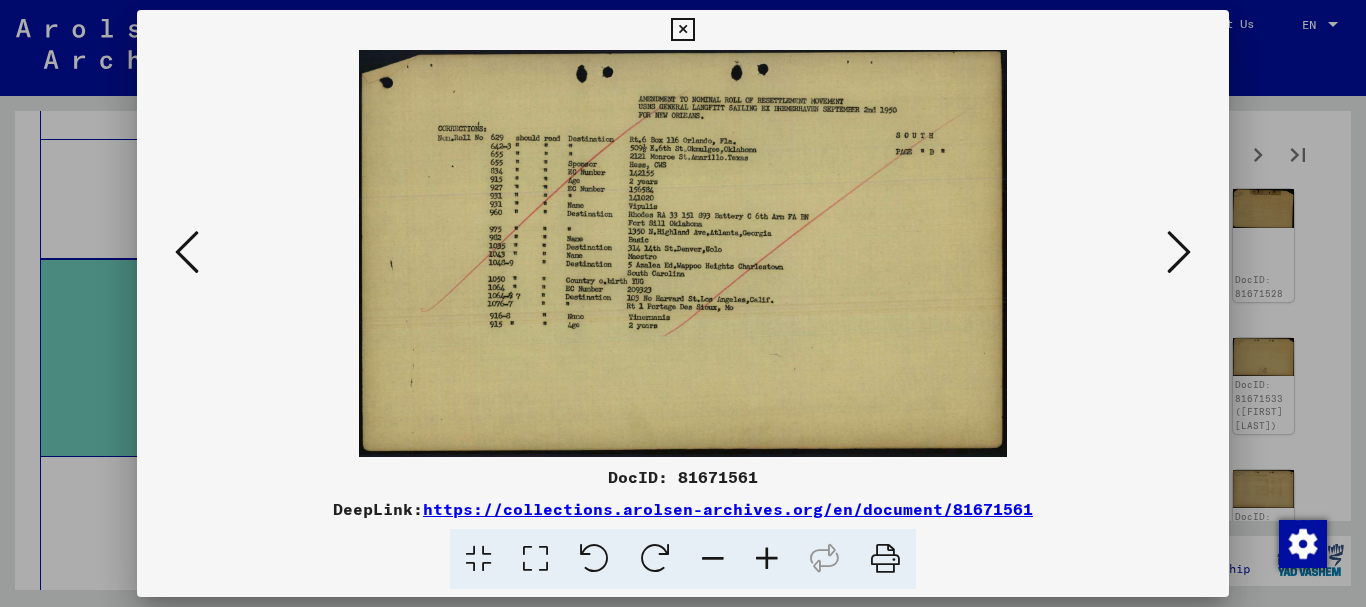 click at bounding box center [1179, 252] 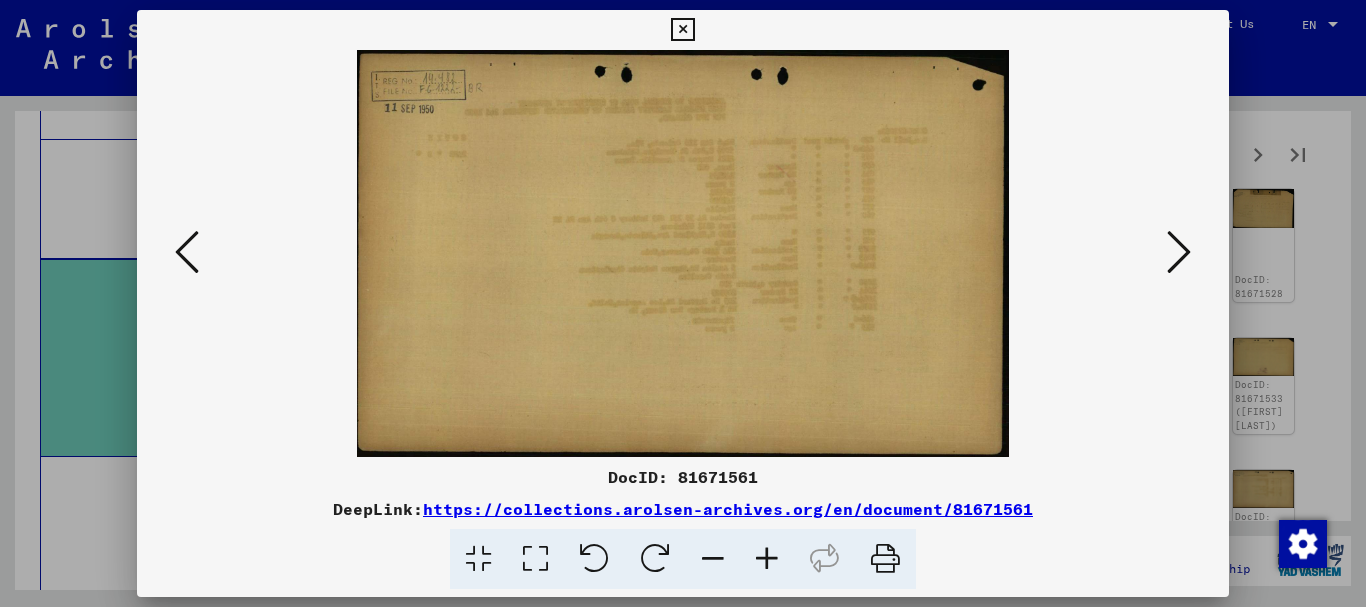 click at bounding box center (1179, 252) 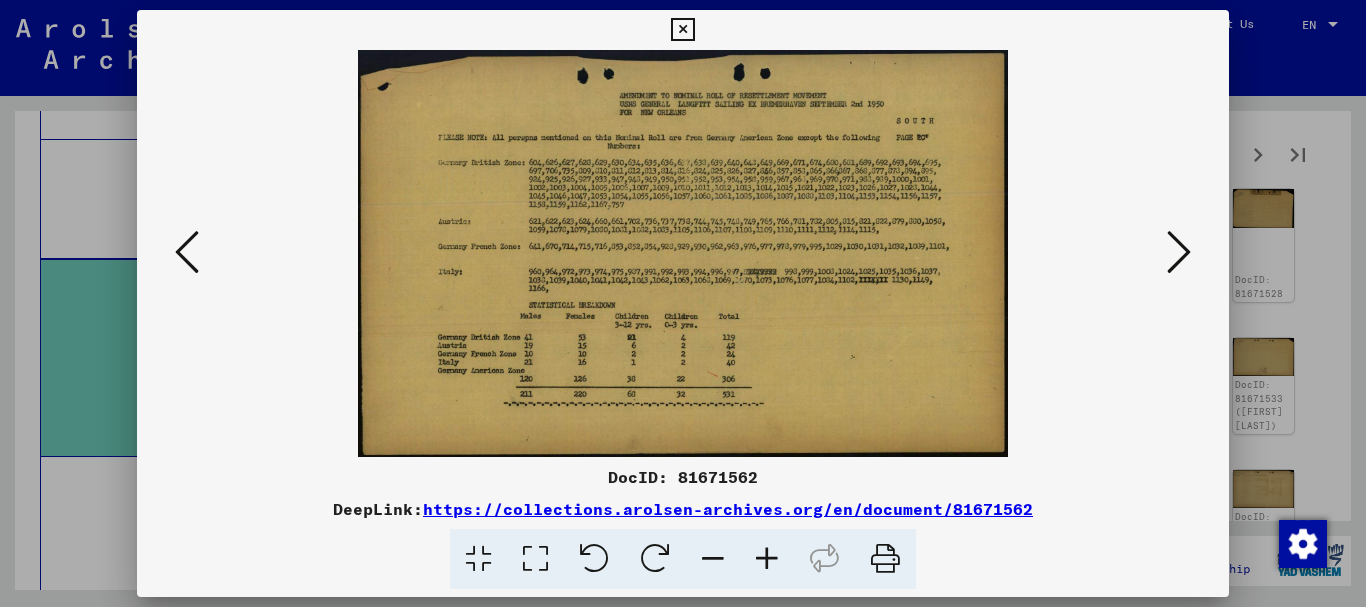 click at bounding box center (1179, 252) 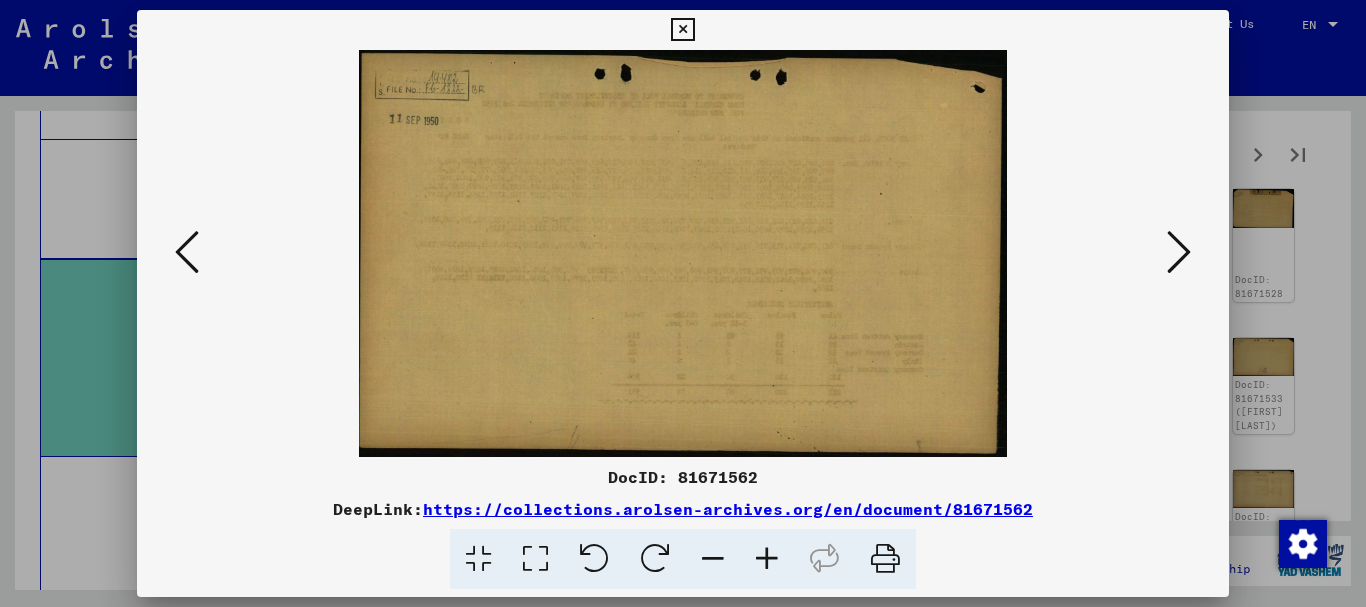 click at bounding box center (1179, 252) 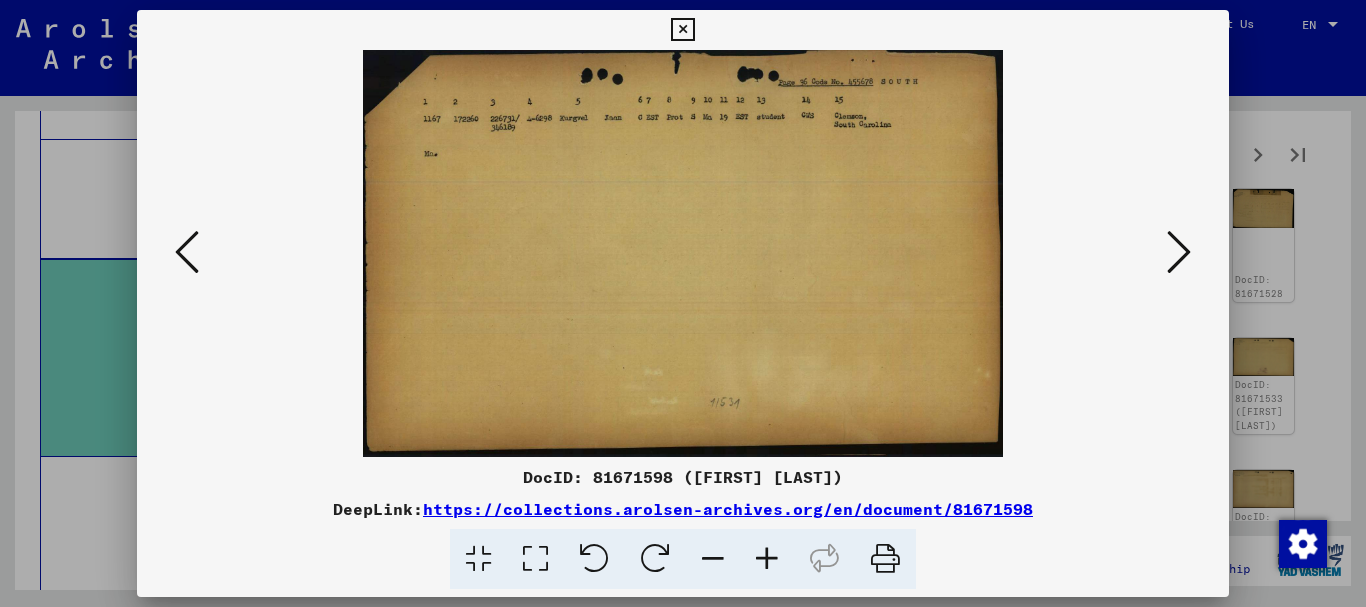 click at bounding box center (1179, 252) 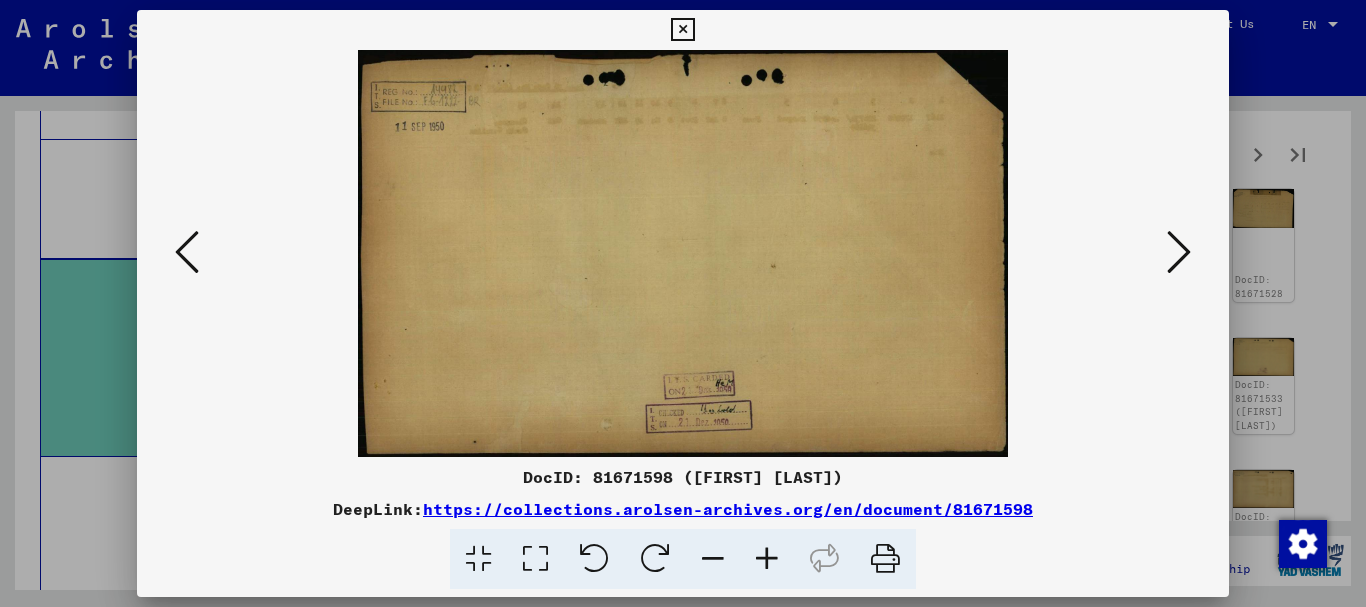 click at bounding box center [1179, 252] 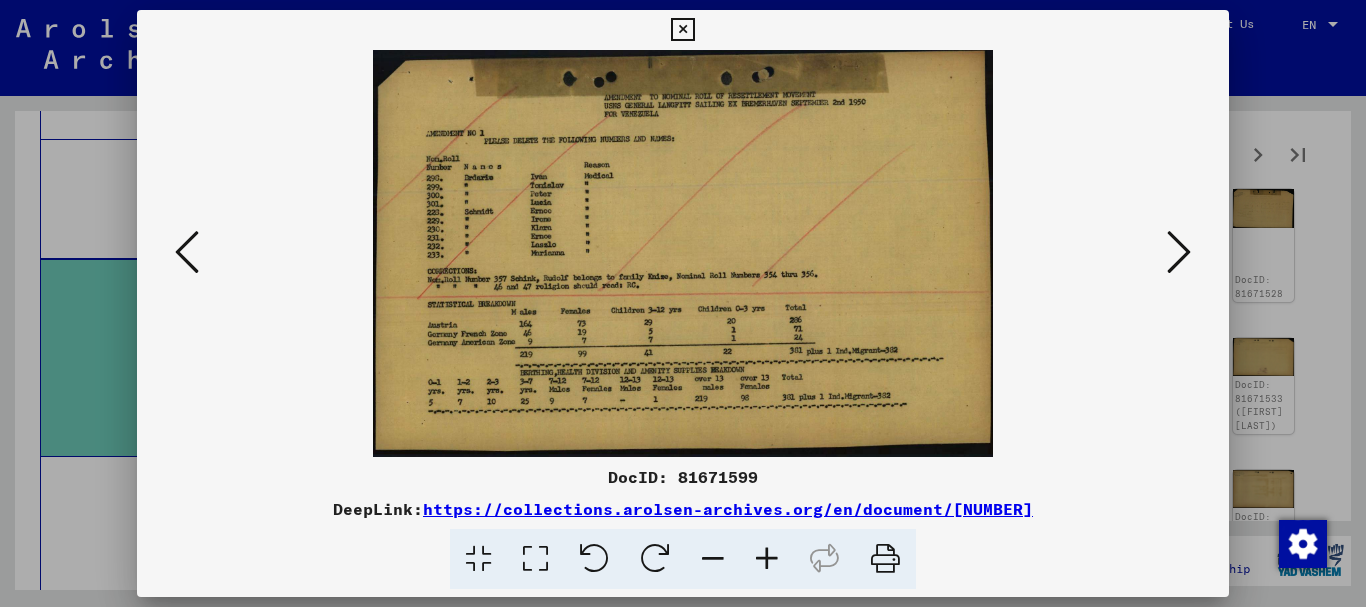 click at bounding box center [1179, 252] 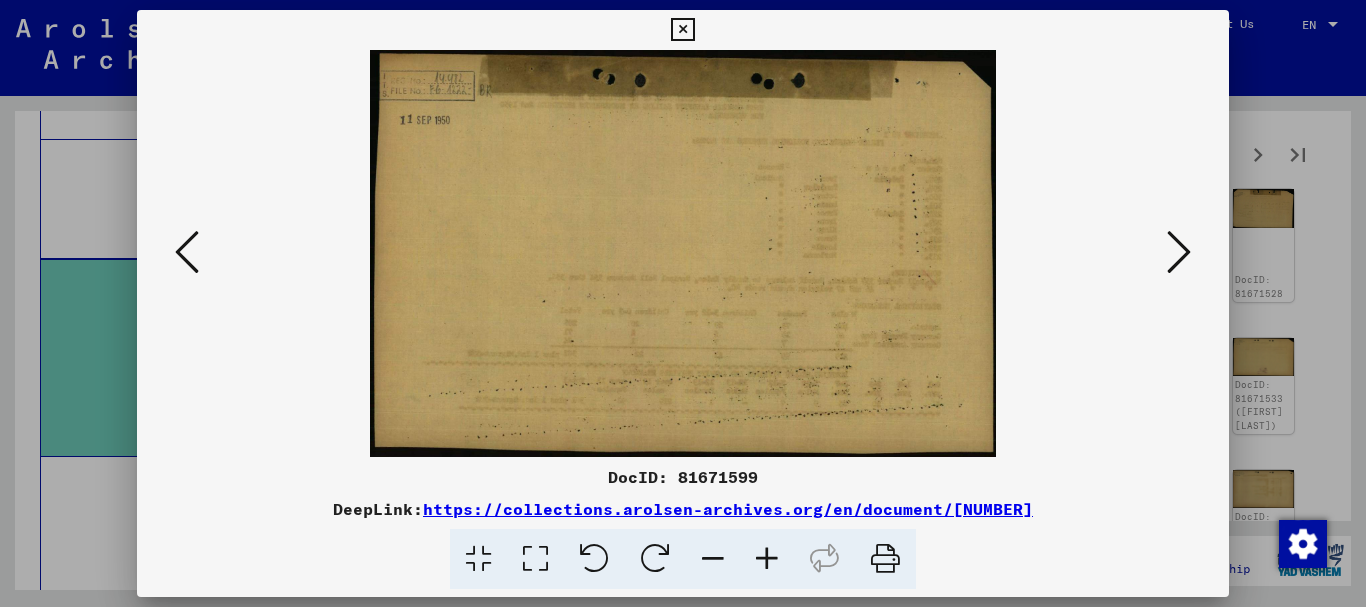click at bounding box center (1179, 252) 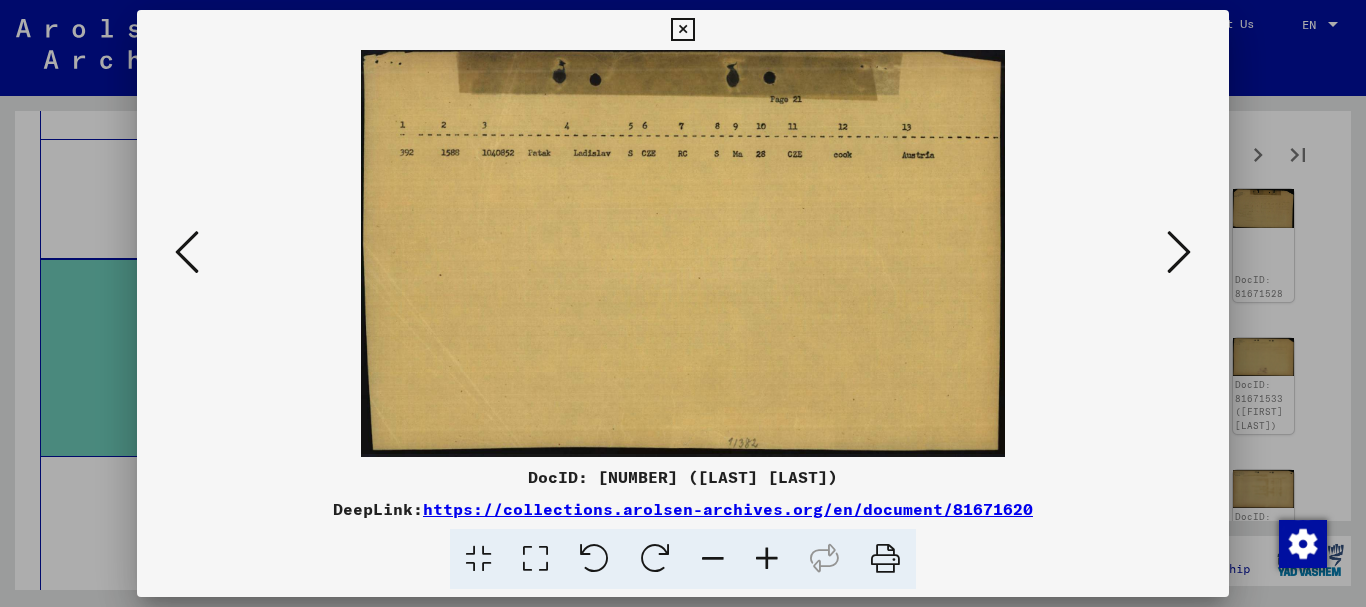 click at bounding box center [682, 30] 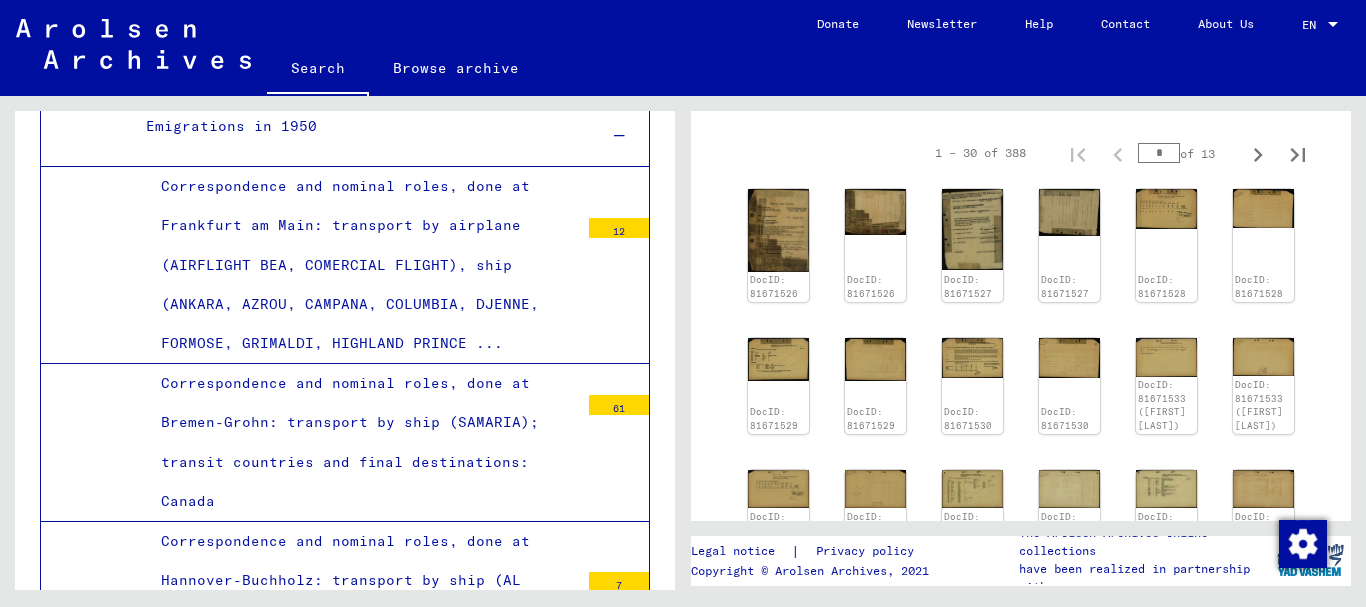 scroll, scrollTop: 0, scrollLeft: 0, axis: both 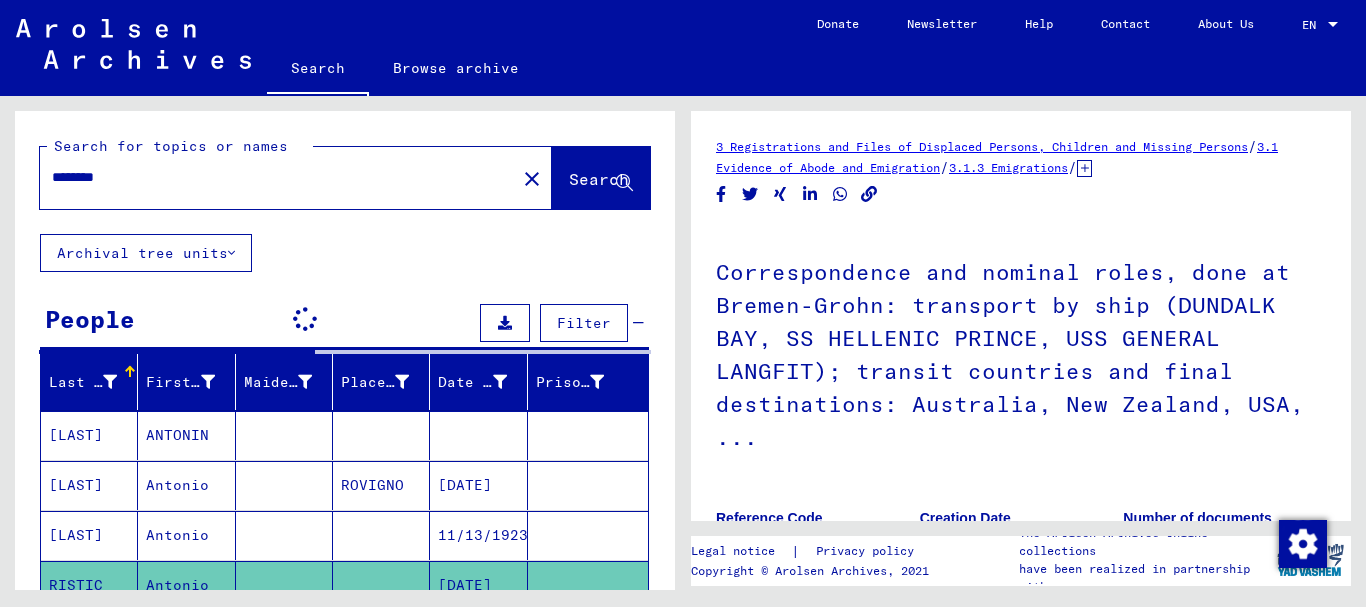 drag, startPoint x: 154, startPoint y: 180, endPoint x: 0, endPoint y: 199, distance: 155.16765 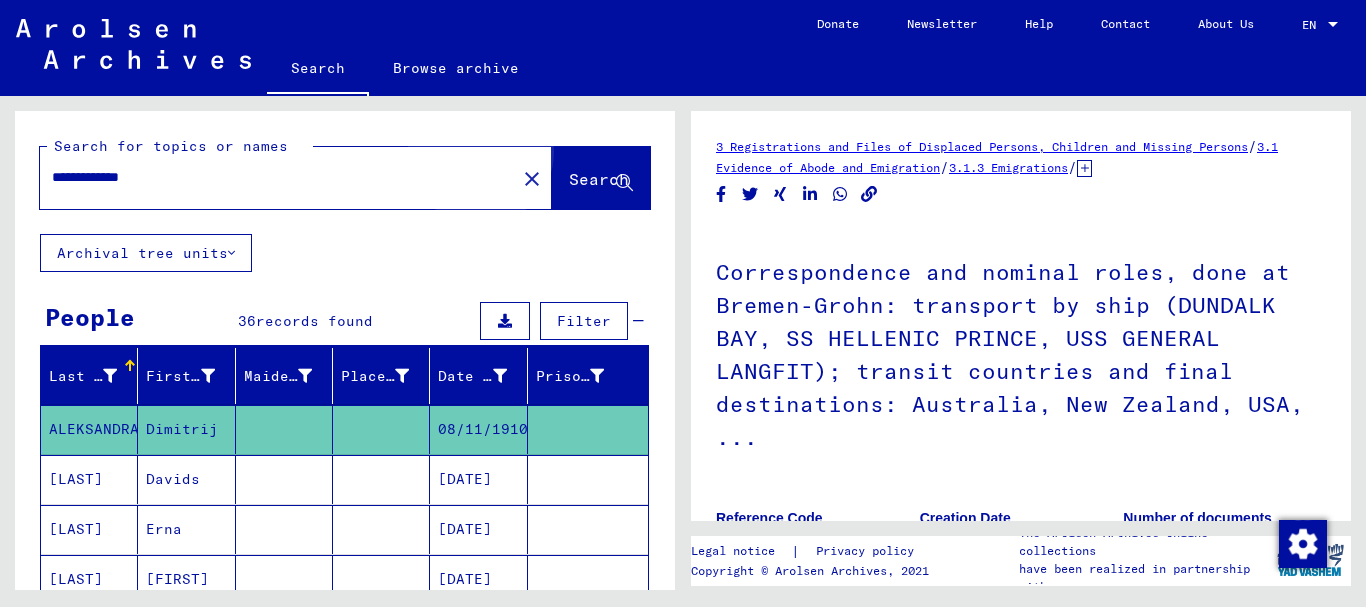 click on "Search" 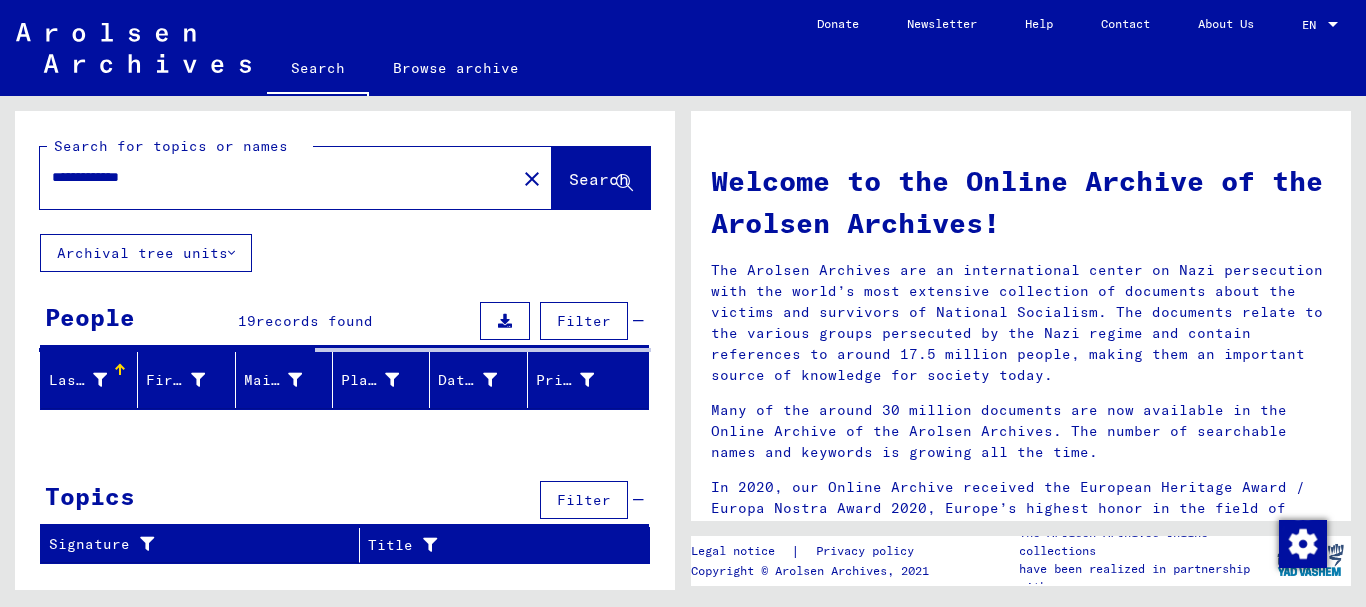 click on "Search for topics or names * close Search Archival tree units People 19 records found Filter Last Name First Name Maiden Name Place of Birth Date of Birth Prisoner # Signature Last Name First Name Maiden Name Place of Birth Date of Birth Prisoner # Father (adoptive father) Mother (adoptive mother) Religion Nationality Occupaton Place of incarceration Date of decease Last residence Last residence (Country) Last residence (District) Last residence (Province) Last residence (Town) Last residence (Part of town) Last residence (Street) Last residence (House number) 3.1.3.2 - Emigrations in 1950 ALEKSANDRA Dimitrij [DATE] 3.1.3.2 - Emigrations in 1950 PLESOVS Davids [DATE] 3.1.3.2 - Emigrations in 1950 PLESOVS Erna [DATE] 3.1.3.2 - Emigrations in 1950 PLESOVS Marite [DATE] 3.1.3.2 - Emigrations in 1950 POKROWSKY Dimitrij [DATE] 3.1.3.2 - Emigrations in 1950 PRUSAS Elze [DATE] 3.1.3.2 - Emigrations in 1950 PRUSAS Erna [DATE] 3.1.3.2 - Emigrations in 1950" 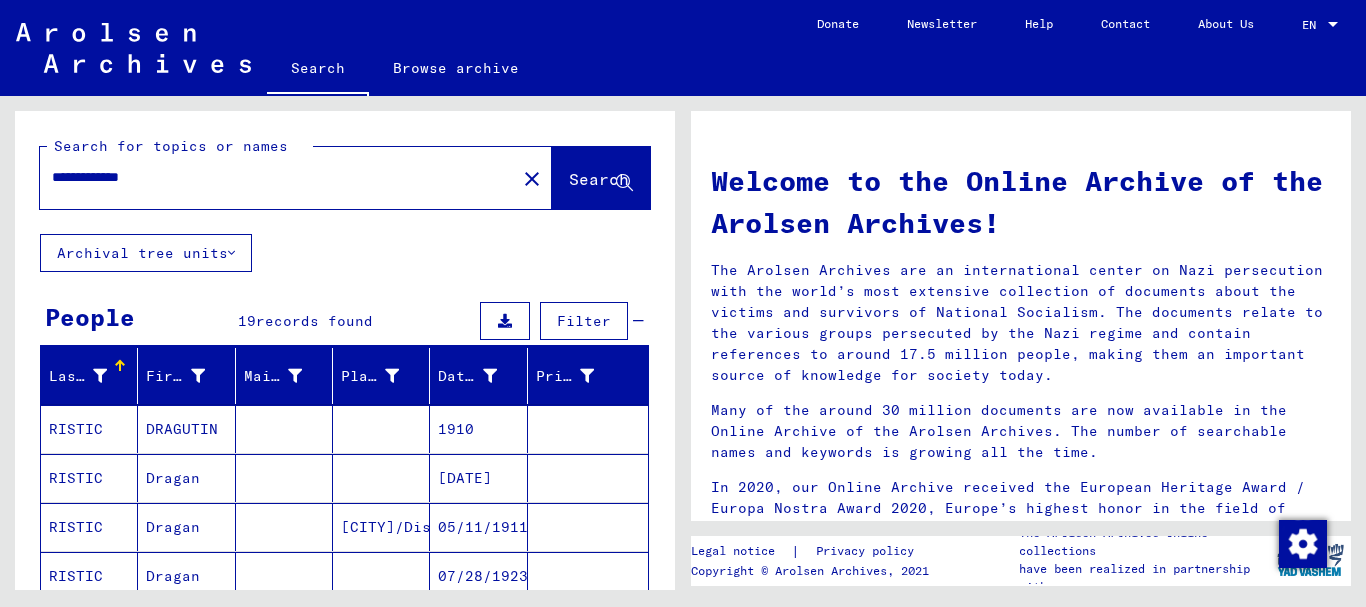 click on "RISTIC" at bounding box center (89, 576) 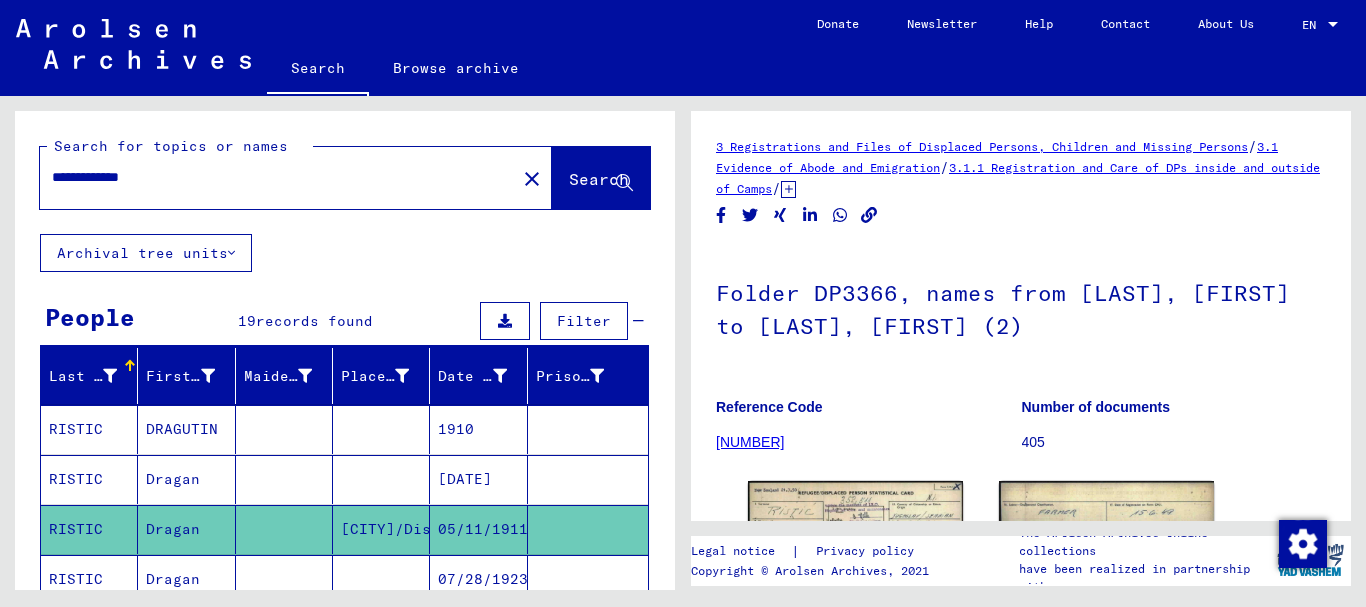 scroll, scrollTop: 0, scrollLeft: 0, axis: both 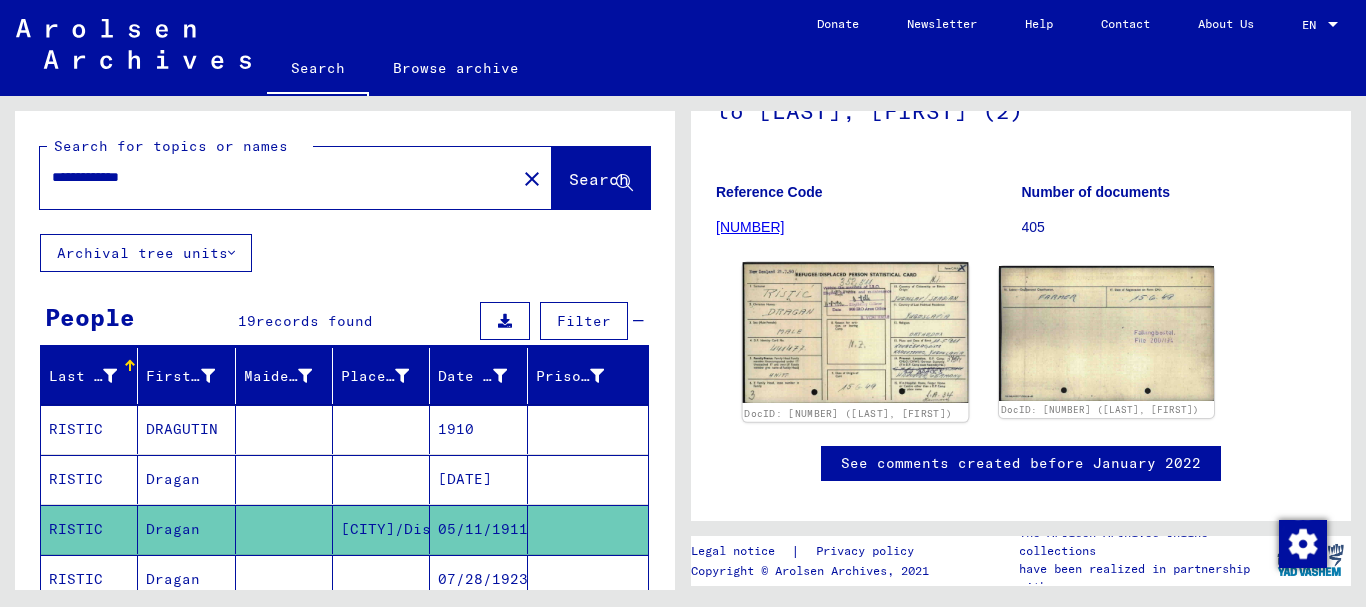 click 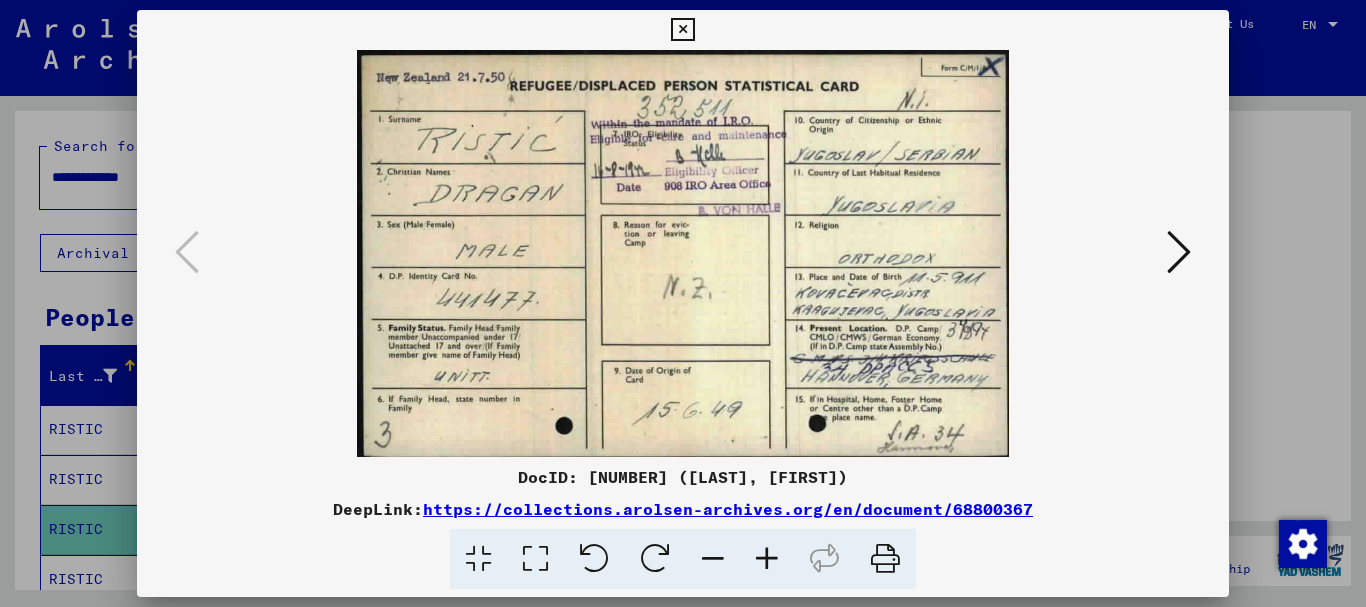 click at bounding box center (1179, 252) 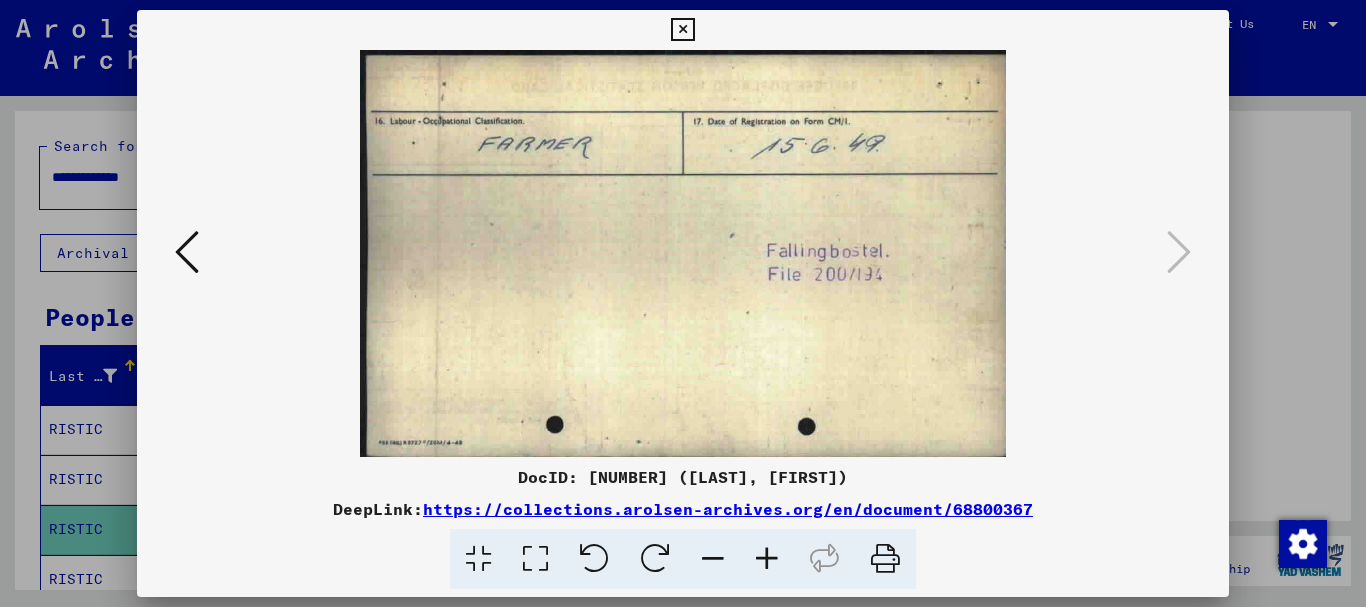 click at bounding box center [187, 252] 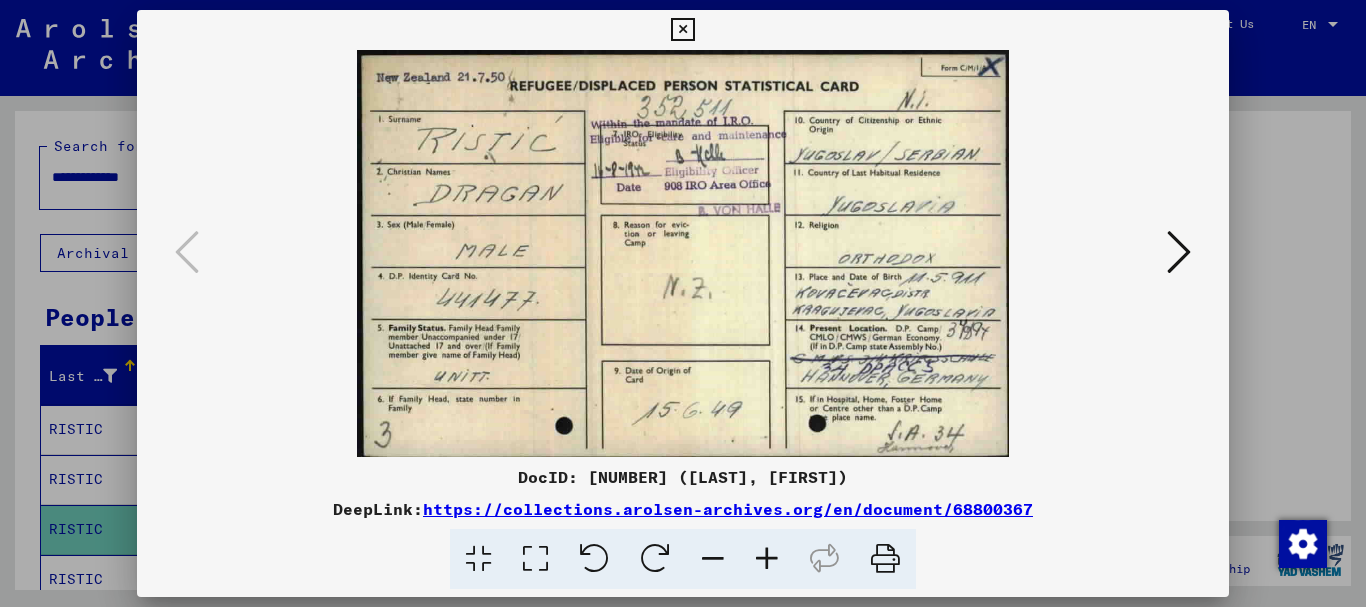 click at bounding box center (682, 30) 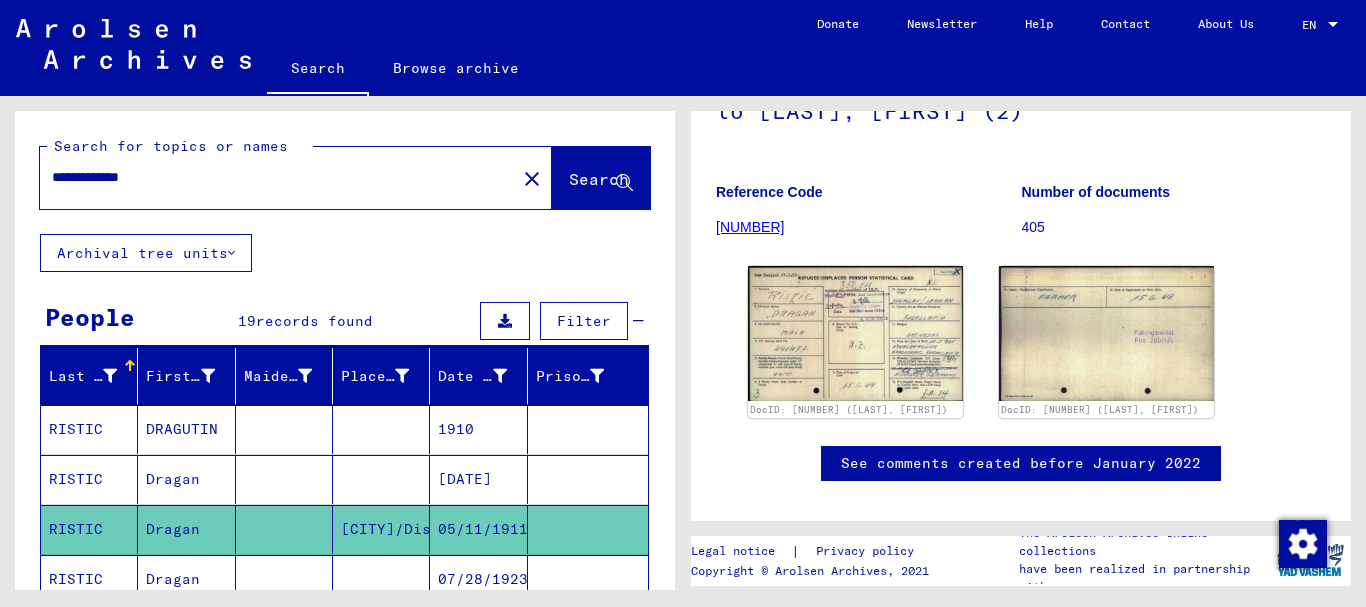 click on "**********" 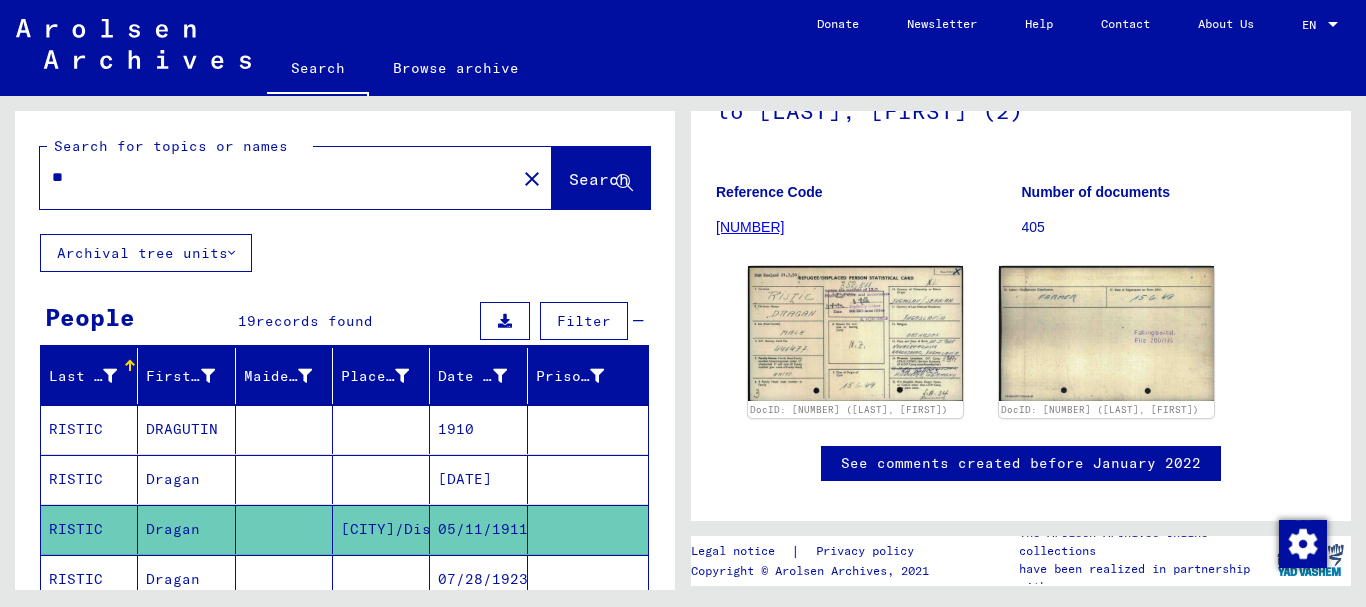 type on "*" 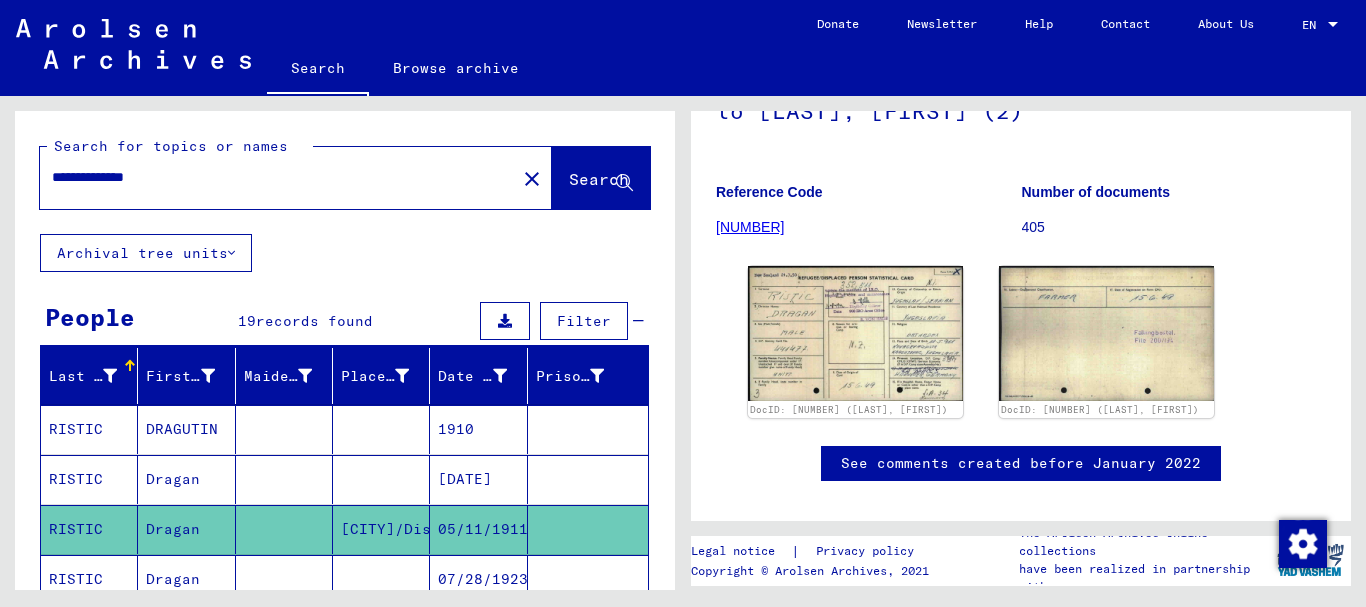 type on "**********" 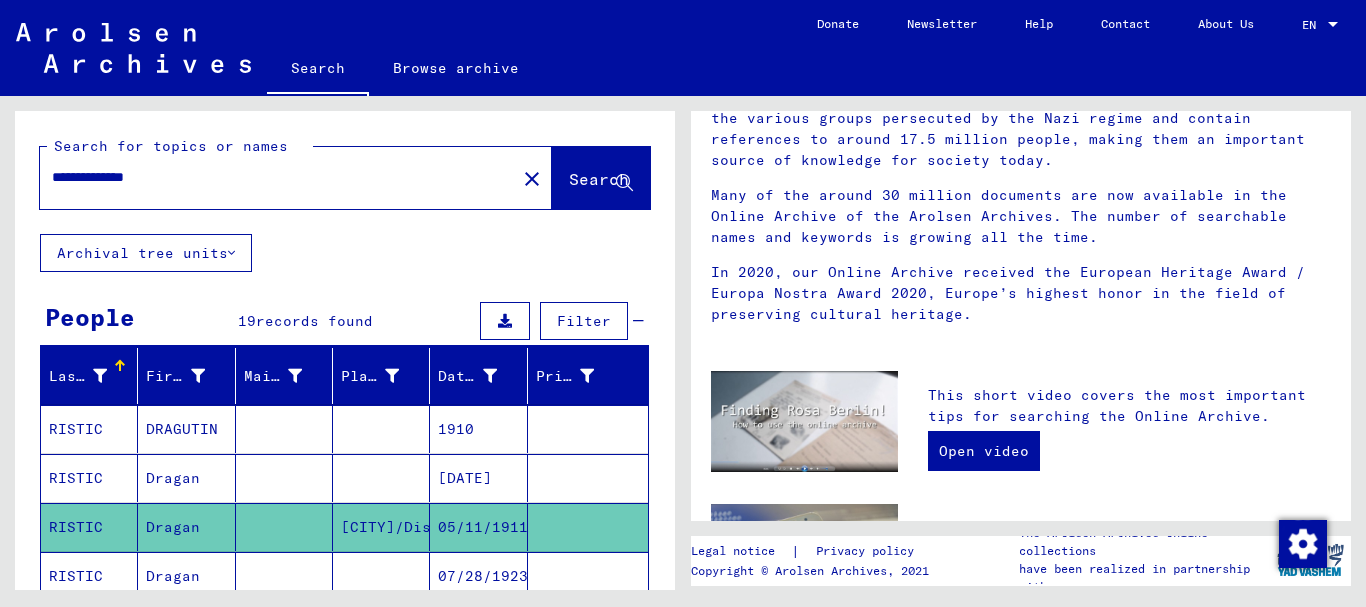 scroll, scrollTop: 0, scrollLeft: 0, axis: both 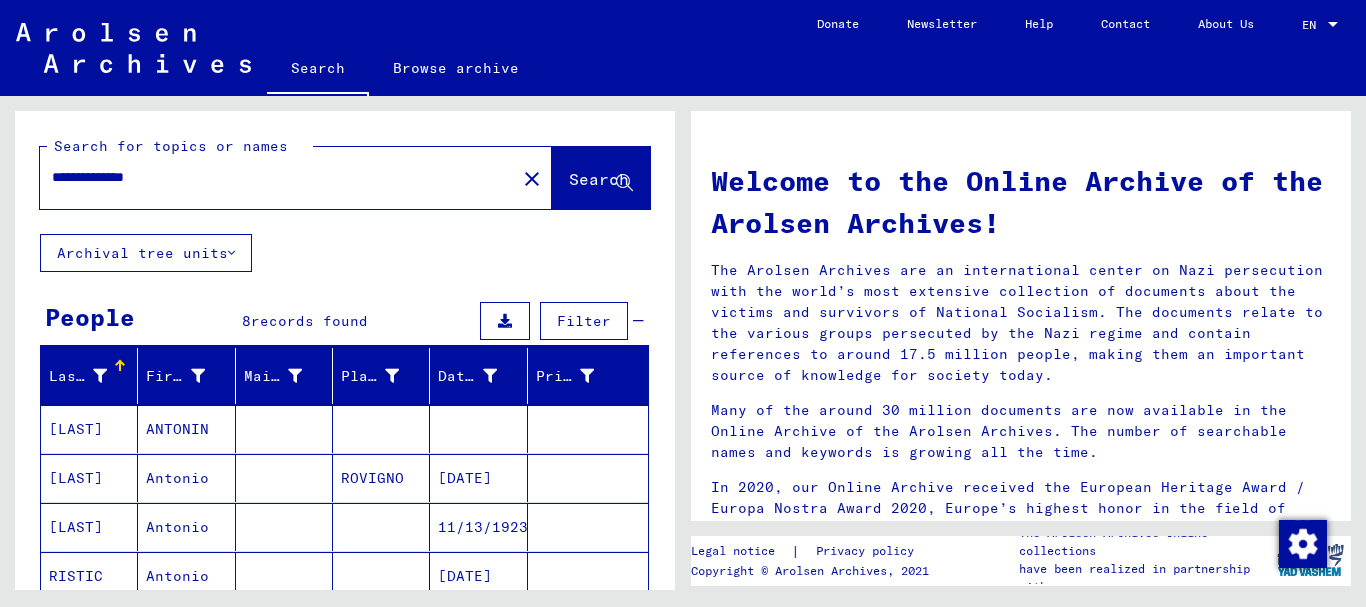 click on "Last Name   First Name   Maiden Name   Place of Birth   Date of Birth   Prisoner #   CHUKE   ANTONIN               RISMONDI   Antonio      ROVIGNO   08/09/1931      RISSO   Antonio         11/13/1923      RISTIC   Antonio         03/13/1945      RITTER   Antoni         11/09/1913     Show all search results  Signature Last Name First Name Maiden Name Place of Birth Date of Birth Prisoner # Father (adoptive father) Mother (adoptive mother) Religion Nationality Occupaton Place of incarceration Date of decease Last residence Last residence (Country) Last residence (District) Last residence (Province) Last residence (Town) Last residence (Part of town) Last residence (Street) Last residence (House number) 3.2.1.1 - Files with names from RISTAU CHUKE ANTONIN 3.1.1.1 - Names in "phonetical" order from R RISMONDI Antonio ROVIGNO 08/09/1931 3.1.1.1 - Names in "phonetical" order from R RISSO Antonio 11/13/1923 3.1.3.2 - Emigrations in 1950 RISTIC Antonio 03/13/1945 3.1.1.1 - Names in "phonetical" order from R RITTER" at bounding box center [345, 536] 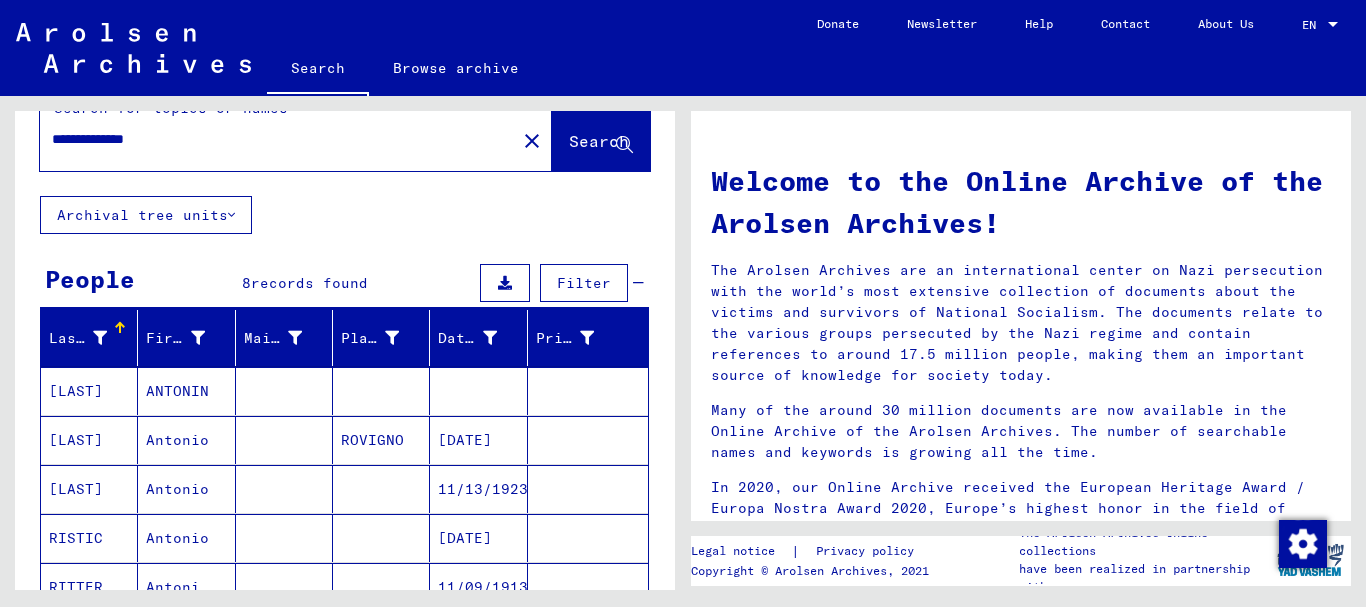 scroll, scrollTop: 40, scrollLeft: 0, axis: vertical 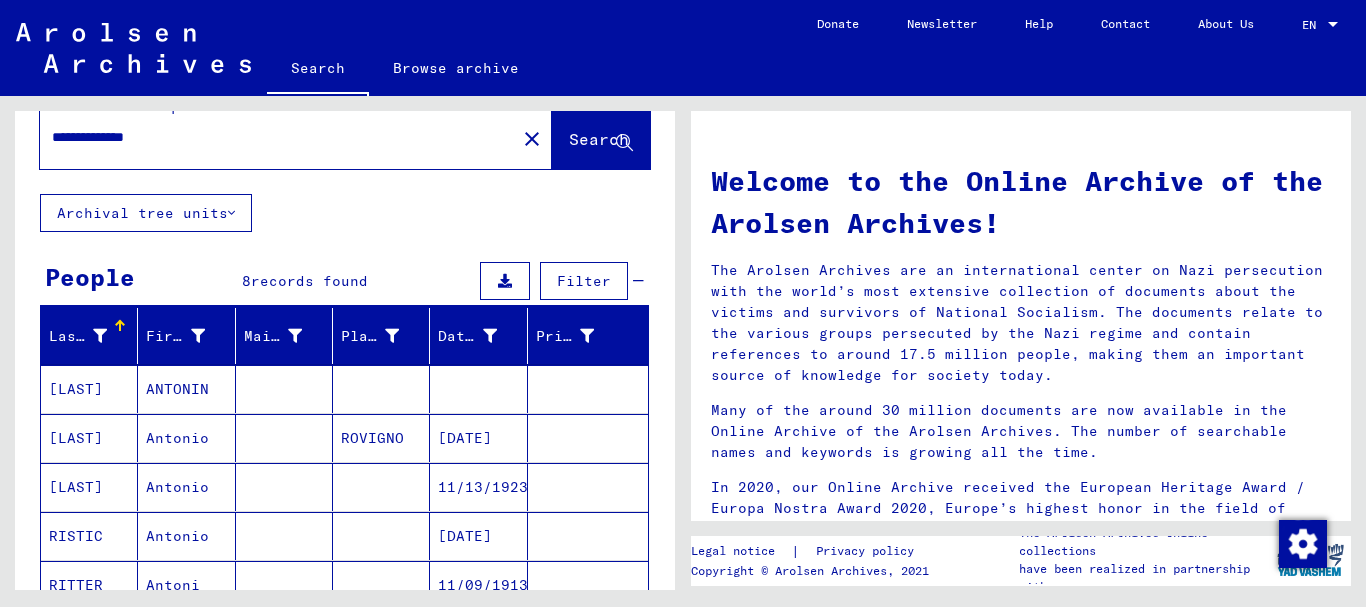 click on "RISTIC" at bounding box center [89, 585] 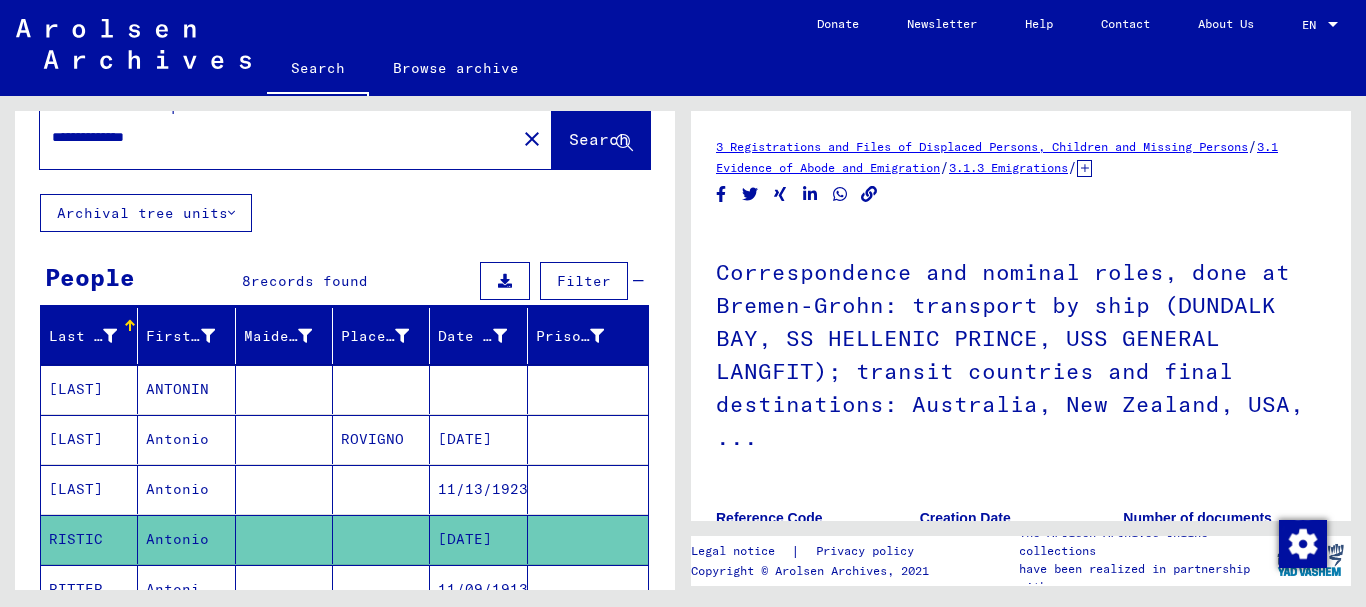 scroll, scrollTop: 0, scrollLeft: 0, axis: both 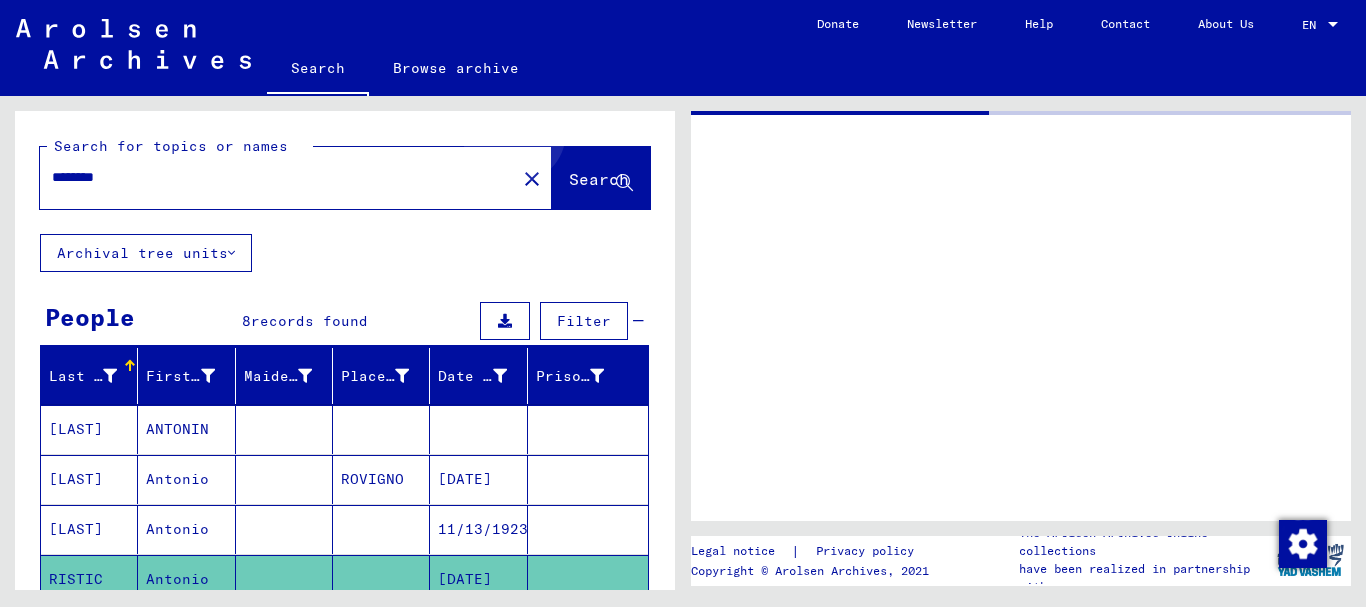 click on "Search for topics or names ******** close  Search     Archival tree units  People 8  records found  Filter   Last Name   First Name   Maiden Name   Place of Birth   Date of Birth   Prisoner #   CHUKE   ANTONIN               RISMONDI   Antonio      ROVIGNO   [DATE]      RISSO   Antonio         [DATE]      RISTIC   Antonio         [DATE]      RITTER   Antoni         [DATE]      RITTER   Antoni         [DATE]      RITTER   Antonin         [DATE]      ROSTIK   Anton         [DATE]     Show all search results  Signature Last Name First Name Maiden Name Place of Birth Date of Birth Prisoner # Father (adoptive father) Mother (adoptive mother) Religion Nationality Occupaton Place of incarceration Date of decease Last residence Last residence (Country) Last residence (District) Last residence (Province) Last residence (Town) Last residence (Part of town) Last residence (Street) Last residence (House number) 3.2.1.1 - Files with names from RISTAU CHUKE ANTONIN RISMONDI Antonio ROVIGNO RISSO" 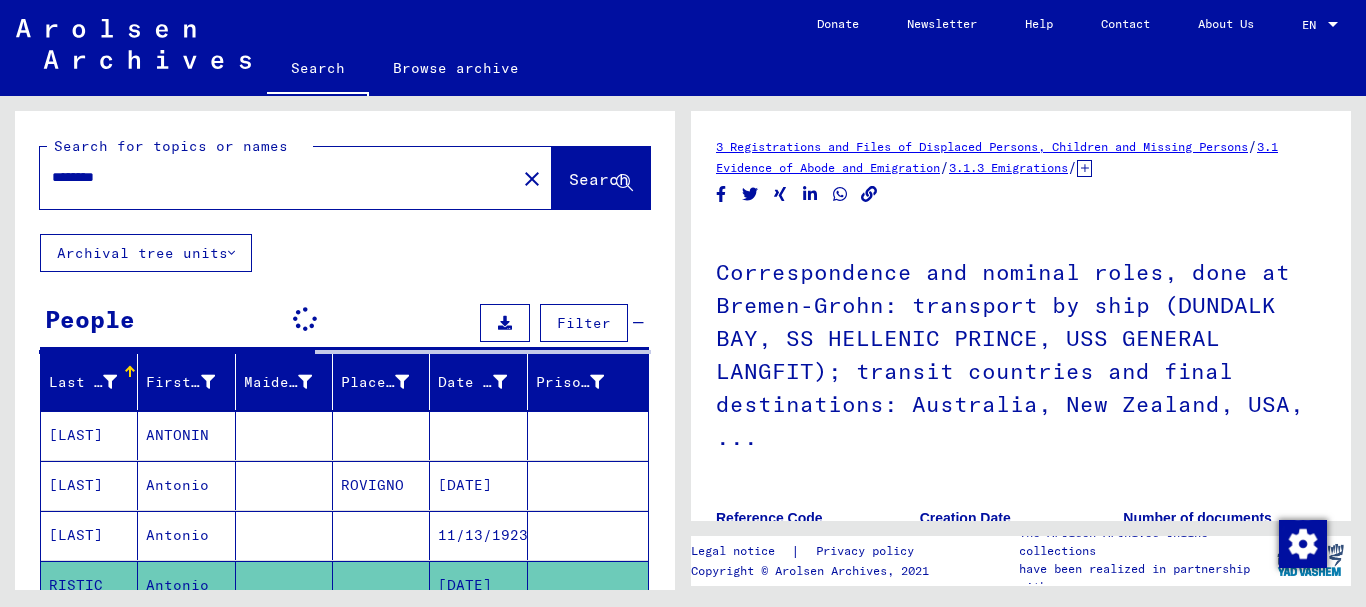 scroll, scrollTop: 0, scrollLeft: 0, axis: both 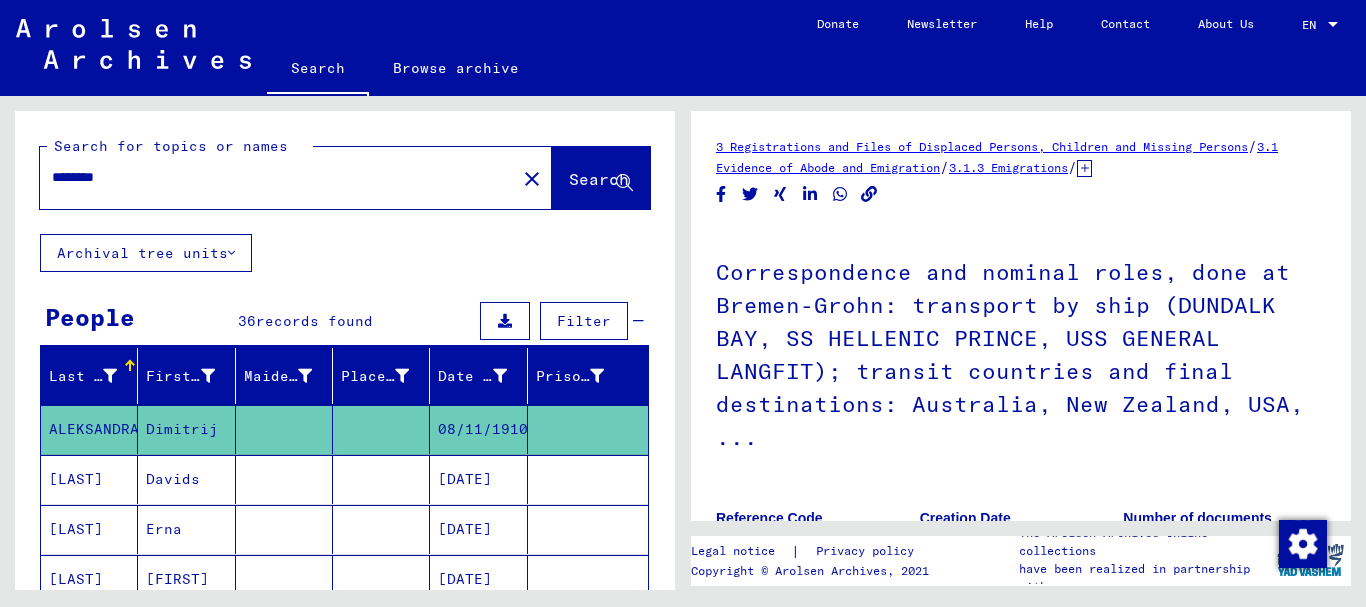 click on "3.1 Evidence of Abode and Emigration" 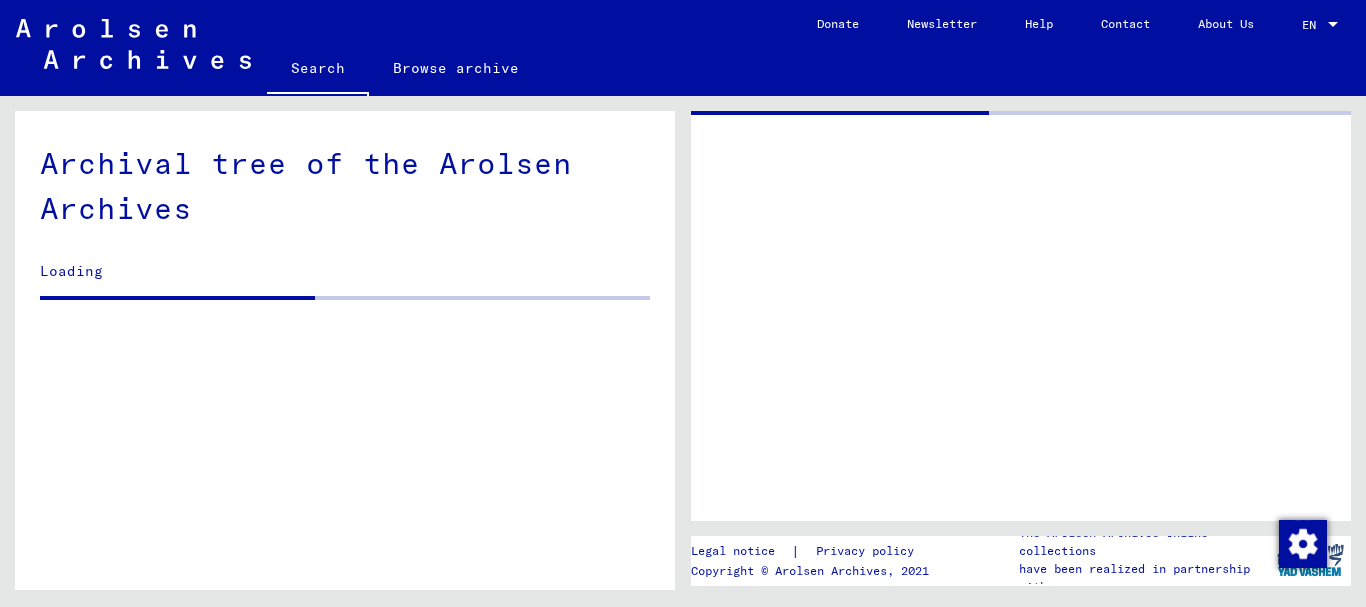 scroll, scrollTop: 272, scrollLeft: 0, axis: vertical 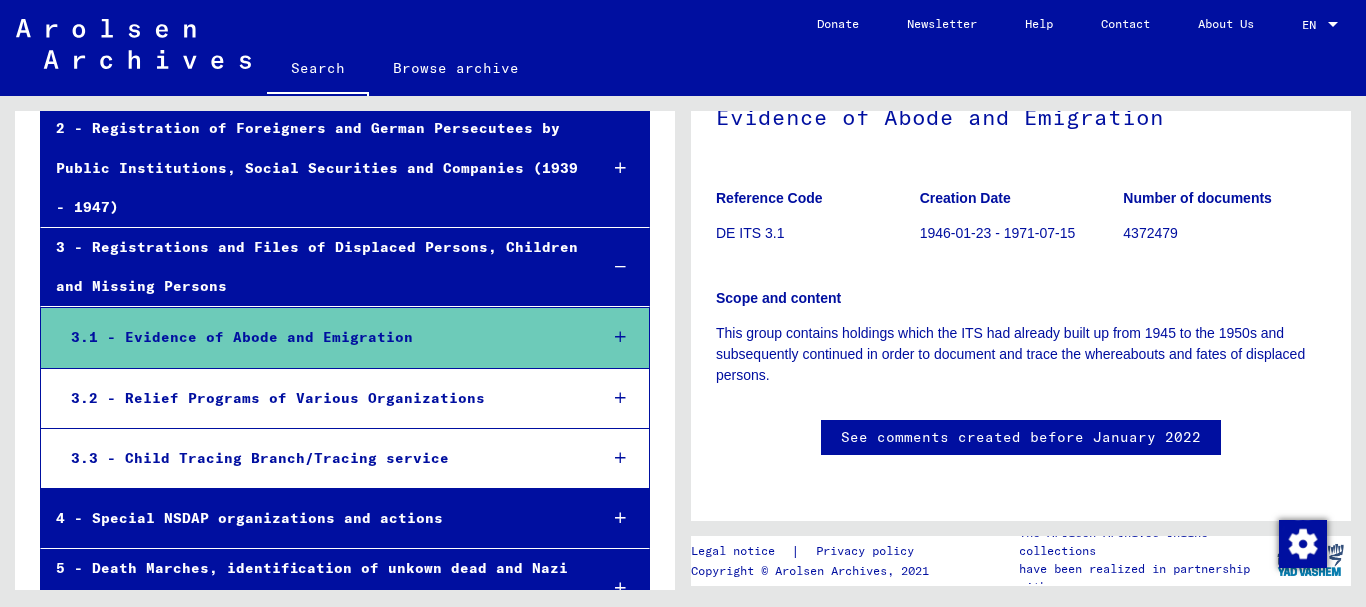 click on "4 - Special NSDAP organizations and actions" at bounding box center (311, 518) 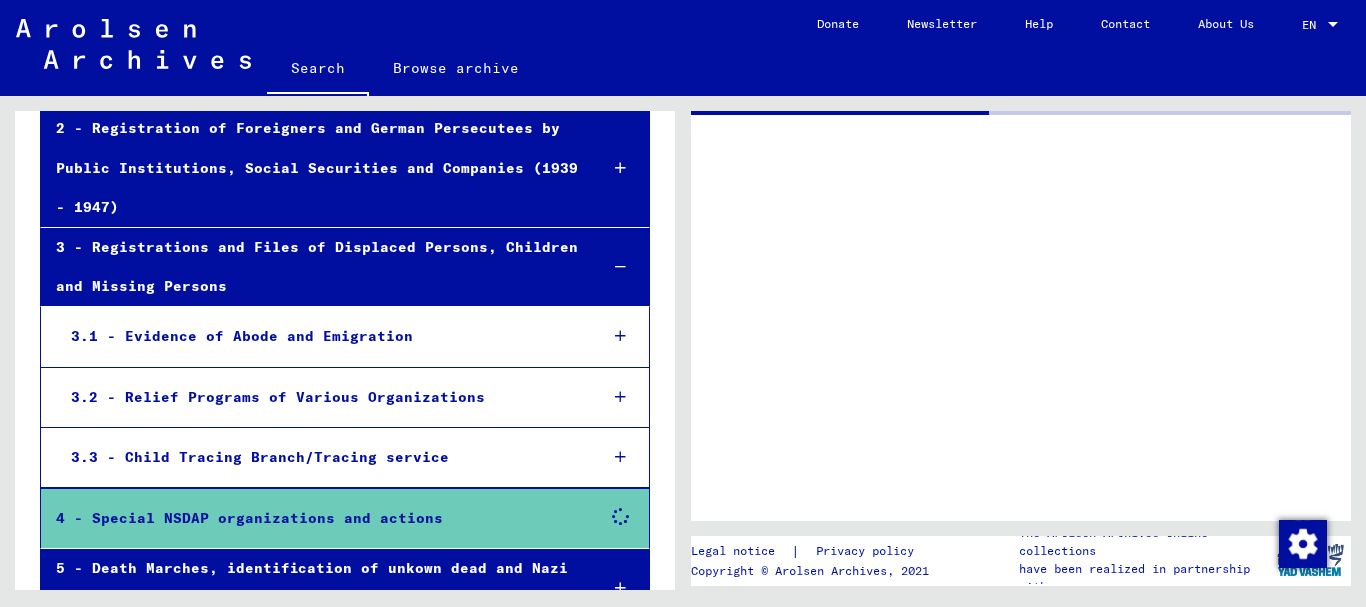 scroll, scrollTop: 0, scrollLeft: 0, axis: both 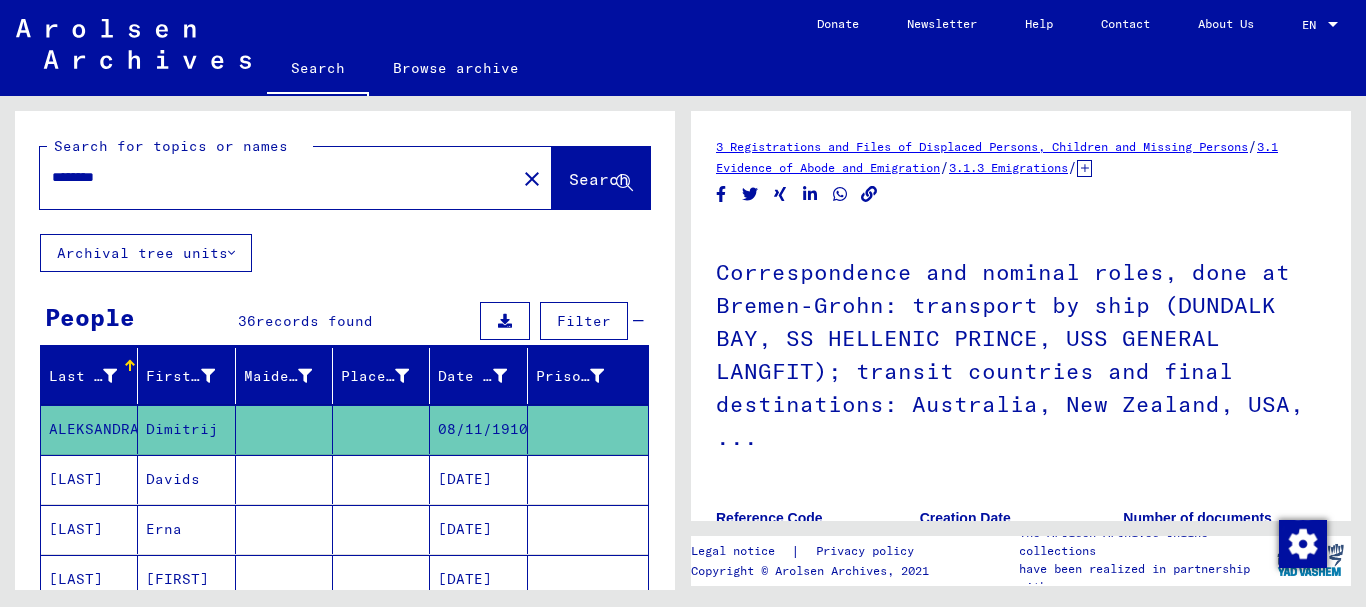 drag, startPoint x: 174, startPoint y: 184, endPoint x: 0, endPoint y: 191, distance: 174.14075 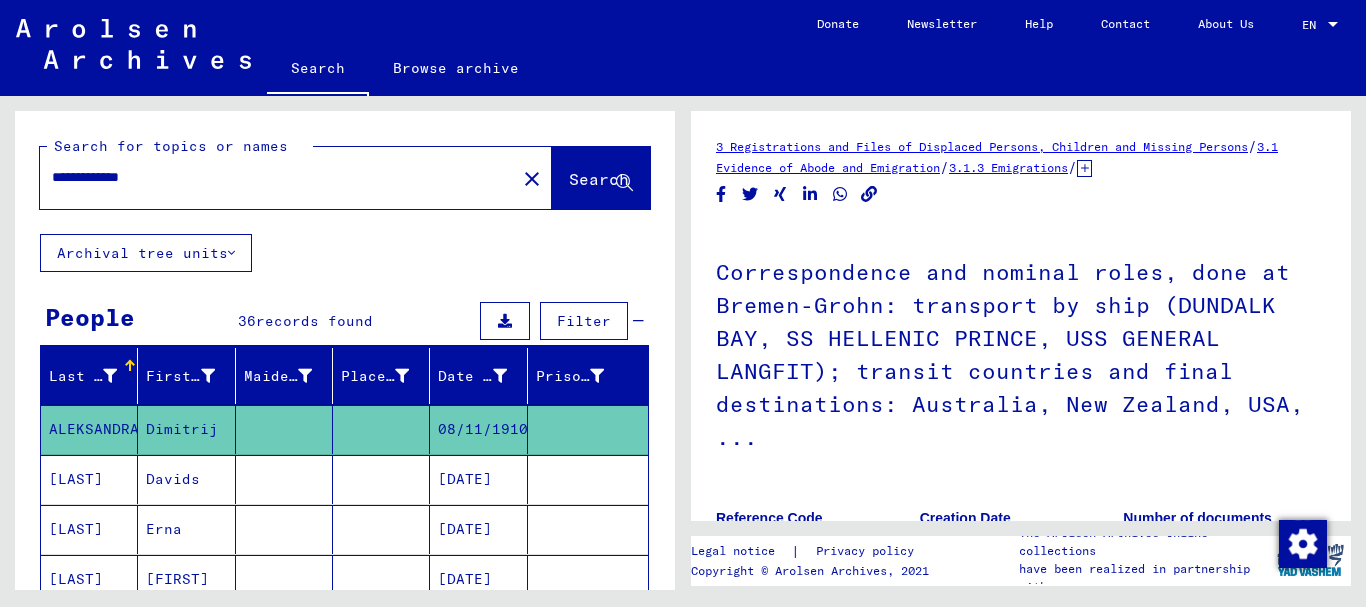 type on "**********" 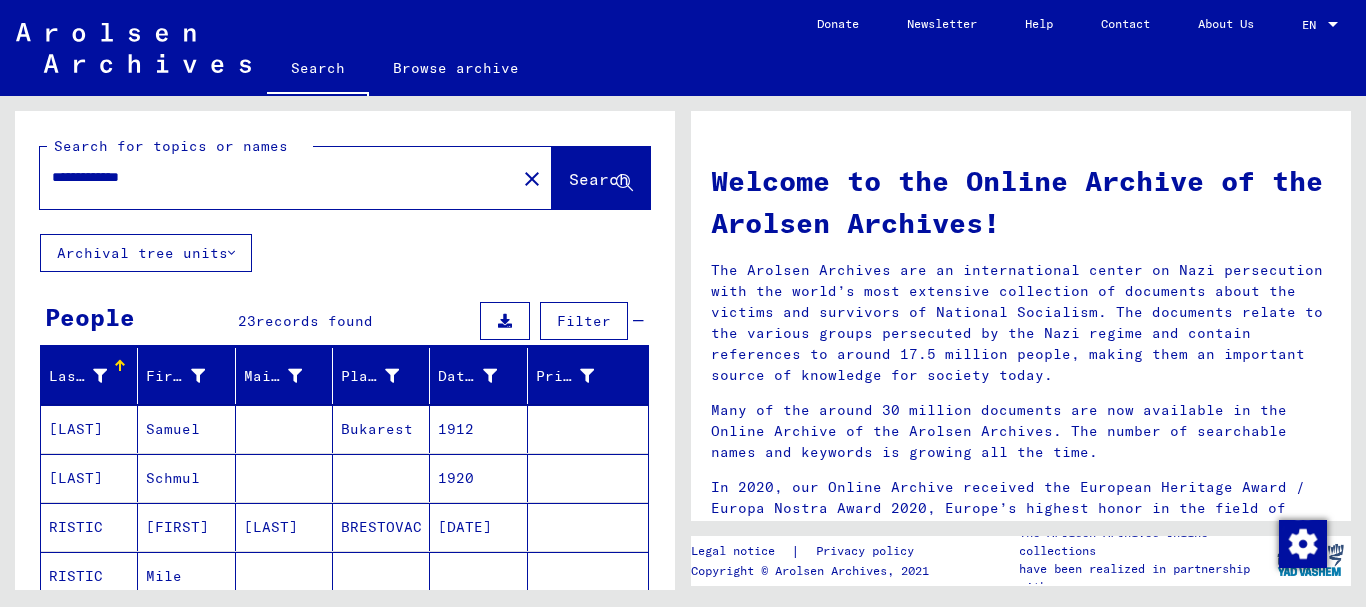 type 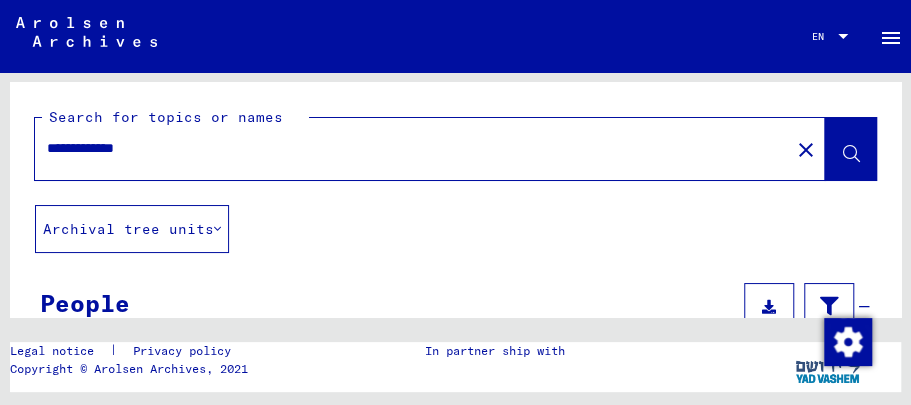 click 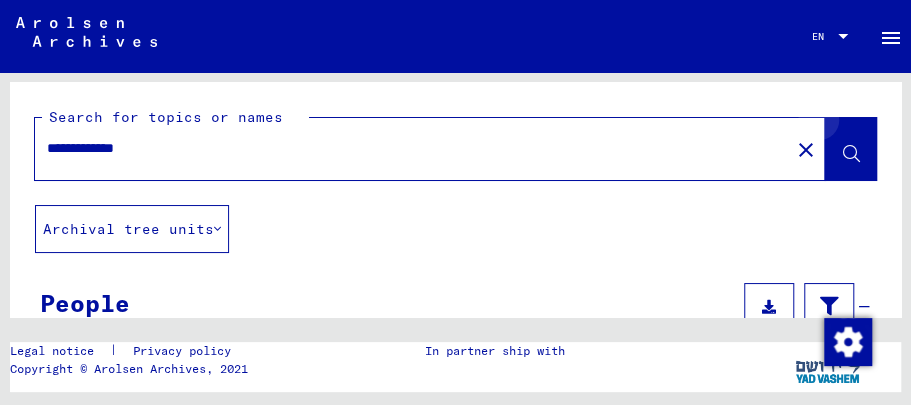click 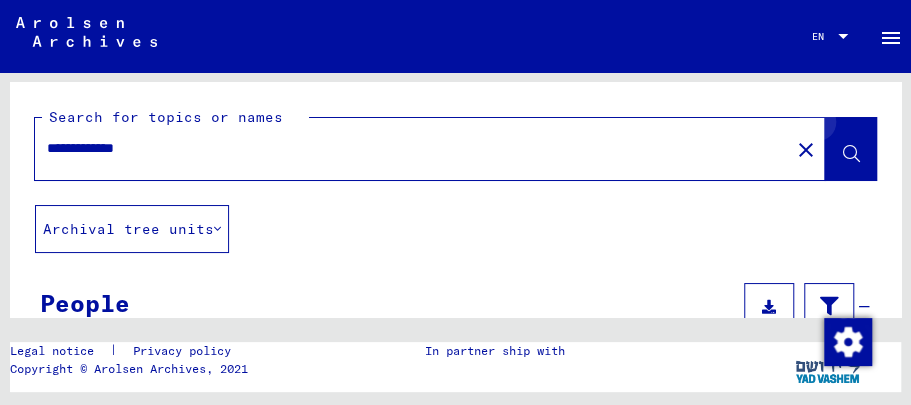 click 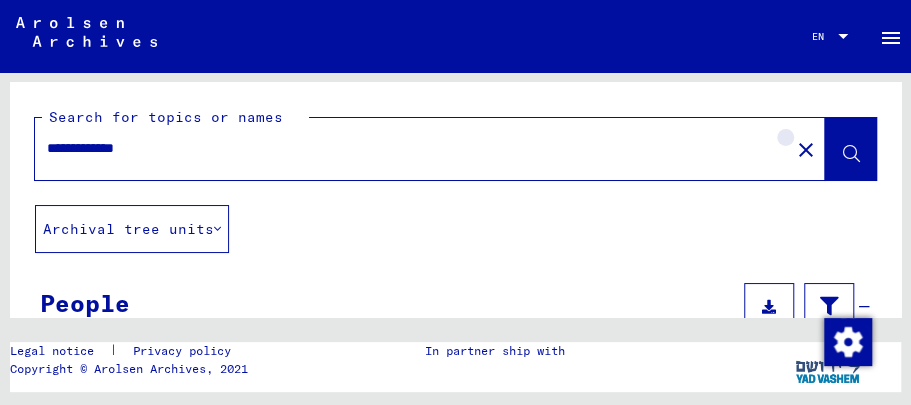 click on "close" 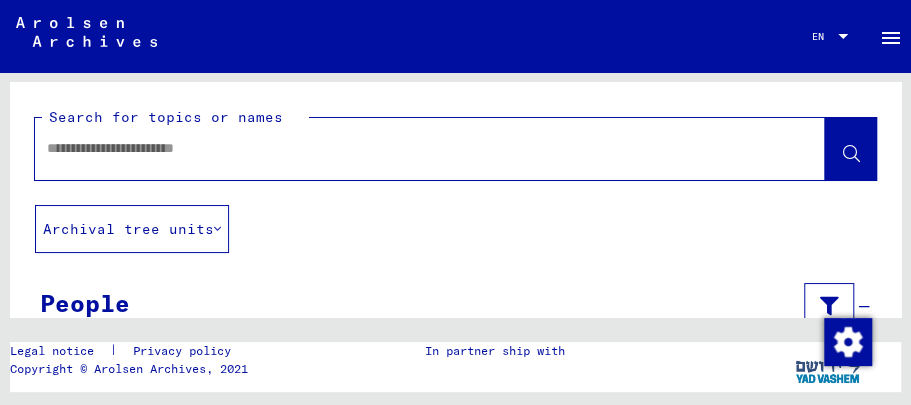 drag, startPoint x: 519, startPoint y: 164, endPoint x: 523, endPoint y: 148, distance: 16.492422 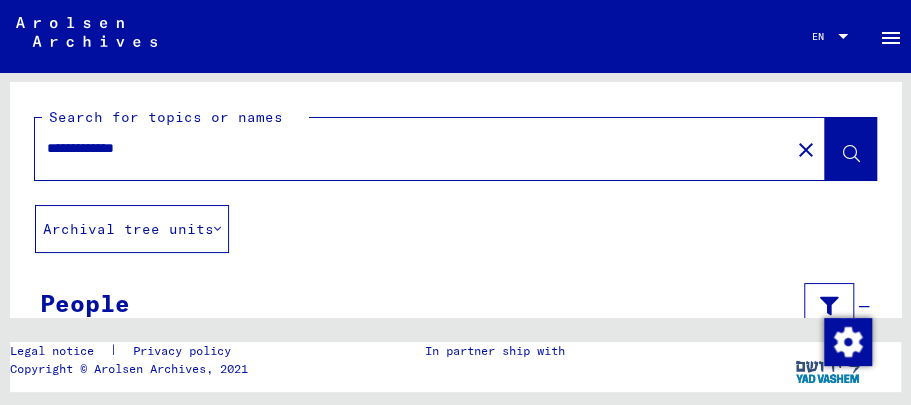 type on "**********" 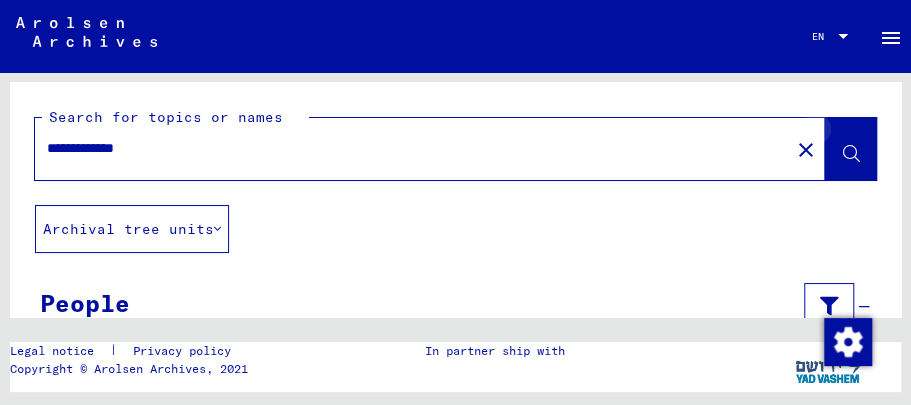 click 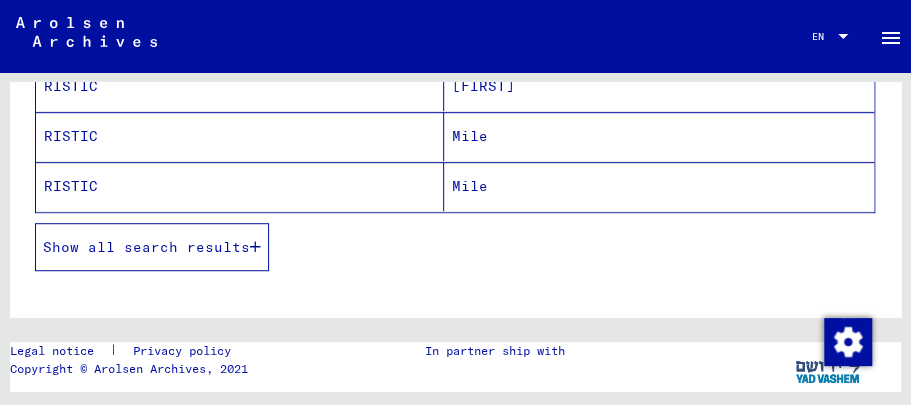 scroll, scrollTop: 443, scrollLeft: 0, axis: vertical 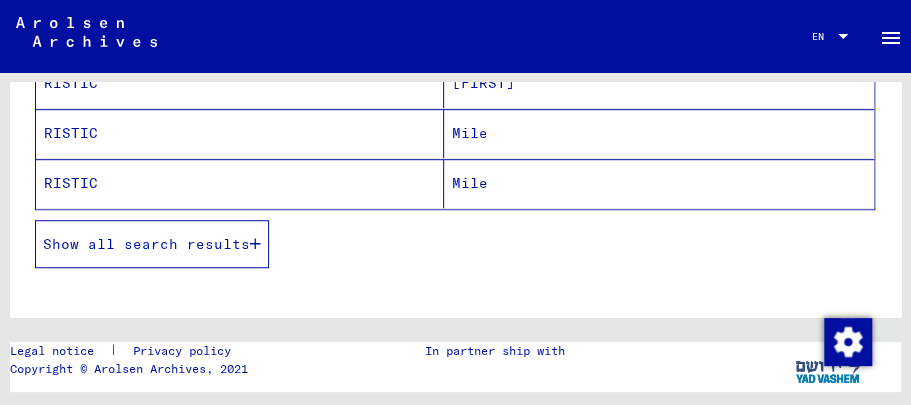 click on "Show all search results" at bounding box center [146, 244] 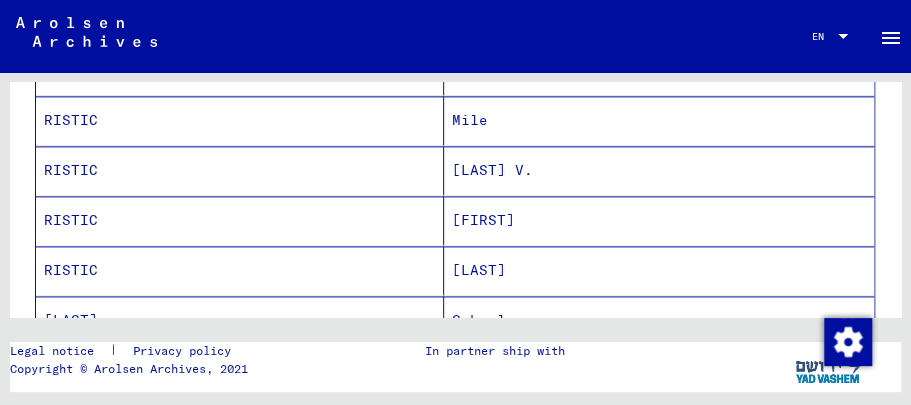 scroll, scrollTop: 966, scrollLeft: 0, axis: vertical 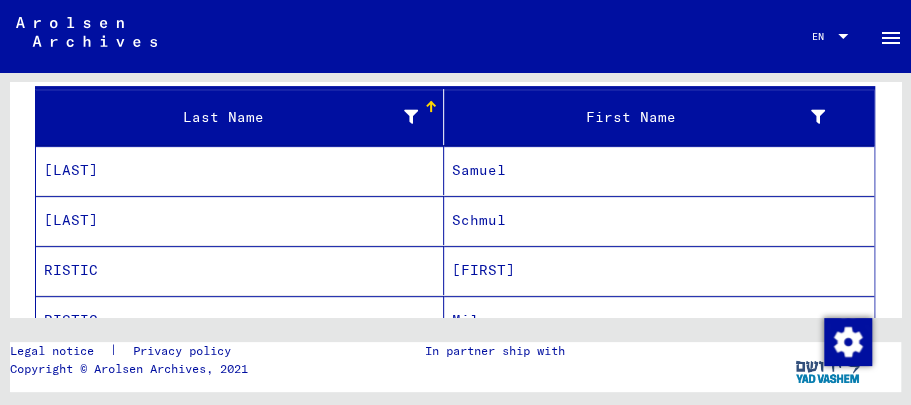 click on "[FIRST]" at bounding box center [659, 320] 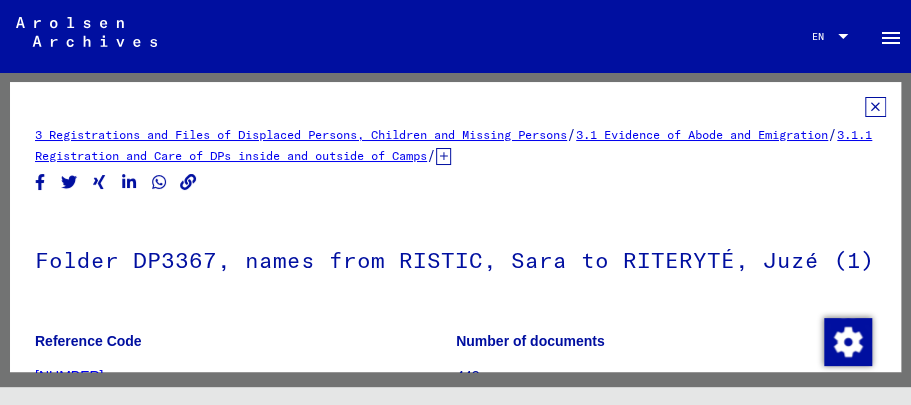 scroll, scrollTop: 0, scrollLeft: 0, axis: both 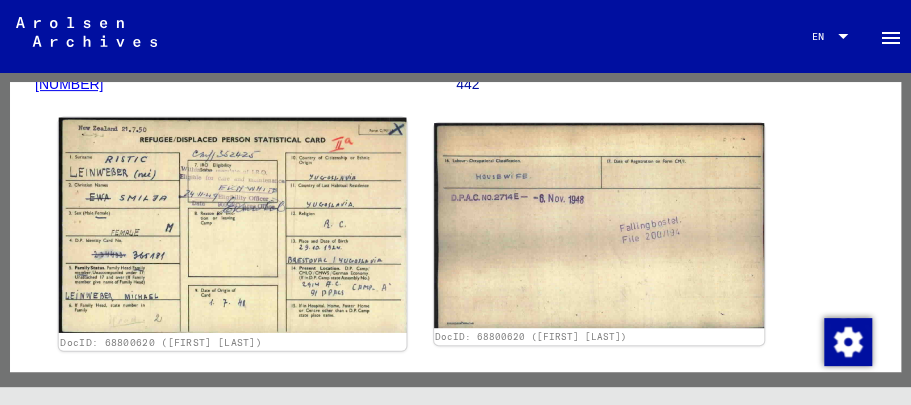 click 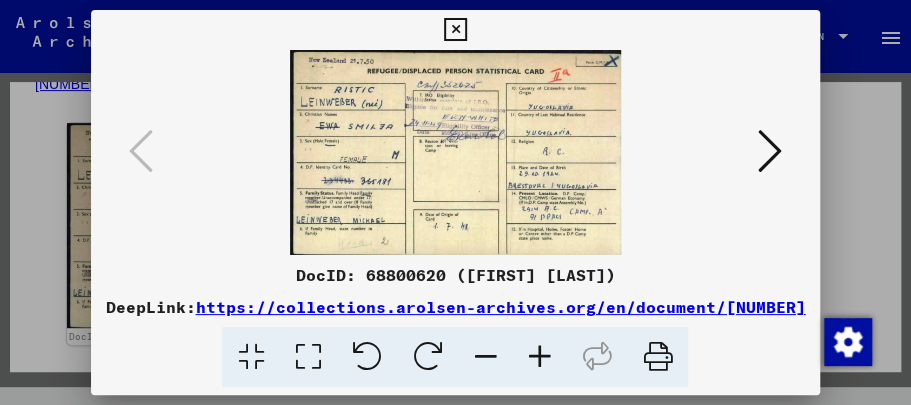 click at bounding box center [539, 357] 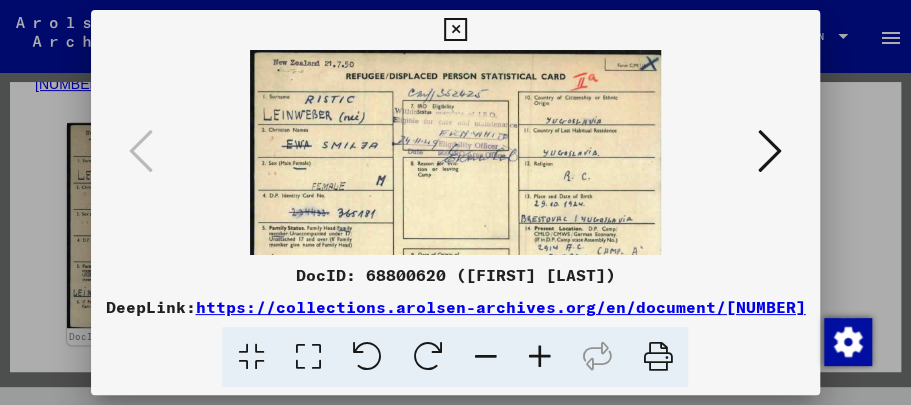 click at bounding box center [539, 357] 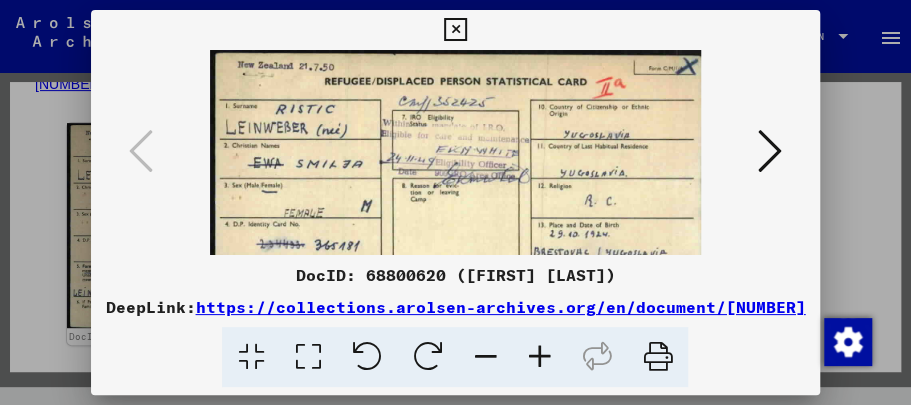 scroll, scrollTop: 0, scrollLeft: 0, axis: both 